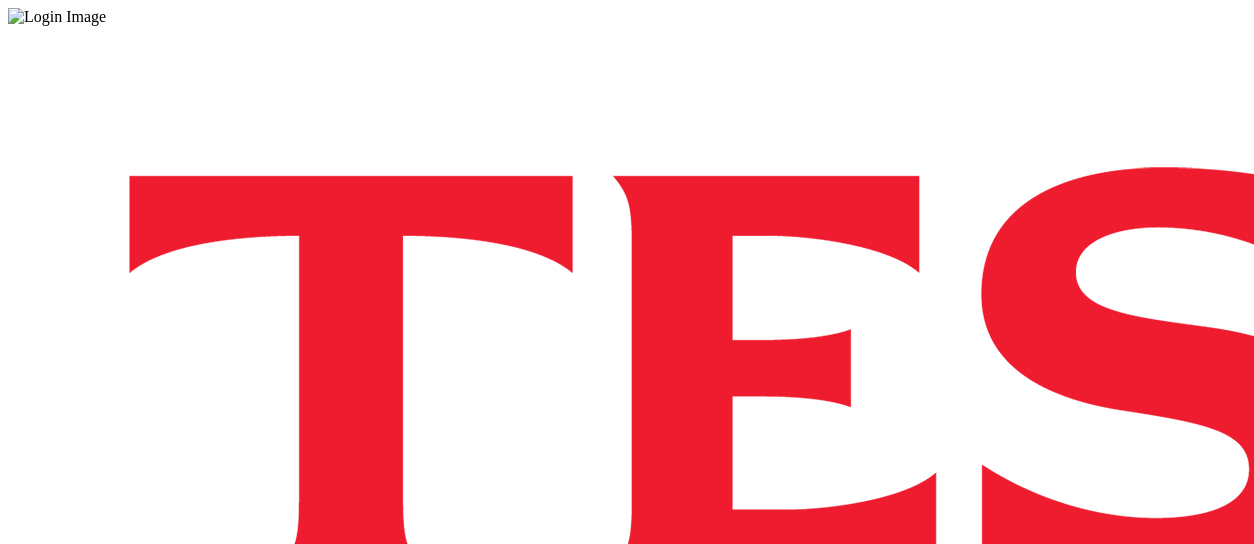scroll, scrollTop: 0, scrollLeft: 0, axis: both 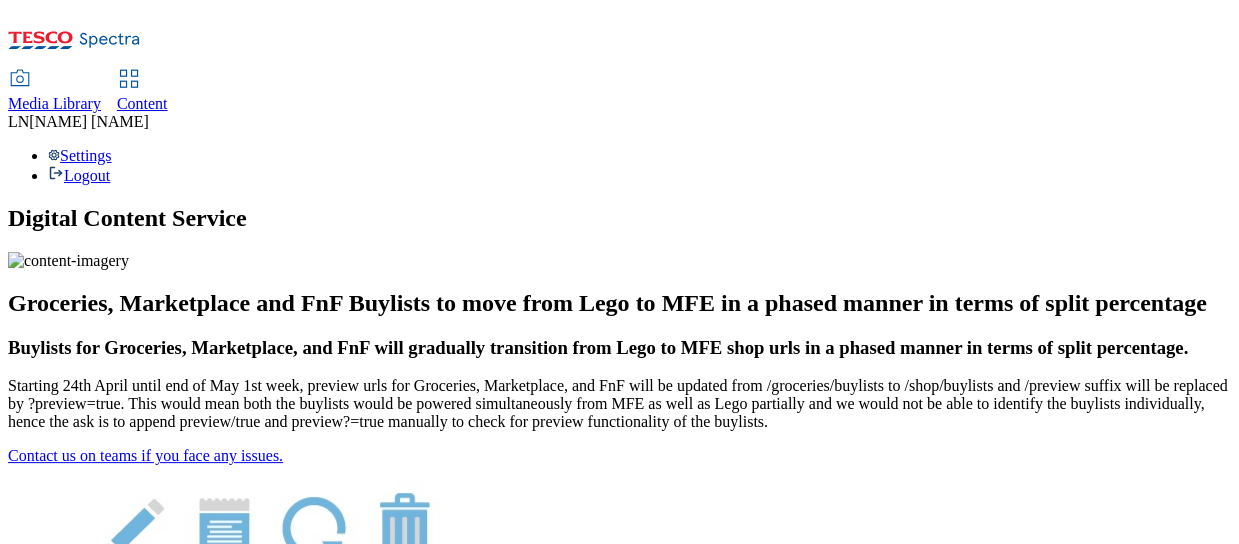 click on "Content" at bounding box center (142, 104) 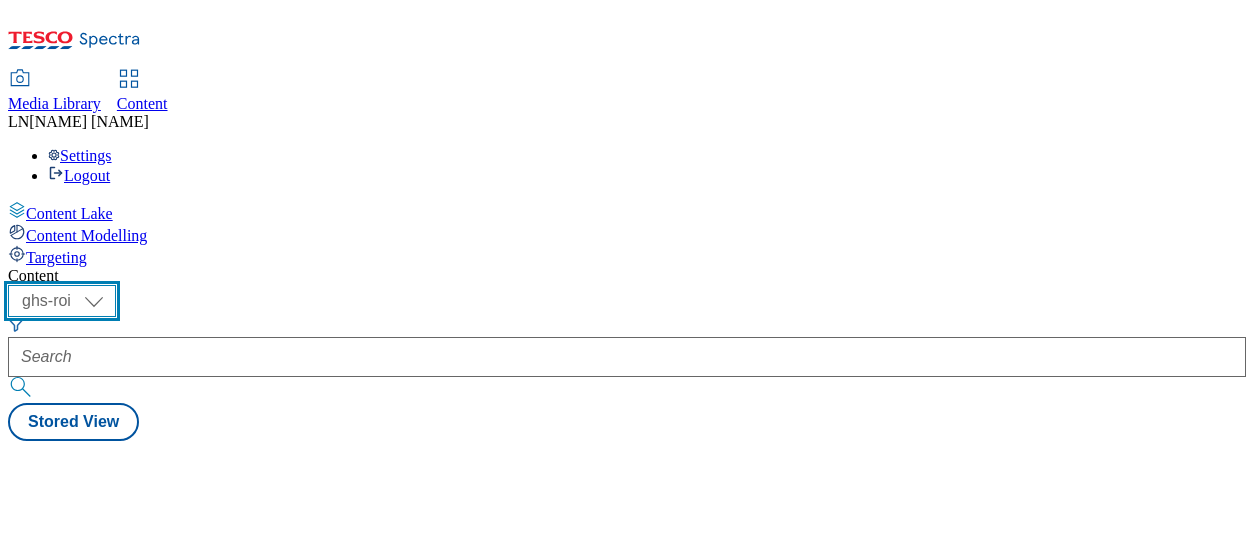 click on "ghs-roi ghs-uk" at bounding box center [62, 301] 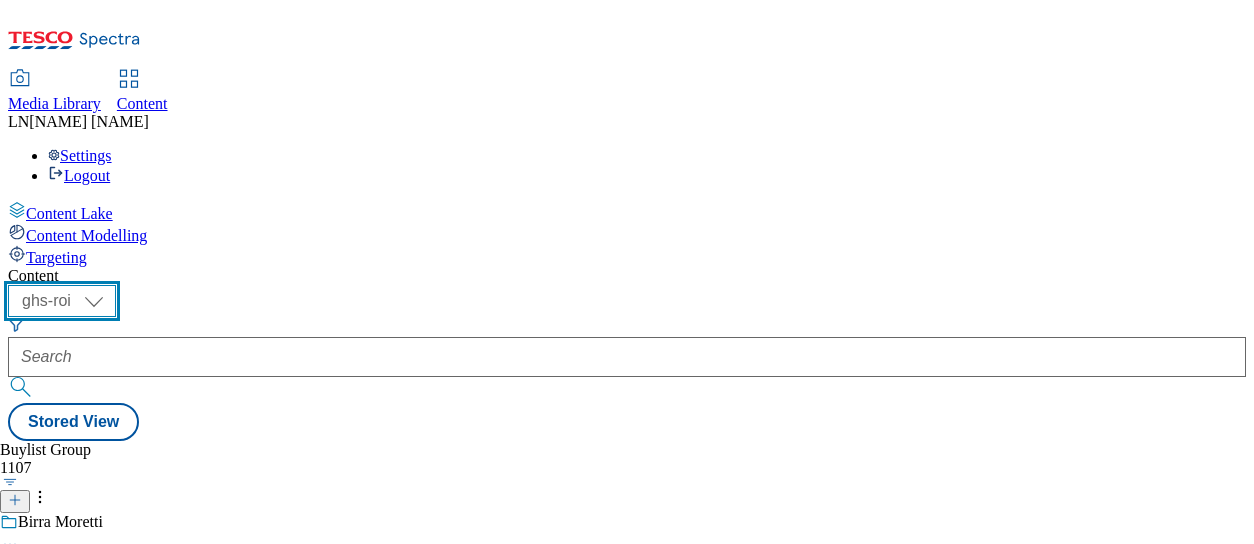 select on "ghs-uk" 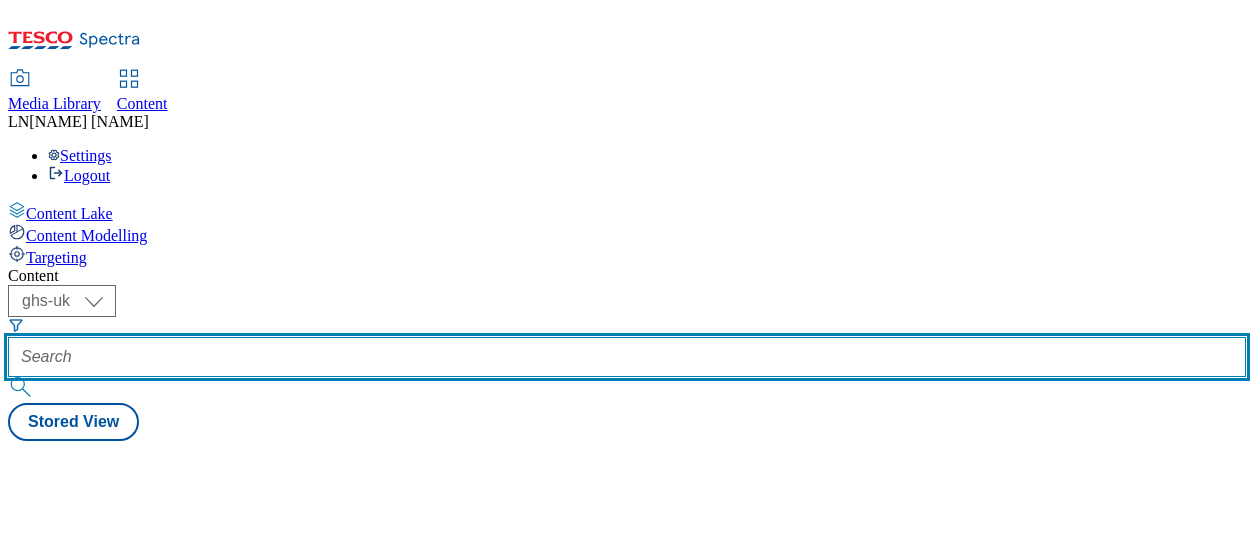 click at bounding box center [627, 357] 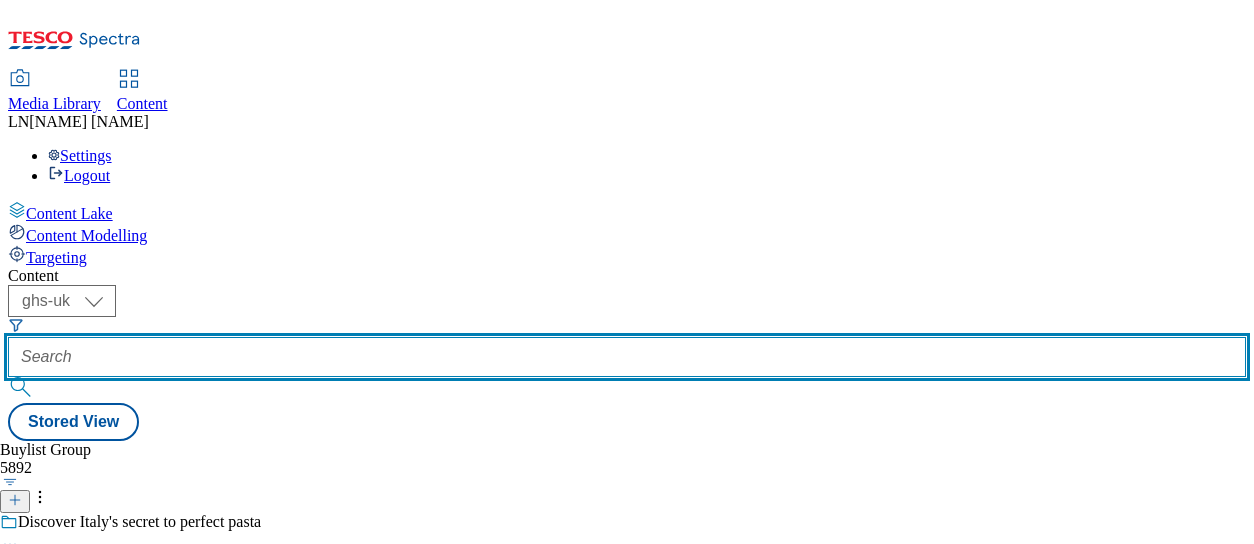 paste on "541628" 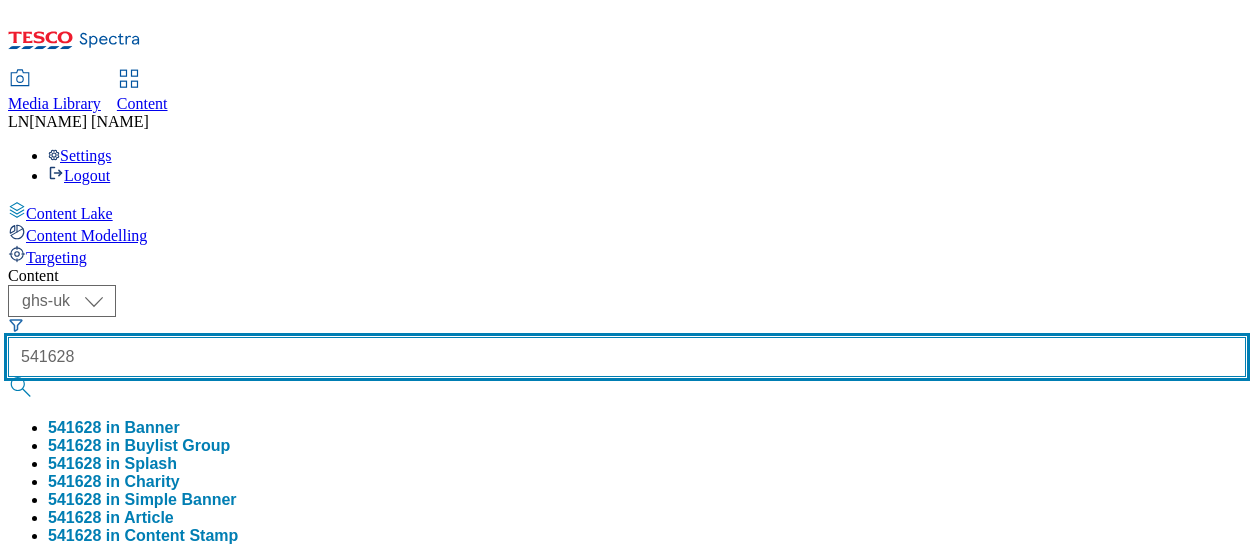 type on "541628" 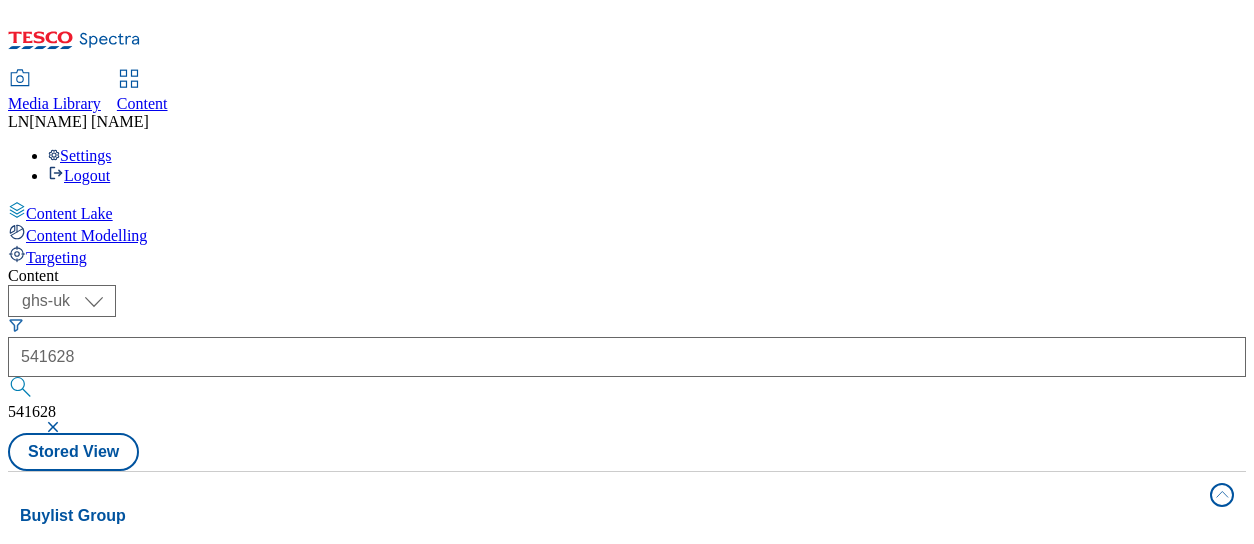 click on "Content   ( optional ) ghs-roi ghs-uk ghs-uk 541628 541628 Stored View Buylist Group 1 lane  |   1 item Buylist 1 American Pecans - surprisingly snackable! Ad541628 / peter-meadows-pecan-nuts-25tw24 / peter-meadows 5 Aug 2025 10:32 am" at bounding box center [627, 768] 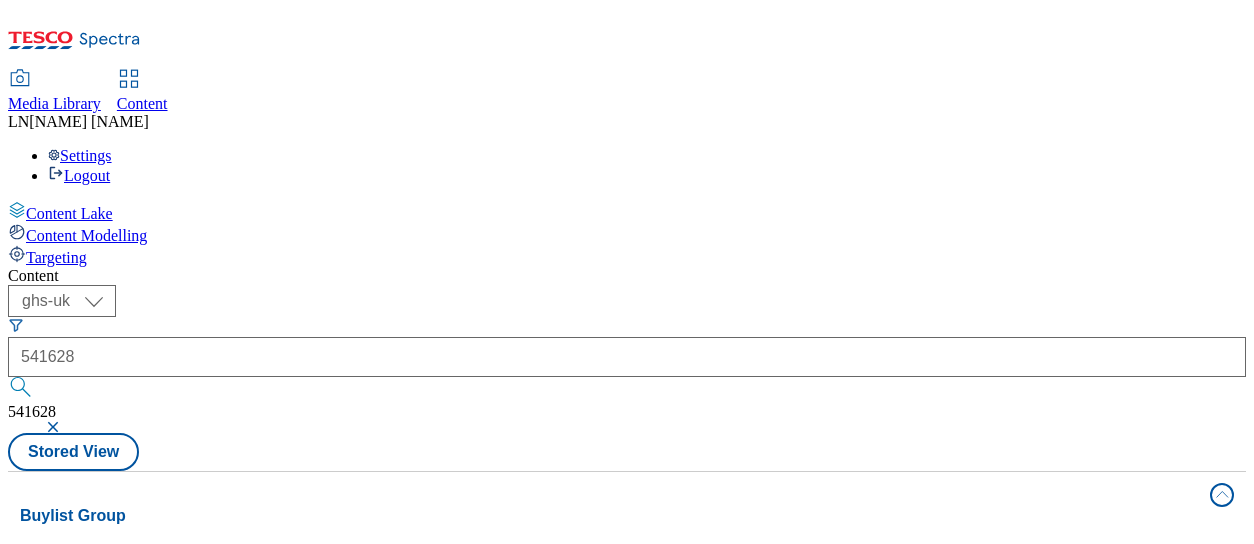 scroll, scrollTop: 53, scrollLeft: 0, axis: vertical 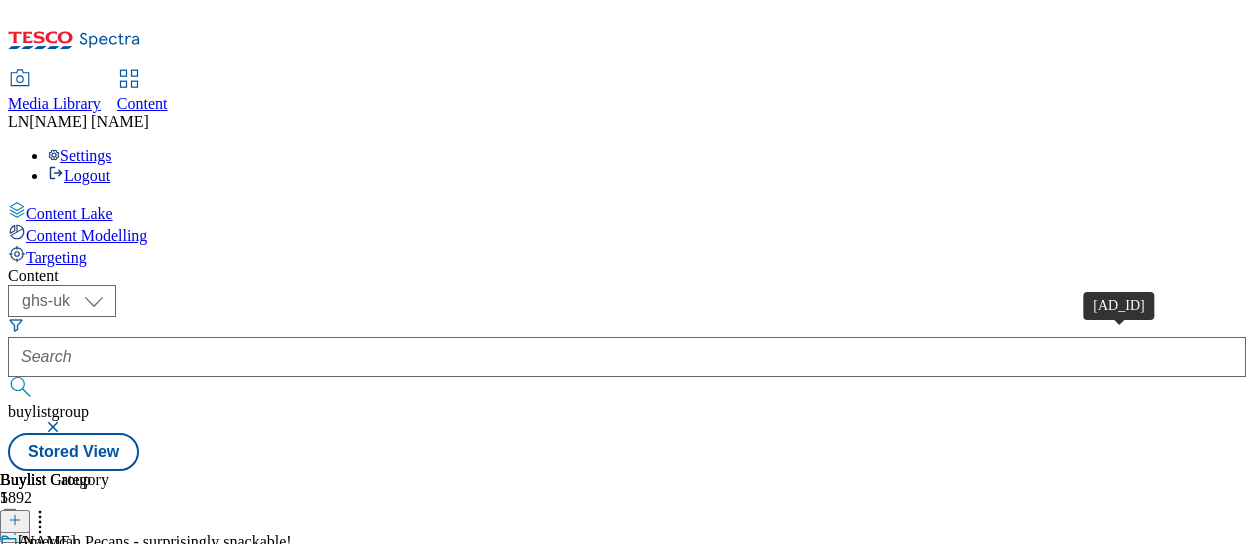click on "Ad541628" at bounding box center [29, 588] 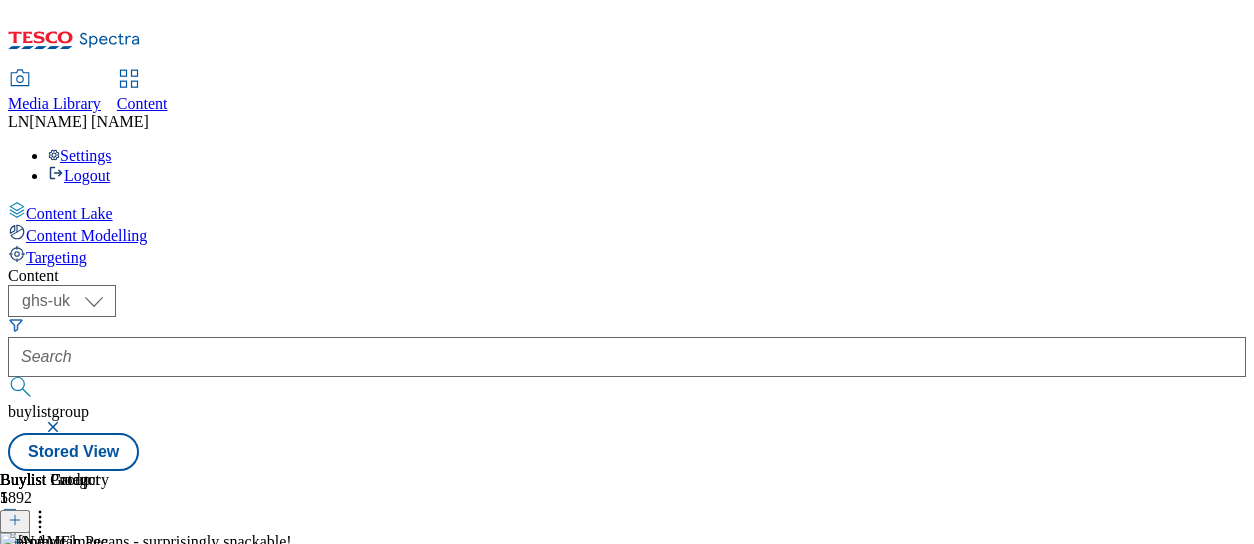 scroll, scrollTop: 0, scrollLeft: 520, axis: horizontal 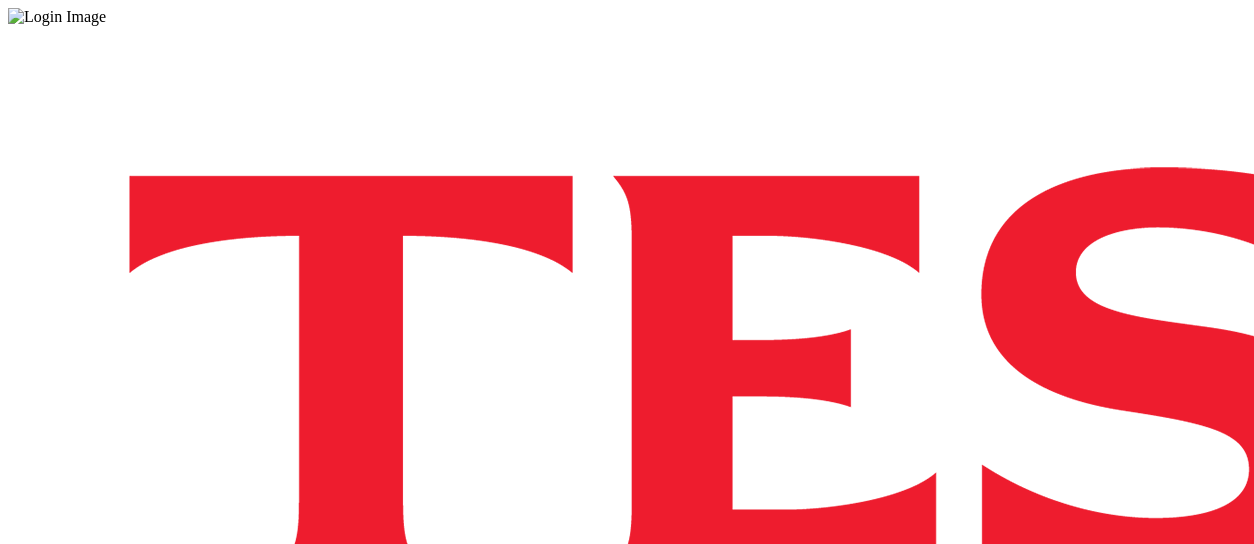 click on "Login" at bounding box center (627, 1000) 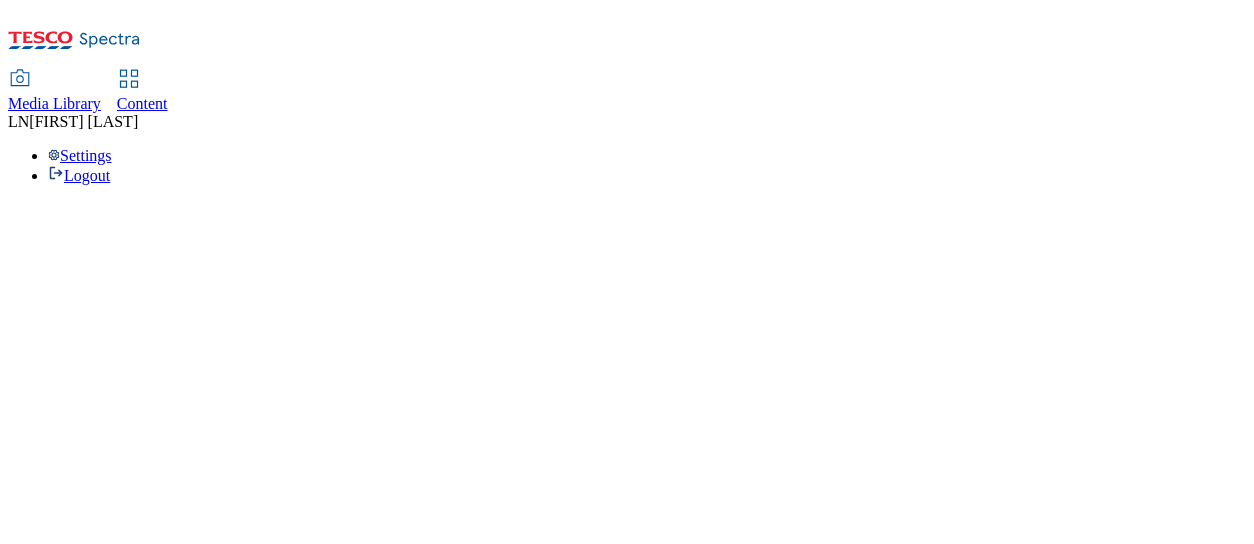 scroll, scrollTop: 0, scrollLeft: 0, axis: both 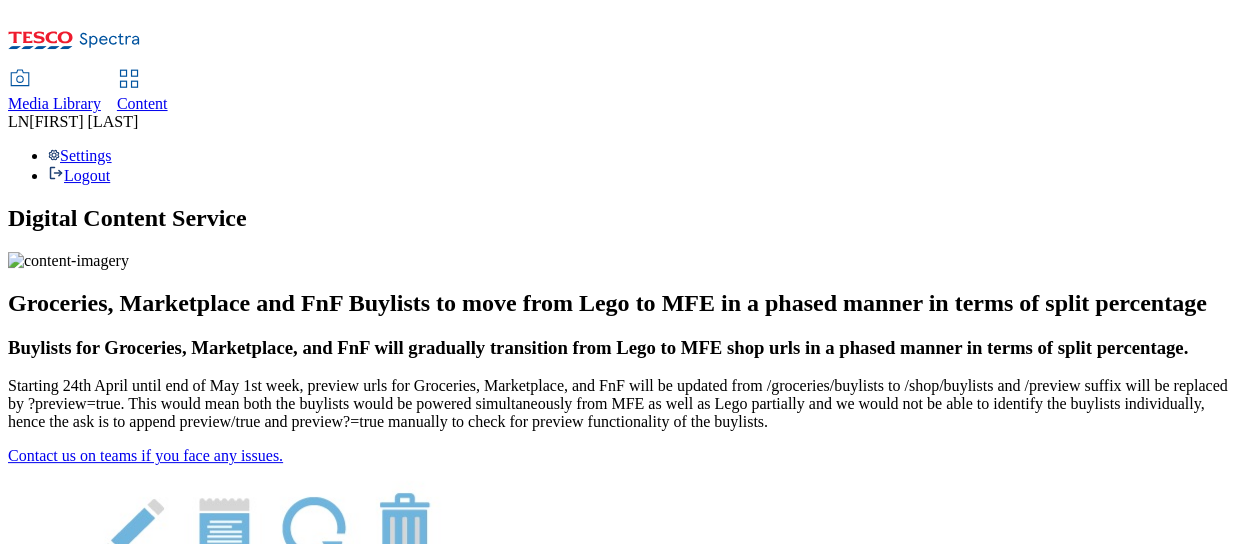 click on "Content" at bounding box center (142, 103) 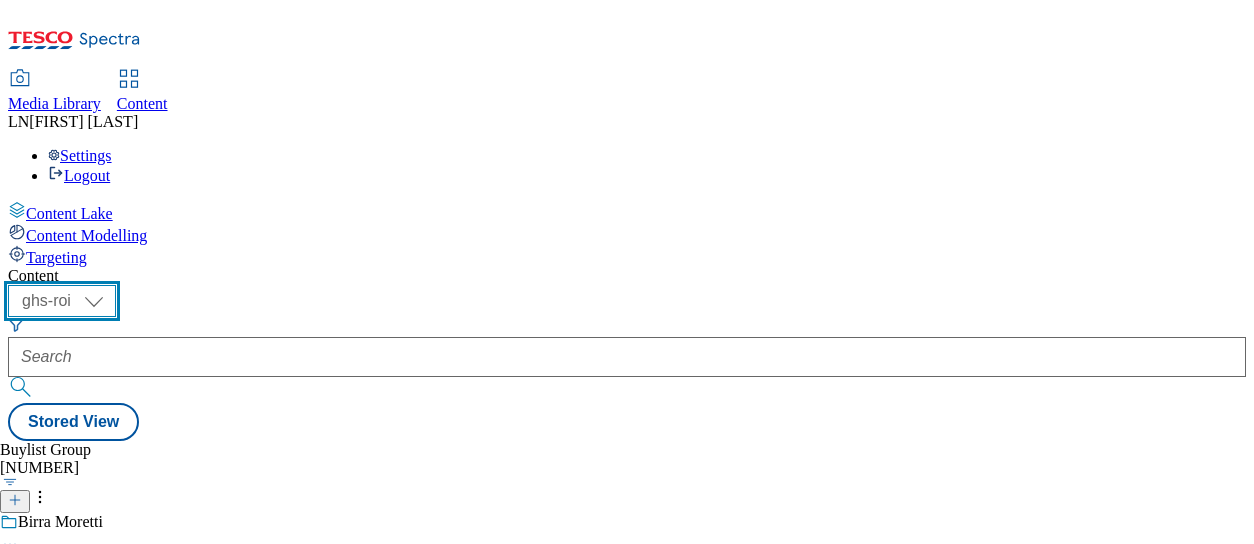 click on "ghs-roi ghs-uk" at bounding box center [62, 301] 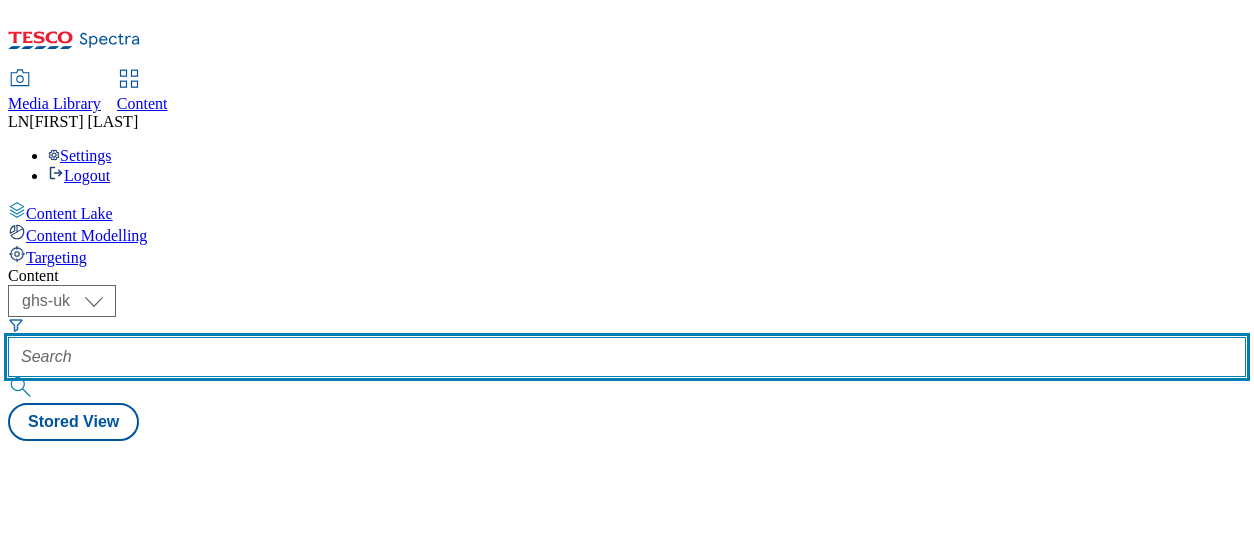 click at bounding box center (627, 357) 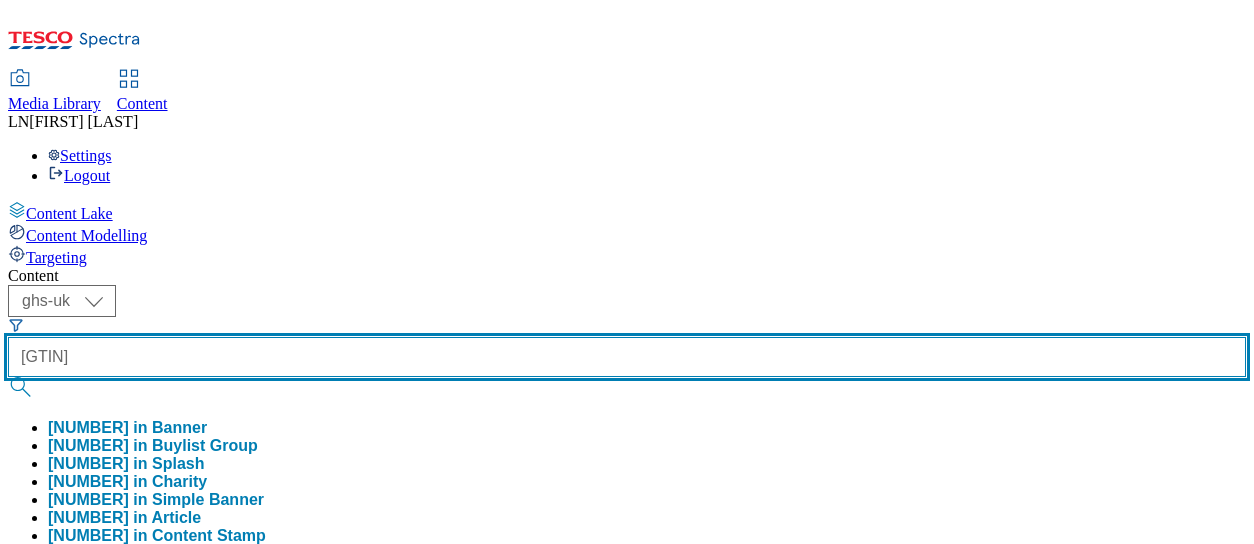 click at bounding box center [22, 387] 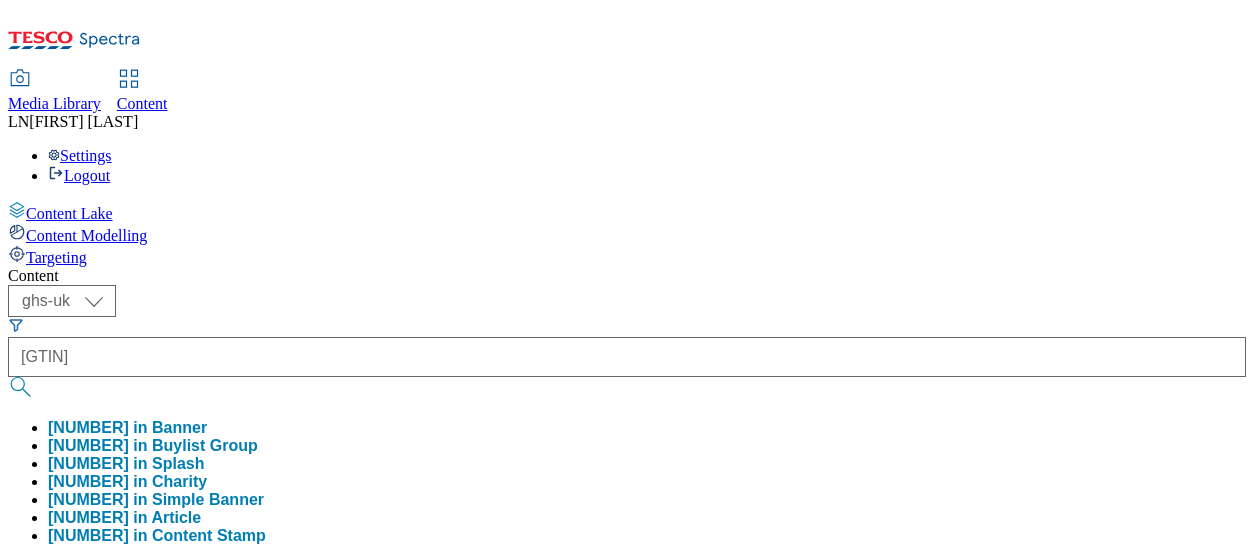 click on "Content ( optional ) ghs-roi ghs-uk ghs-uk [NUMBER] [NUMBER] in Banner [NUMBER] in Buylist Group [NUMBER] in Splash [NUMBER] in Charity [NUMBER] in Simple Banner [NUMBER] in Article [NUMBER] in Content Stamp [NUMBER] in Hello homepage [NUMBER] in Buylist Product [NUMBER] in Buylist Category [NUMBER] in Buylist [NUMBER] in Content Group [NUMBER] in Content Heading [NUMBER] Stored View Buylist Group 1 lane | 1 item Buylist 1 lane | 1 item Buylist 1  Ad[NUMBER] / intertissue-regina-25tw25 / intertissue [DATE] [TIME]" at bounding box center (627, 901) 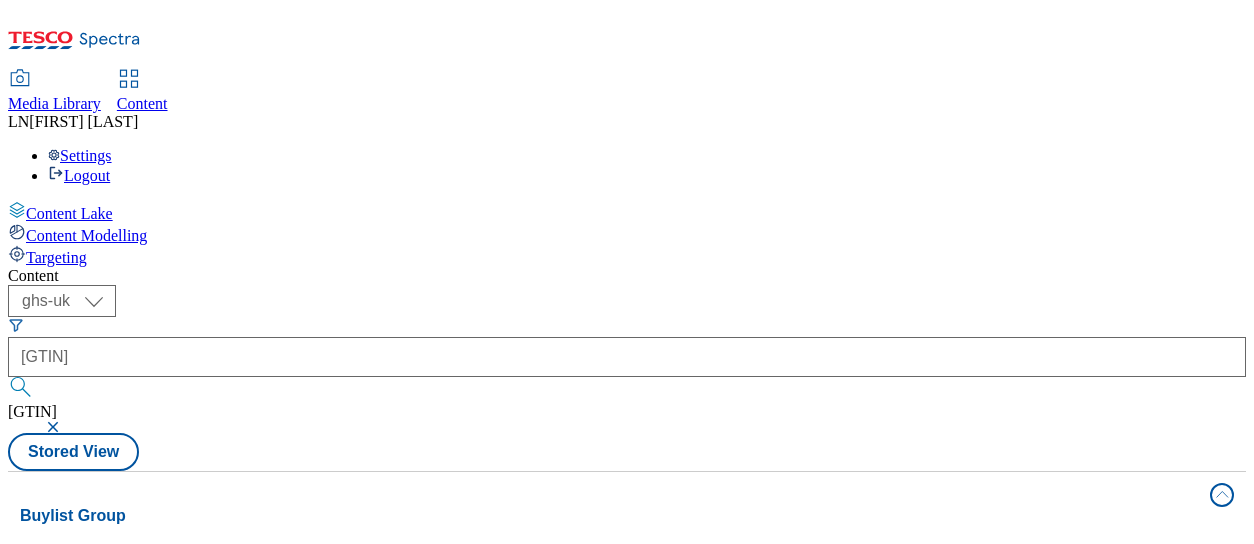 scroll, scrollTop: 53, scrollLeft: 0, axis: vertical 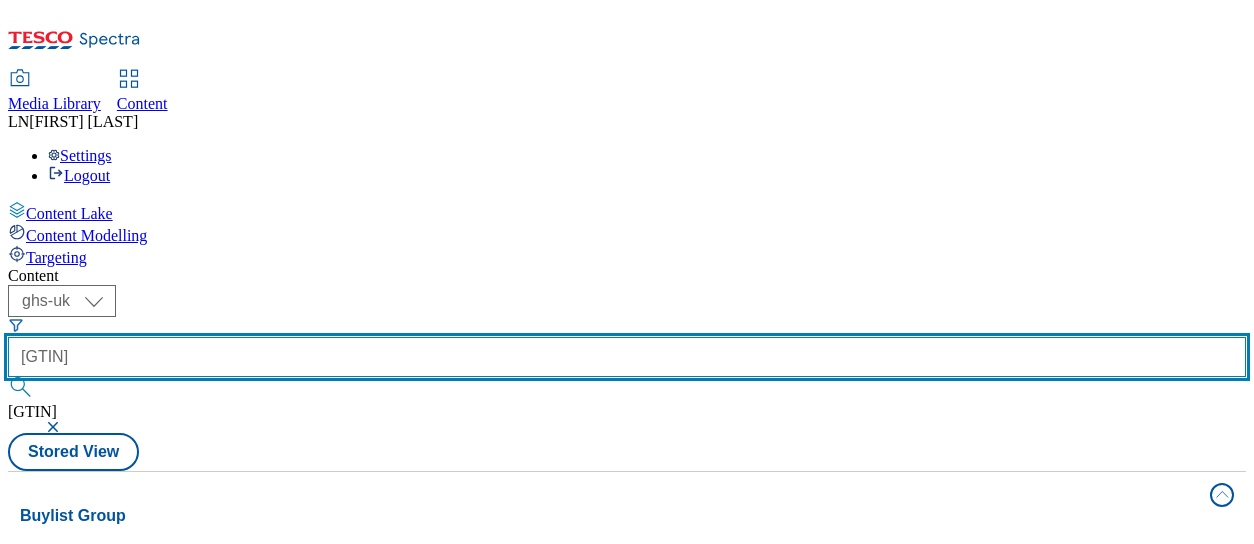 click on "[GTIN]" at bounding box center [627, 357] 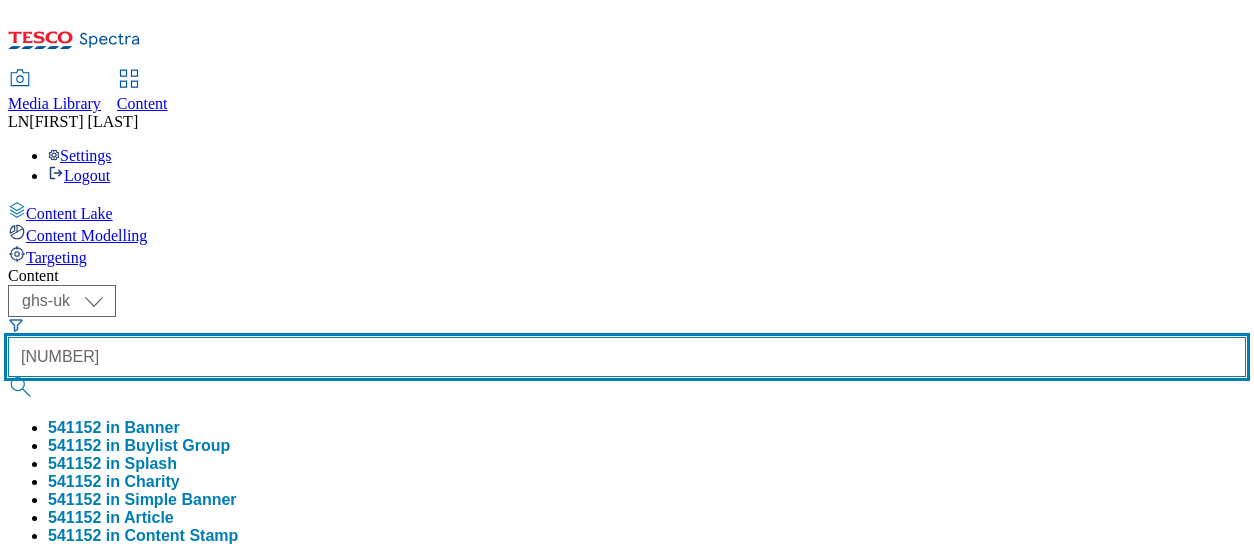 type on "[NUMBER]" 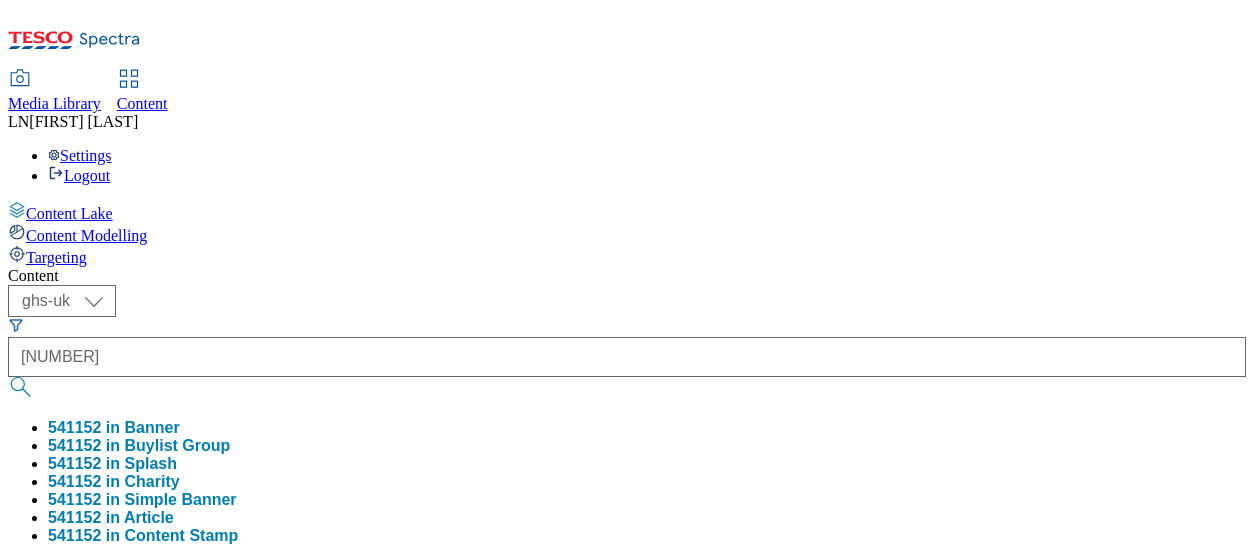 click on "Content ( optional ) ghs-roi ghs-uk ghs-uk [NUMBER] [NUMBER] in Banner [NUMBER] in Buylist Group [NUMBER] in Splash [NUMBER] in Charity [NUMBER] in Simple Banner [NUMBER] in Article [NUMBER] in Content Stamp [NUMBER] in Hello homepage [NUMBER] in Buylist Product [NUMBER] in Buylist Category [NUMBER] in Buylist [NUMBER] in Content Group [NUMBER] in Content Heading [NUMBER] Stored View Buylist Group 1 lane | 1 item Buylist 1  Ad[NUMBER] / lindt-excellence-25tw21 / lindt [DATE] [TIME]" at bounding box center [627, 901] 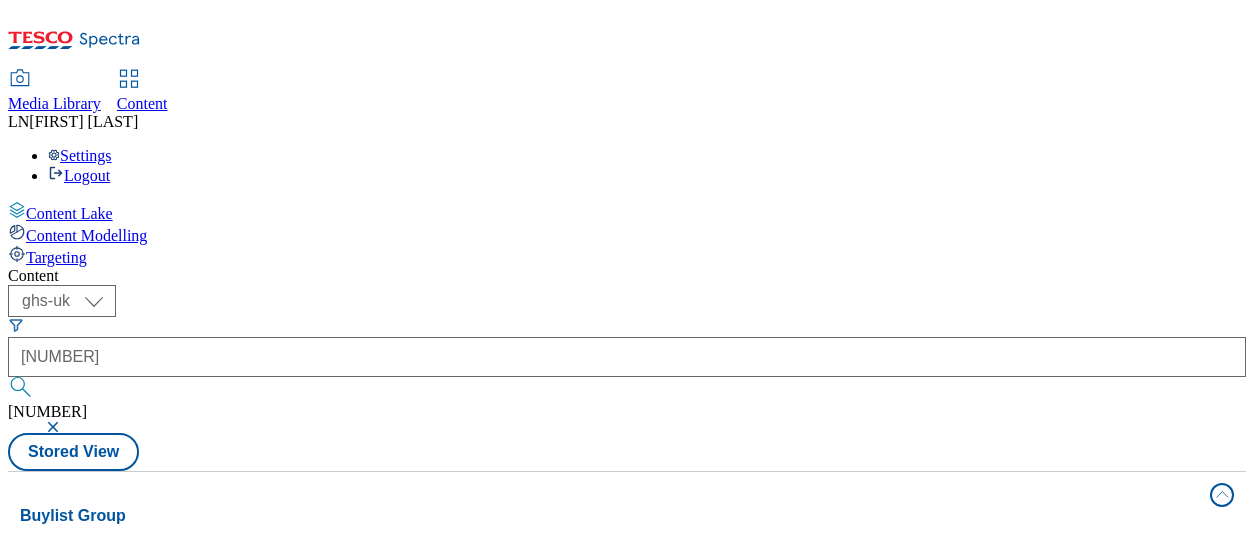 click on "/ lindt" at bounding box center (199, 761) 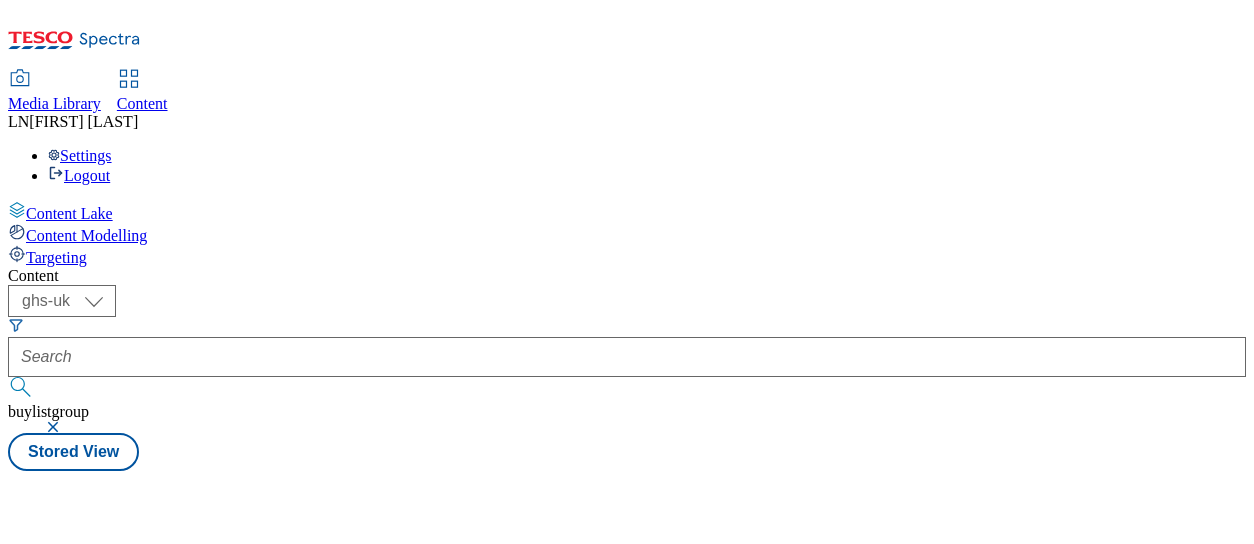 scroll, scrollTop: 0, scrollLeft: 0, axis: both 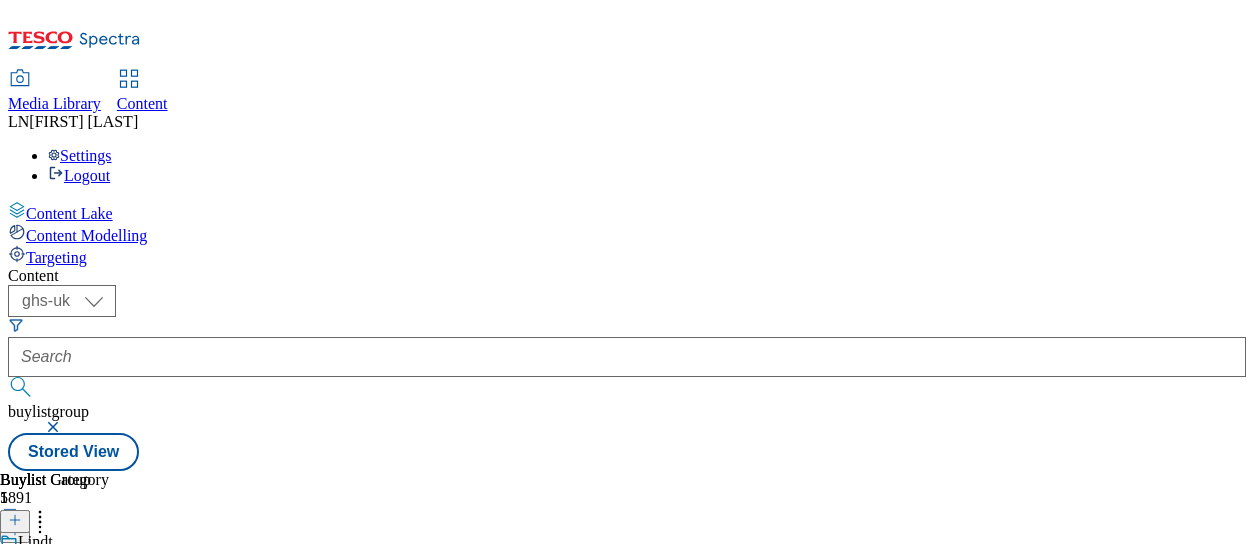 click on "lindt-excellence" at bounding box center [54, 606] 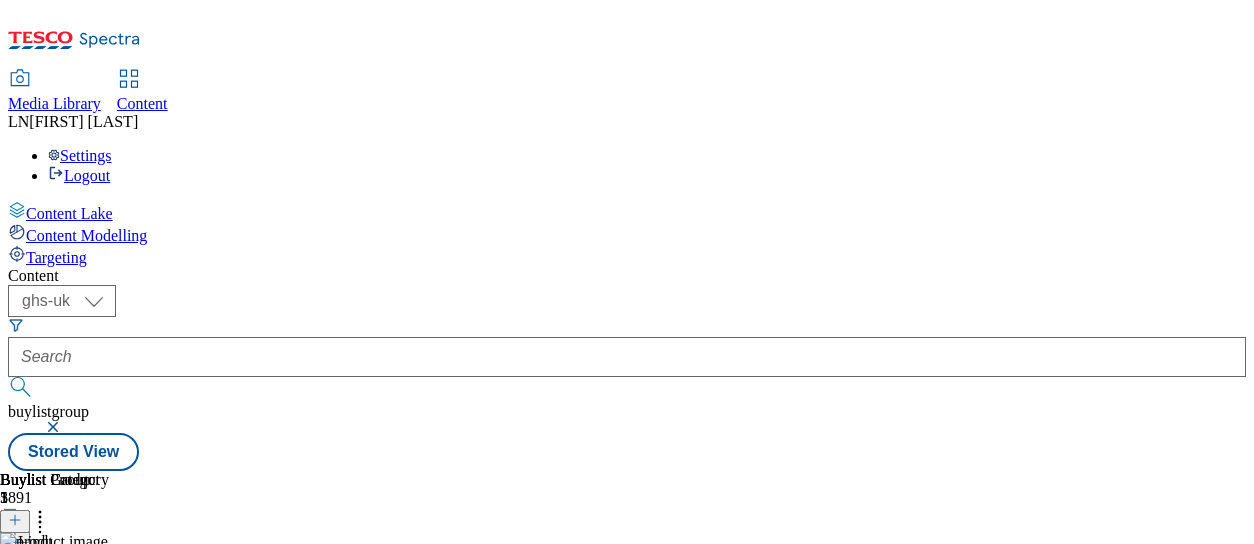 scroll, scrollTop: 0, scrollLeft: 520, axis: horizontal 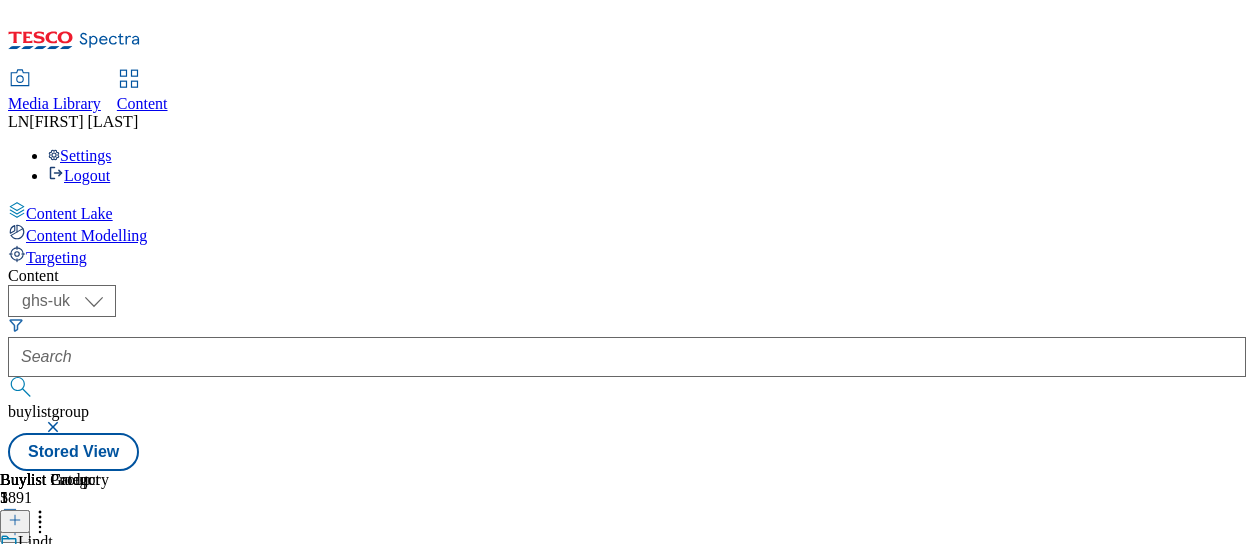 click 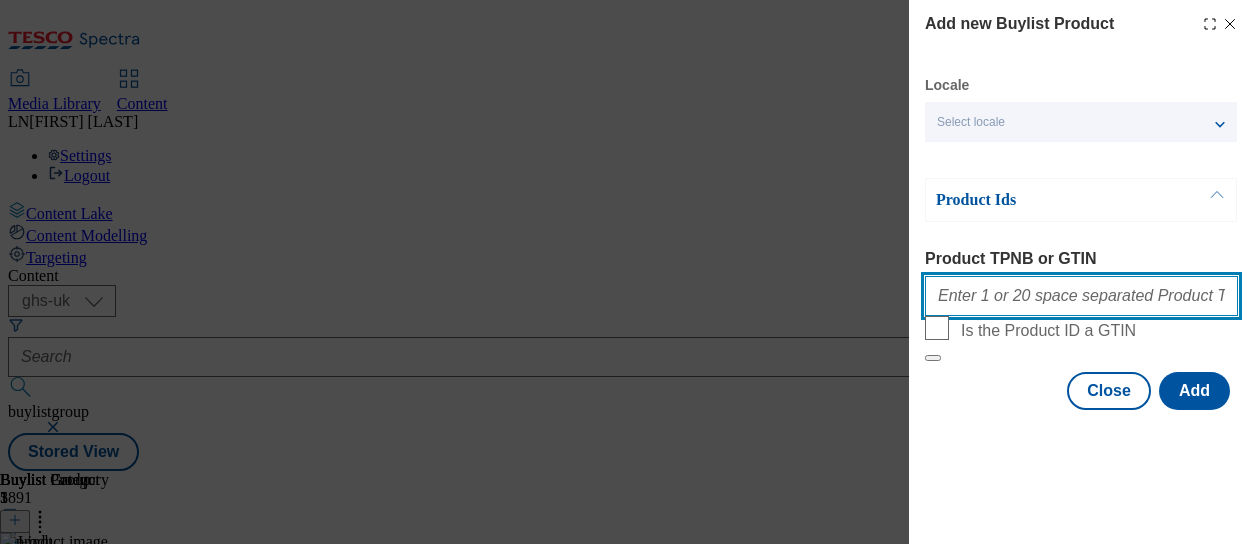 click on "Product TPNB or GTIN" at bounding box center [1081, 296] 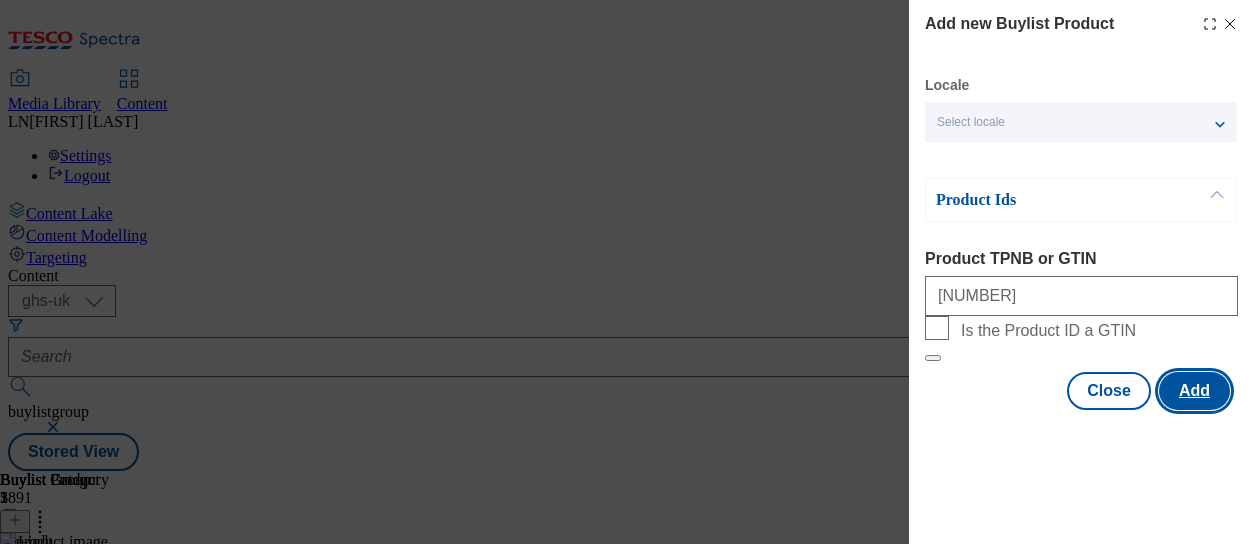 click on "Add" at bounding box center [1194, 391] 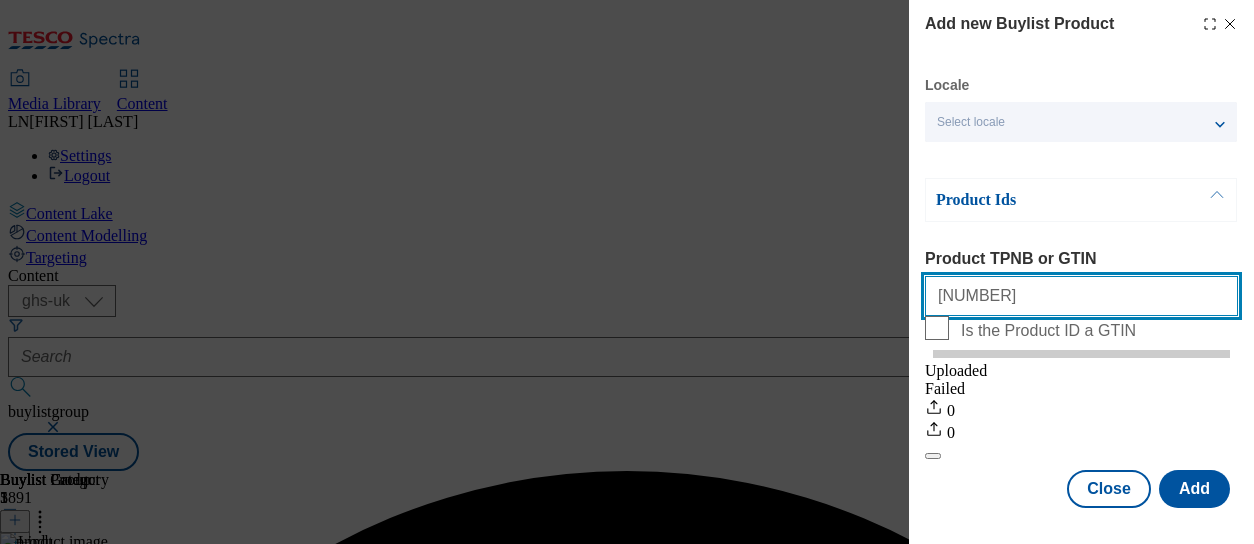 scroll, scrollTop: 0, scrollLeft: 0, axis: both 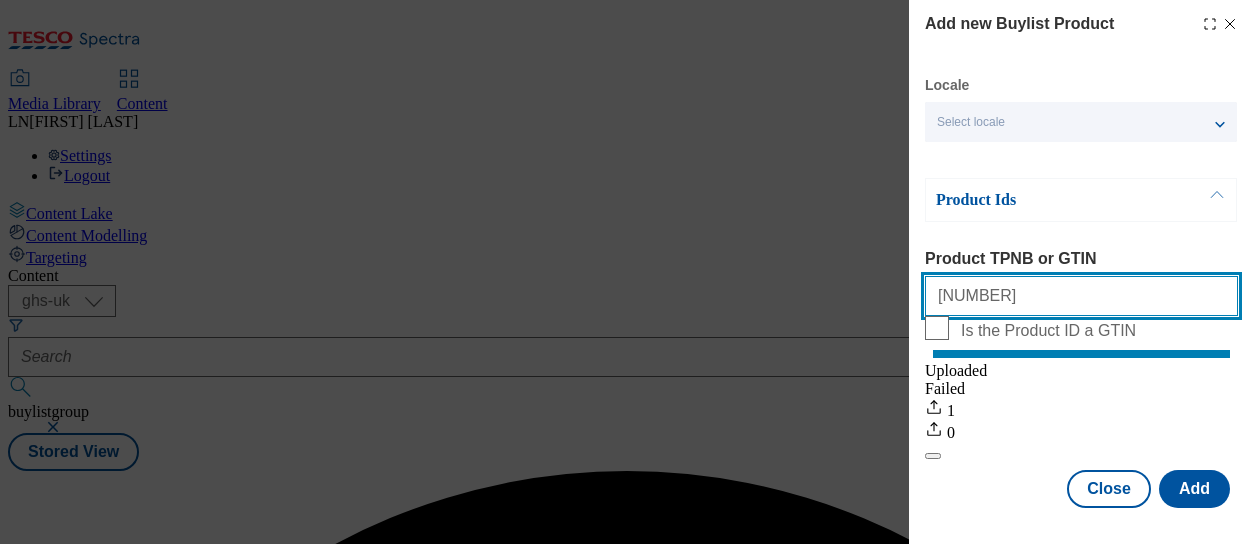 click on "[NUMBER]" at bounding box center [1081, 296] 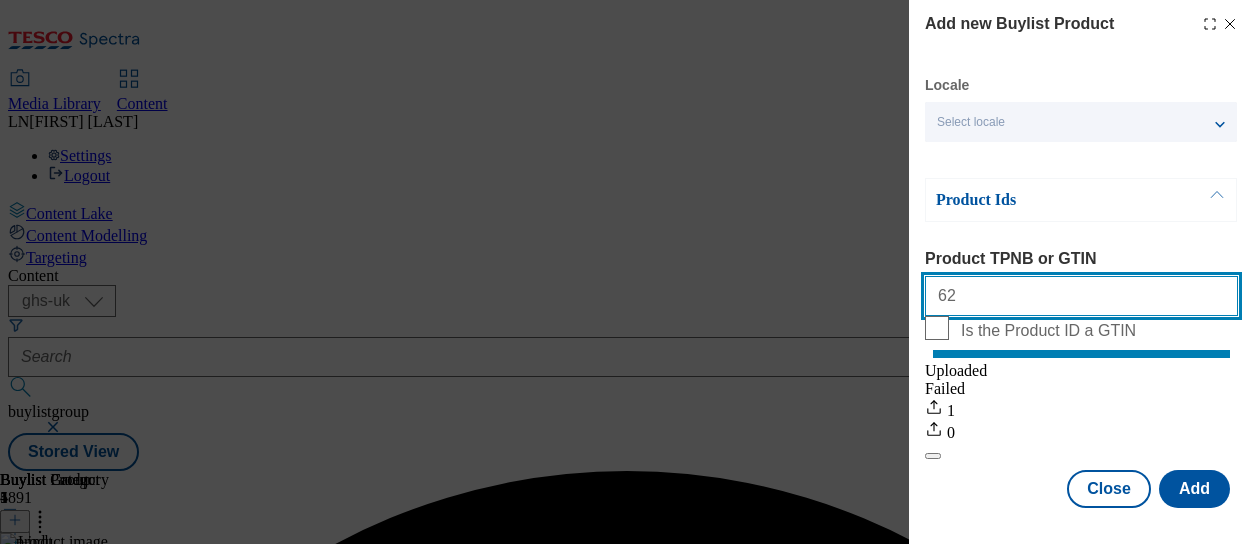 type on "6" 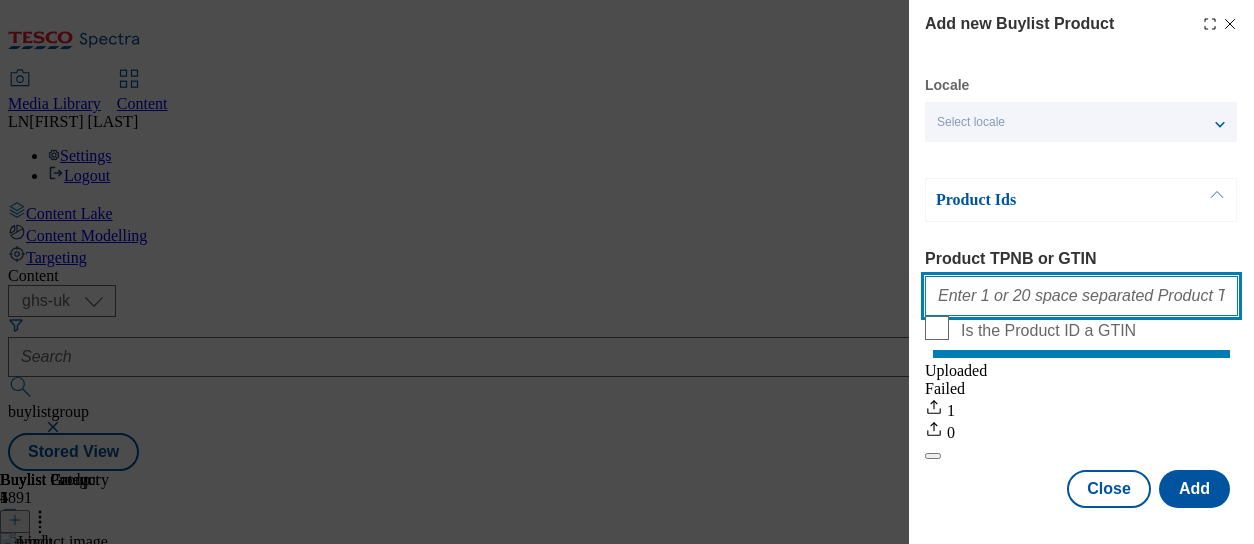 paste on "[NUMBER]" 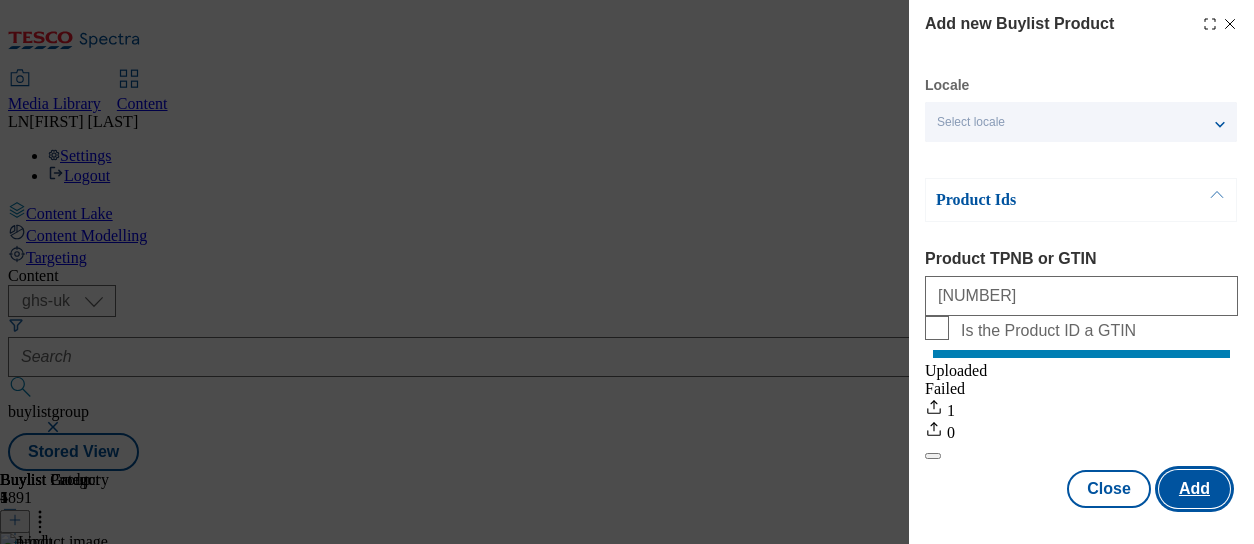 click on "Add" at bounding box center (1194, 489) 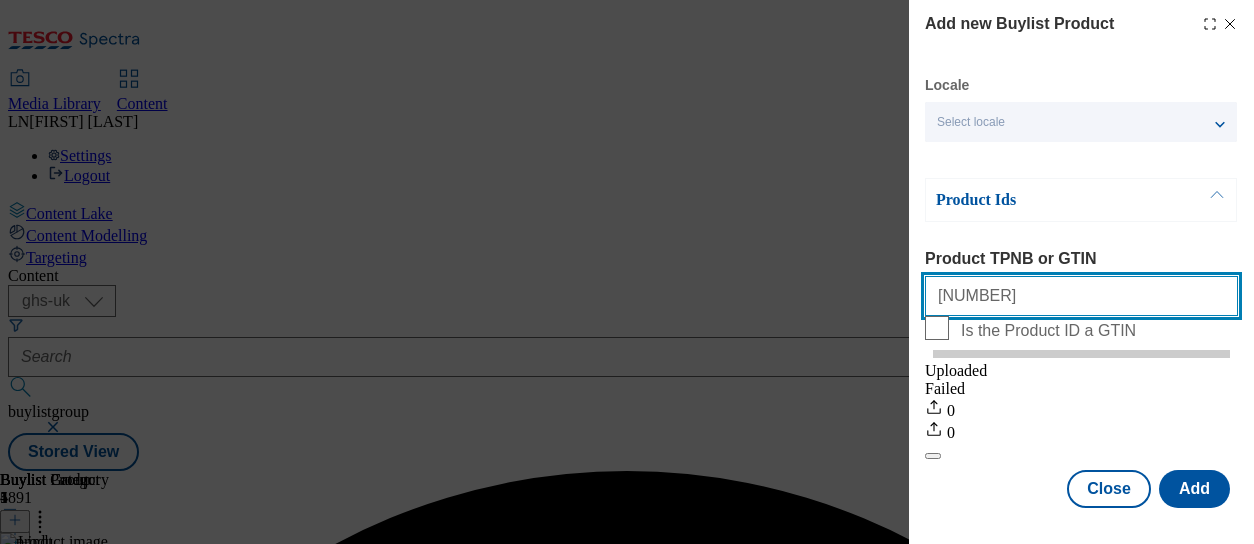click on "[NUMBER]" at bounding box center (1081, 296) 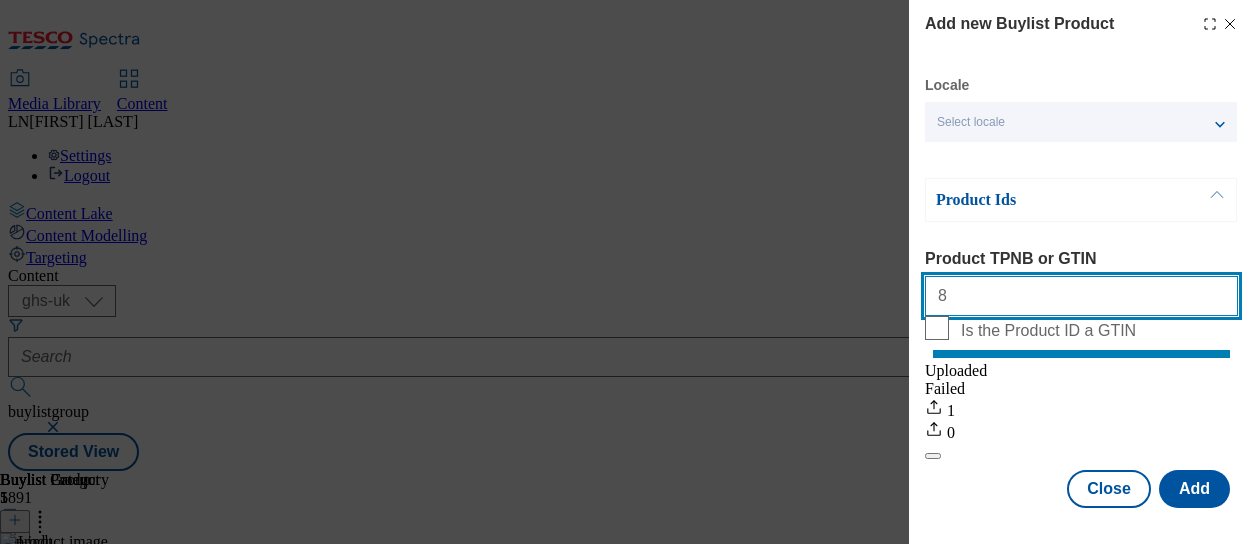 type on "8" 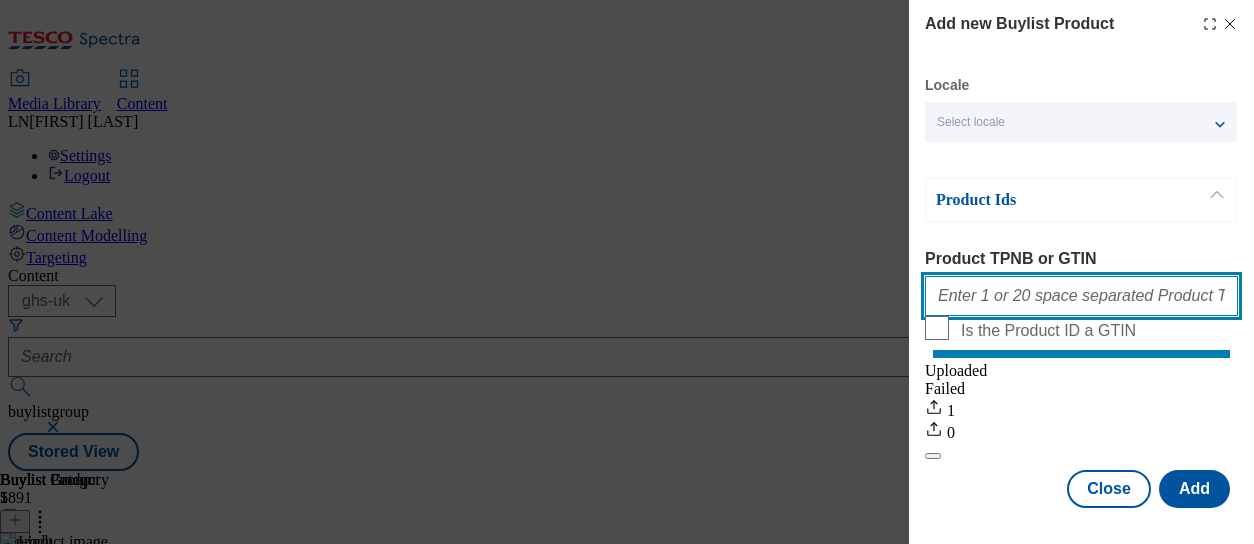 paste on "[GTIN]" 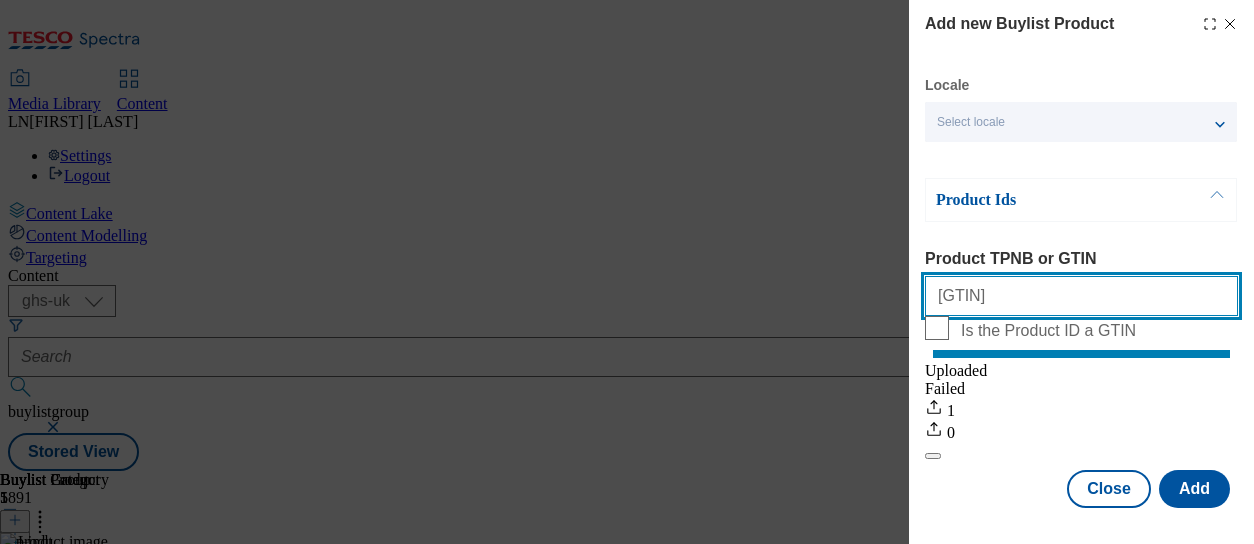 click on "[GTIN]" at bounding box center [1081, 296] 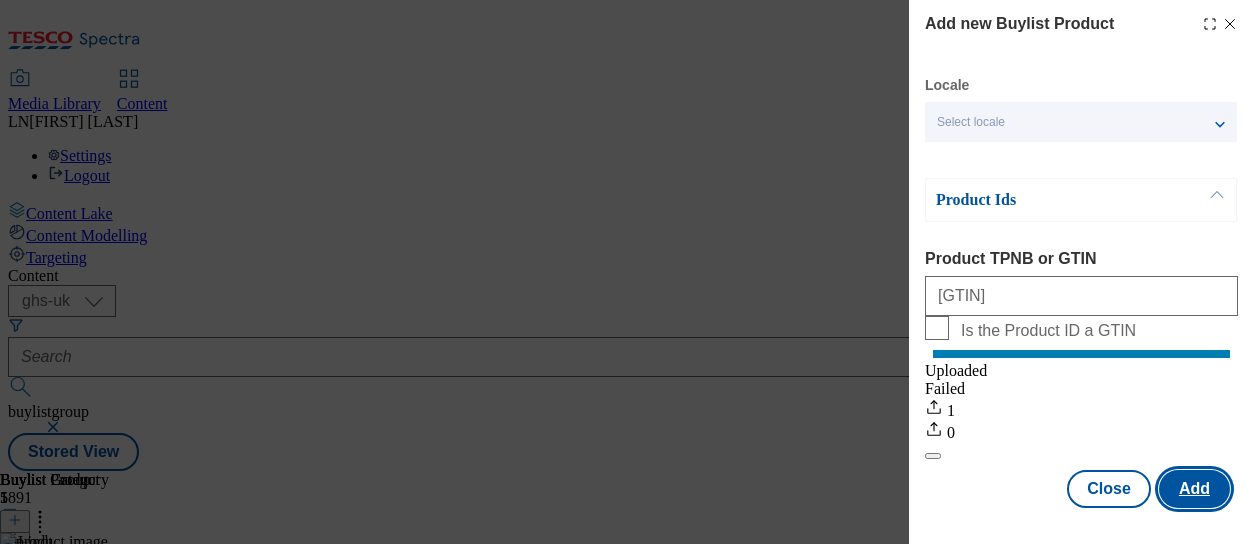 click on "Add" at bounding box center [1194, 489] 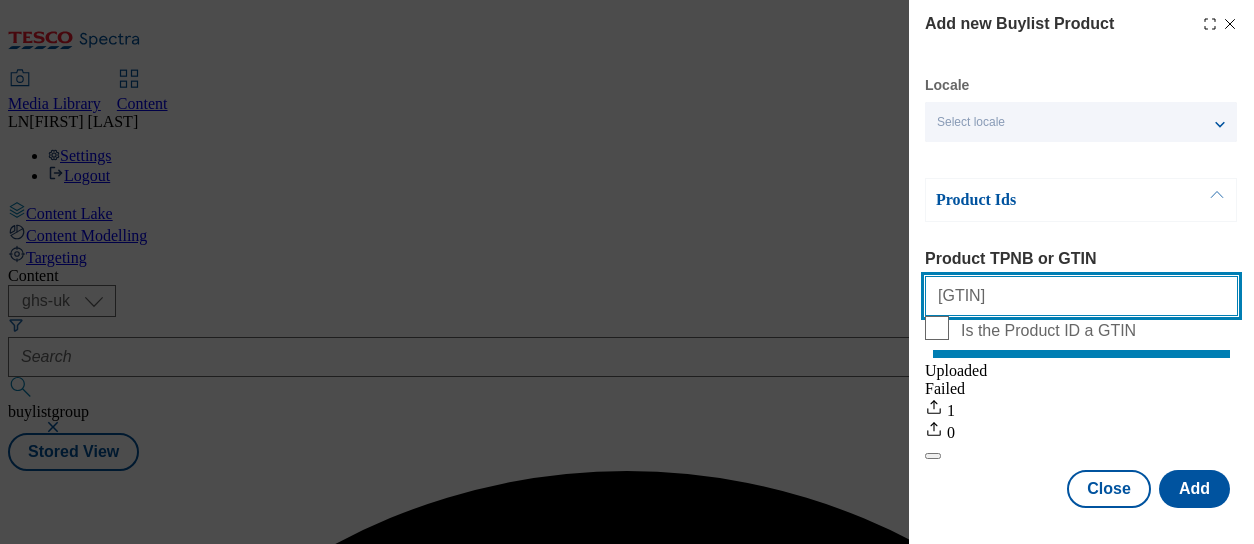 click on "[GTIN]" at bounding box center [1081, 296] 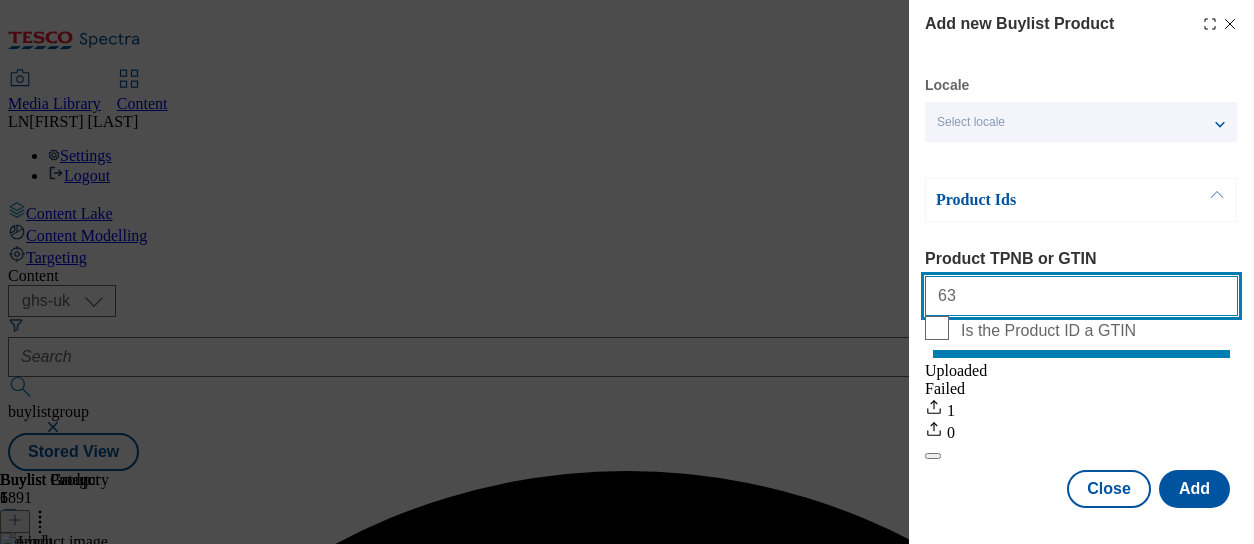 type on "6" 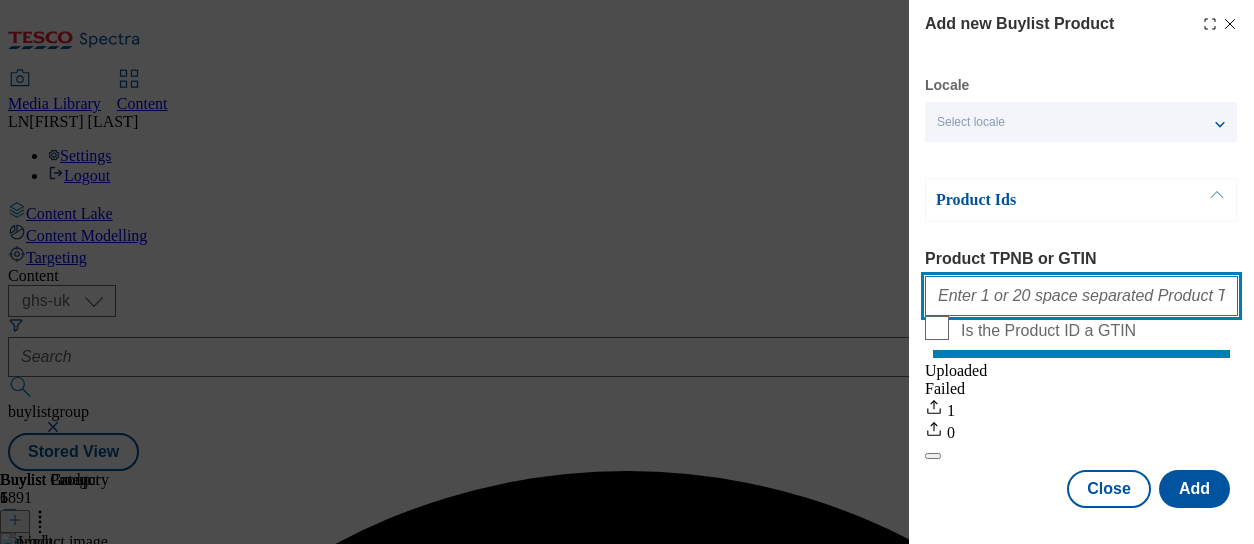 paste on "[NUMBER]" 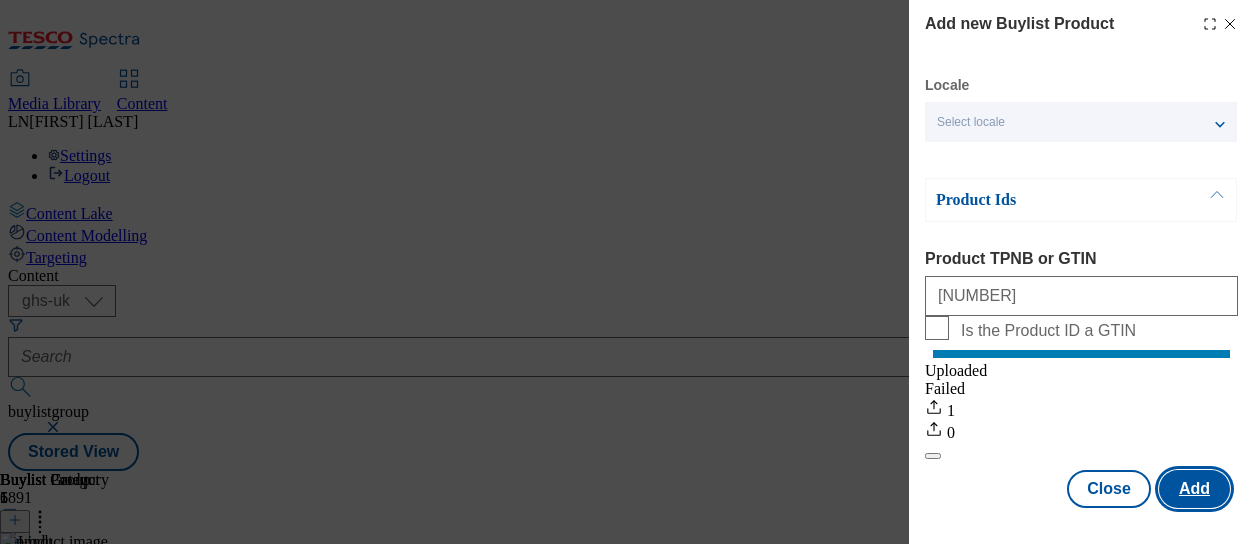 click on "Add" at bounding box center (1194, 489) 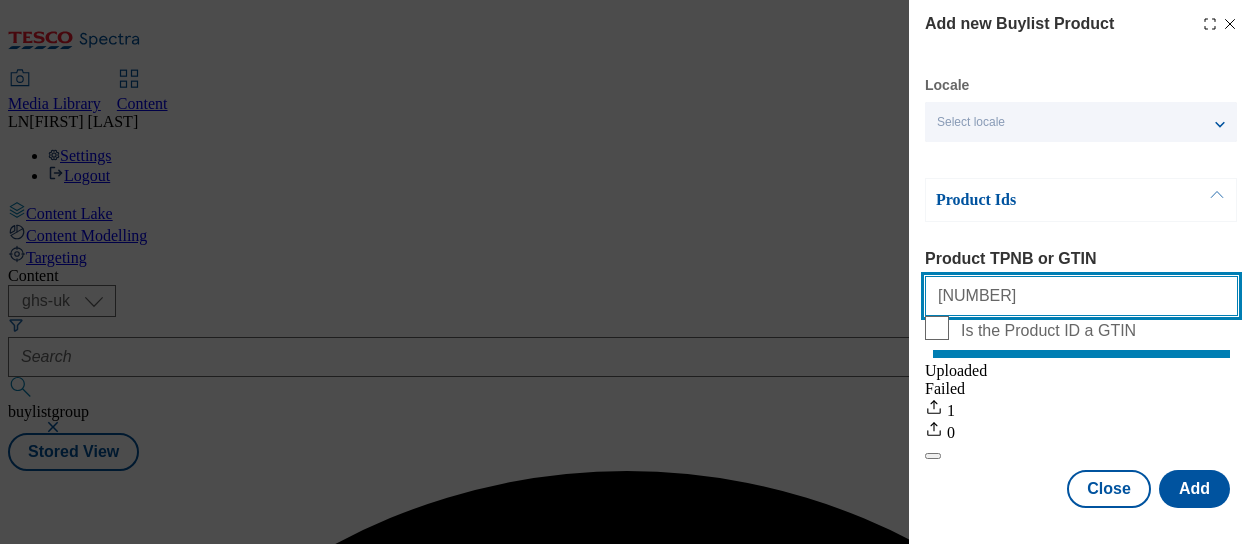 click on "[NUMBER]" at bounding box center (1081, 296) 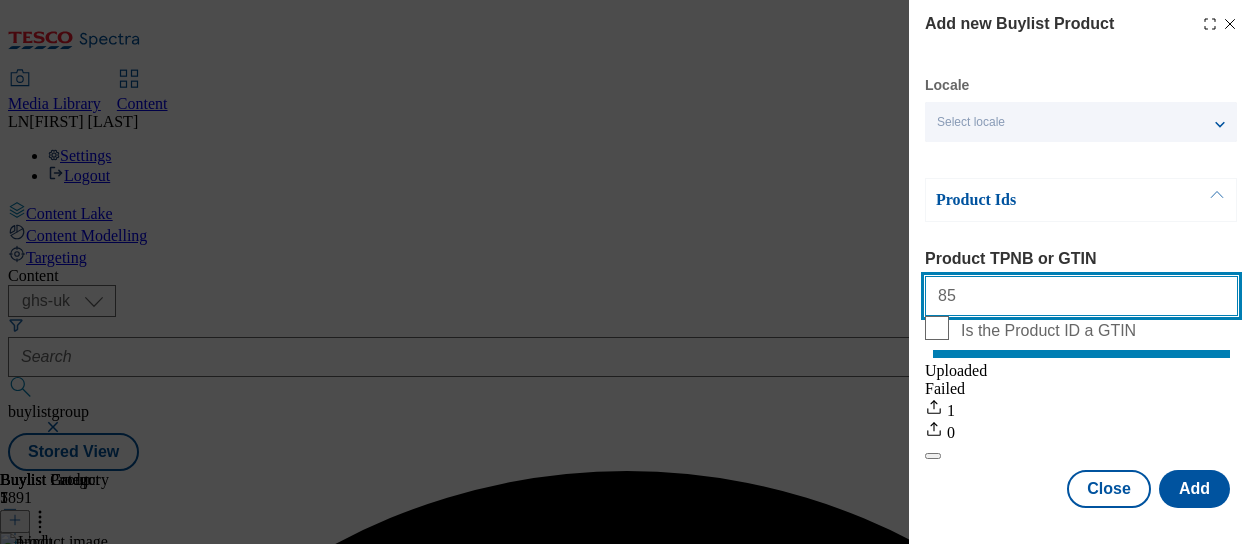 type on "8" 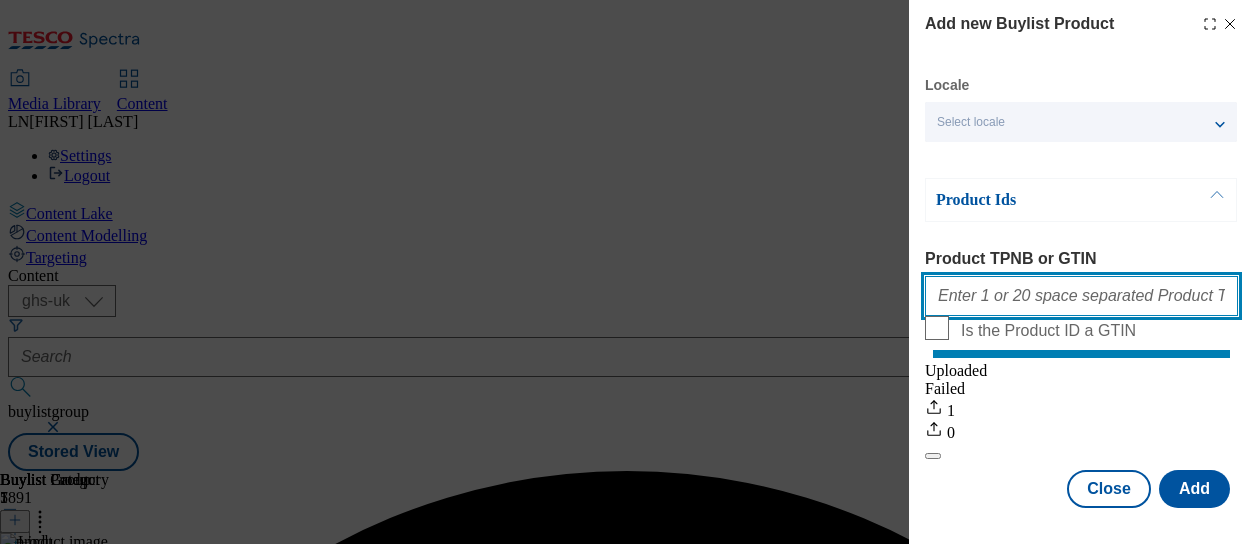 paste on "[NUMBER]" 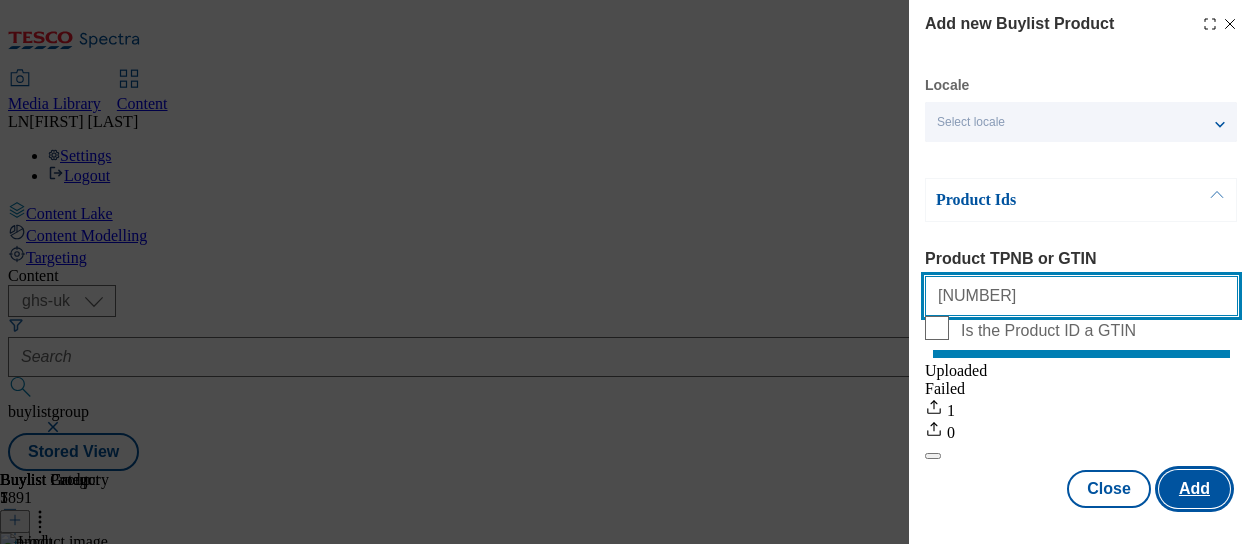 type on "[NUMBER]" 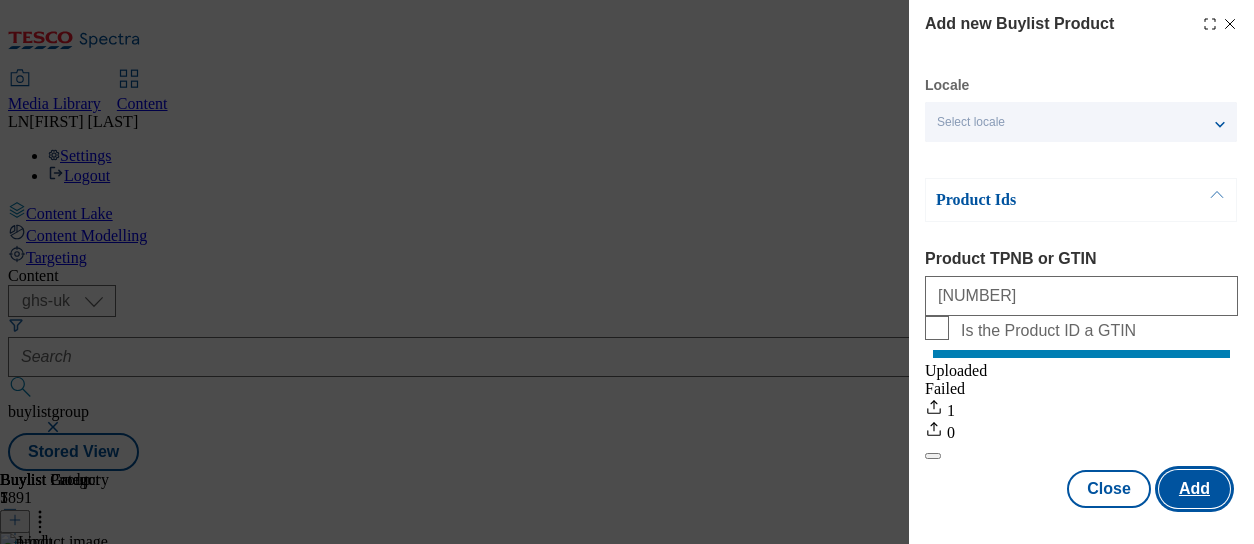 click on "Add" at bounding box center [1194, 489] 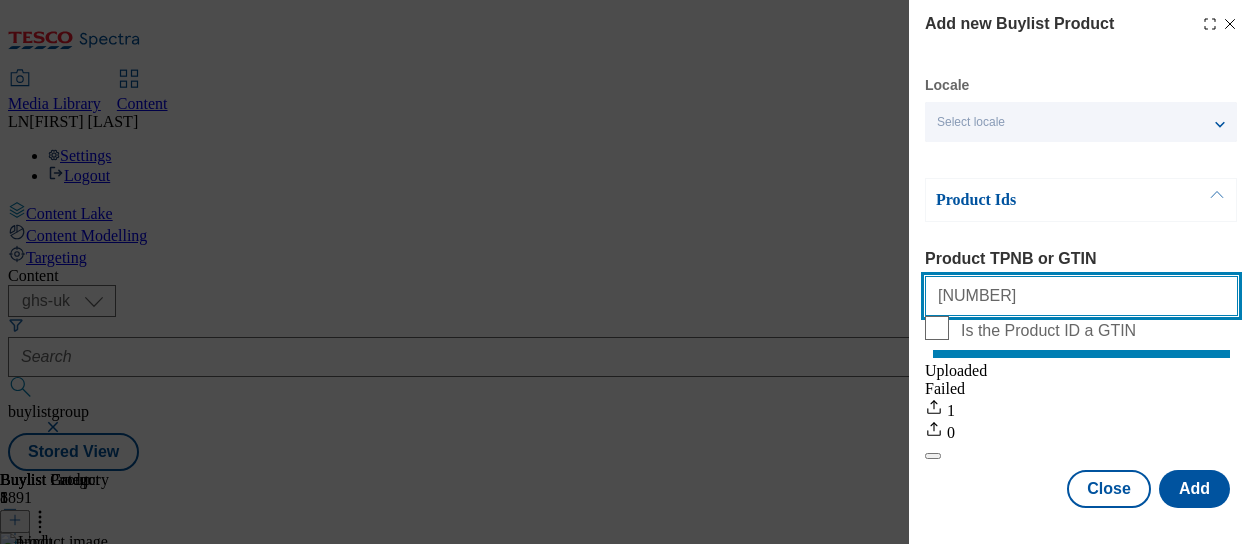 drag, startPoint x: 1002, startPoint y: 307, endPoint x: 896, endPoint y: 299, distance: 106.30146 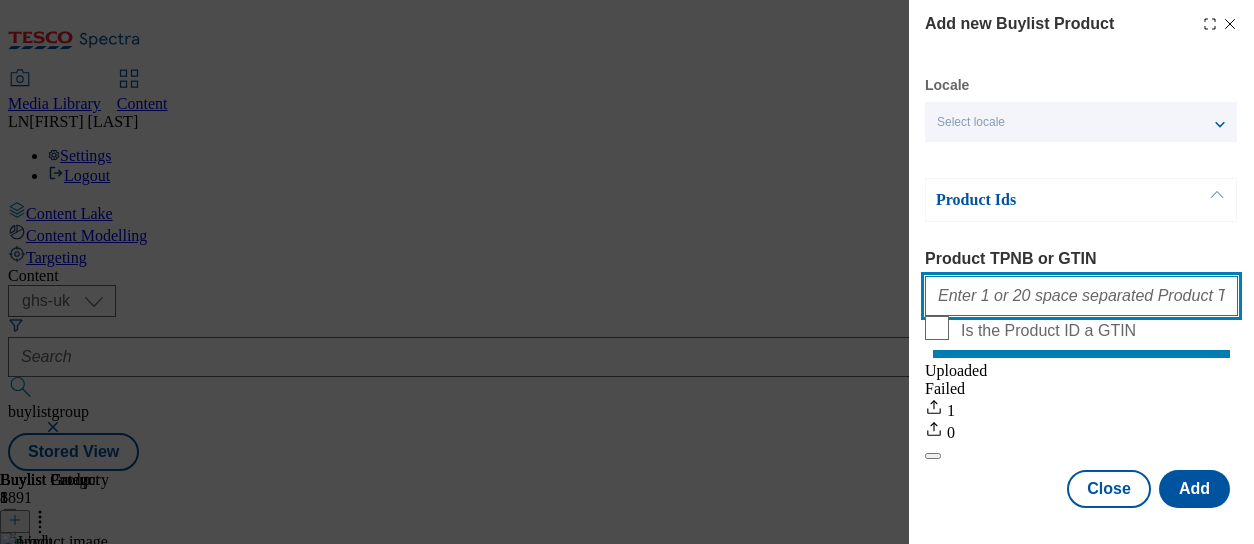 paste on "[NUMBER]" 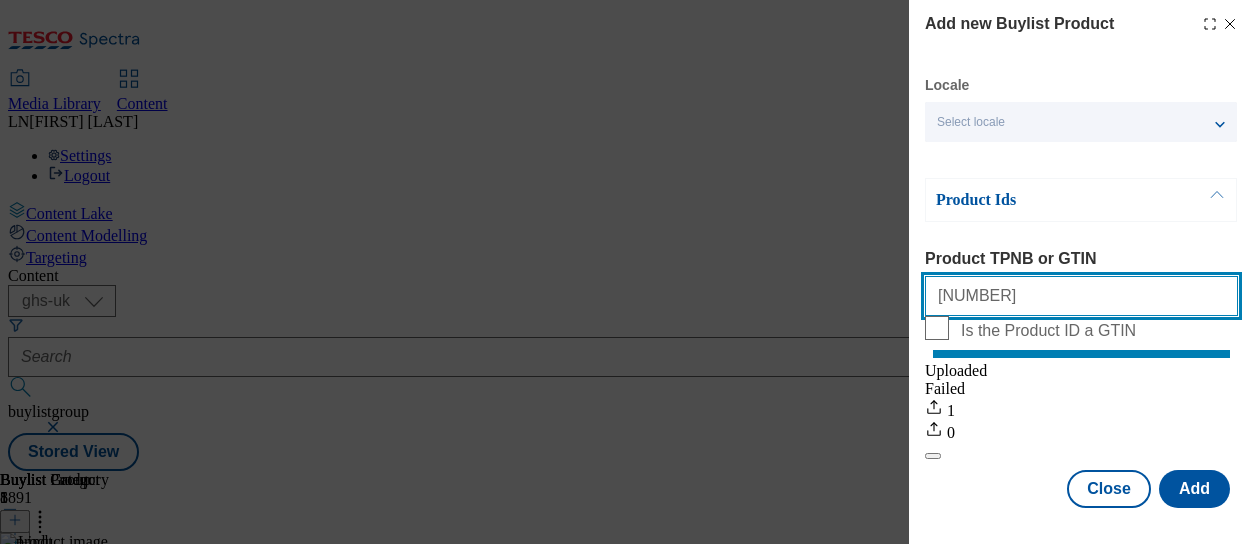 click on "[NUMBER]" at bounding box center [1081, 296] 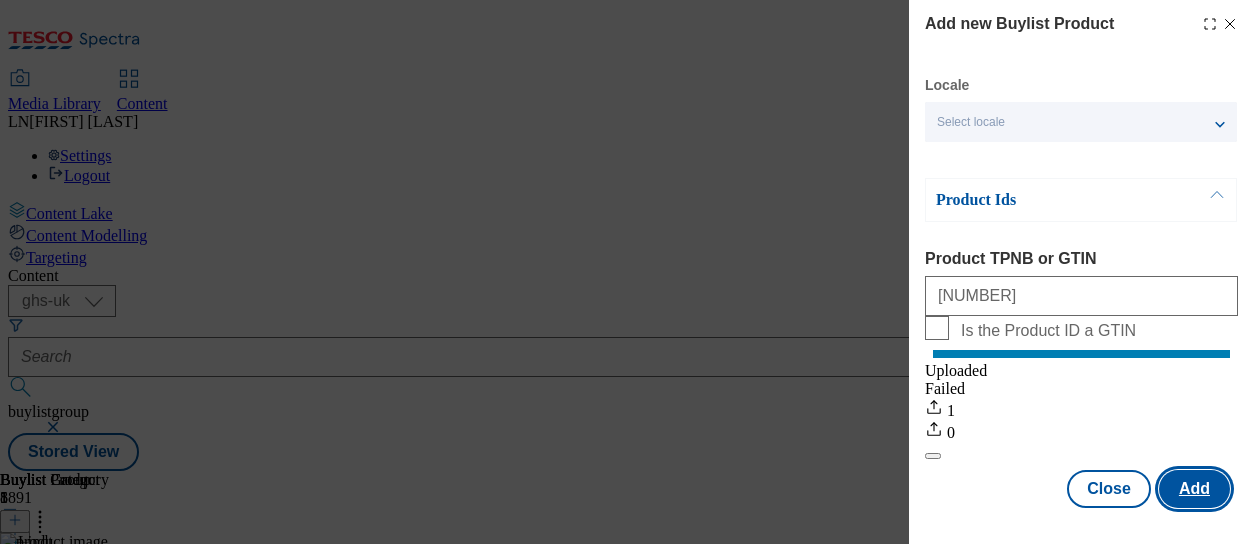 click on "Add" at bounding box center (1194, 489) 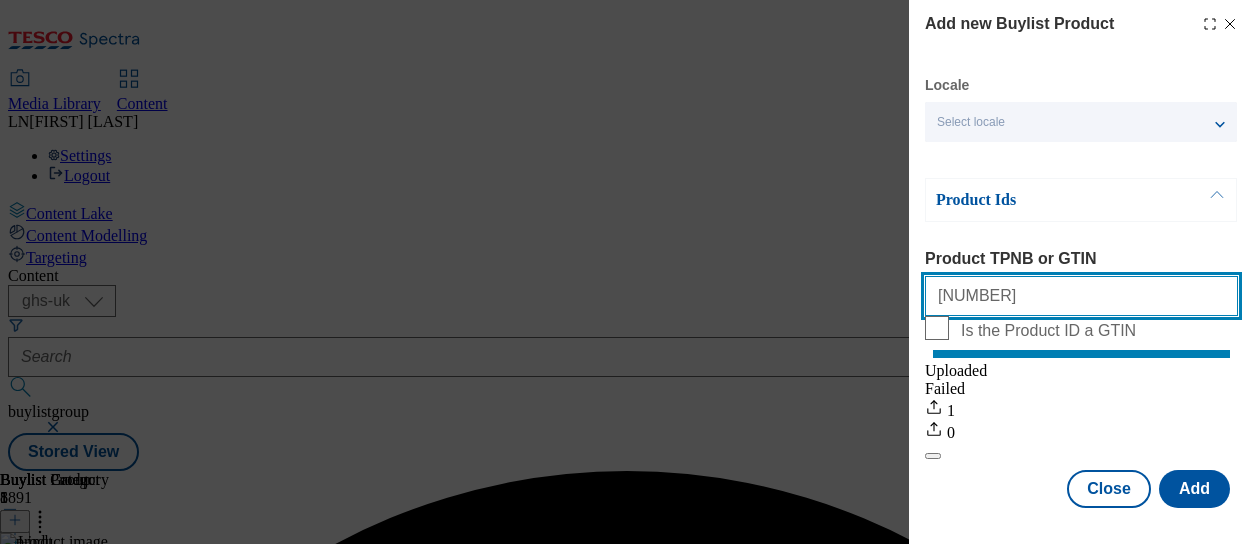 click on "[NUMBER]" at bounding box center (1081, 296) 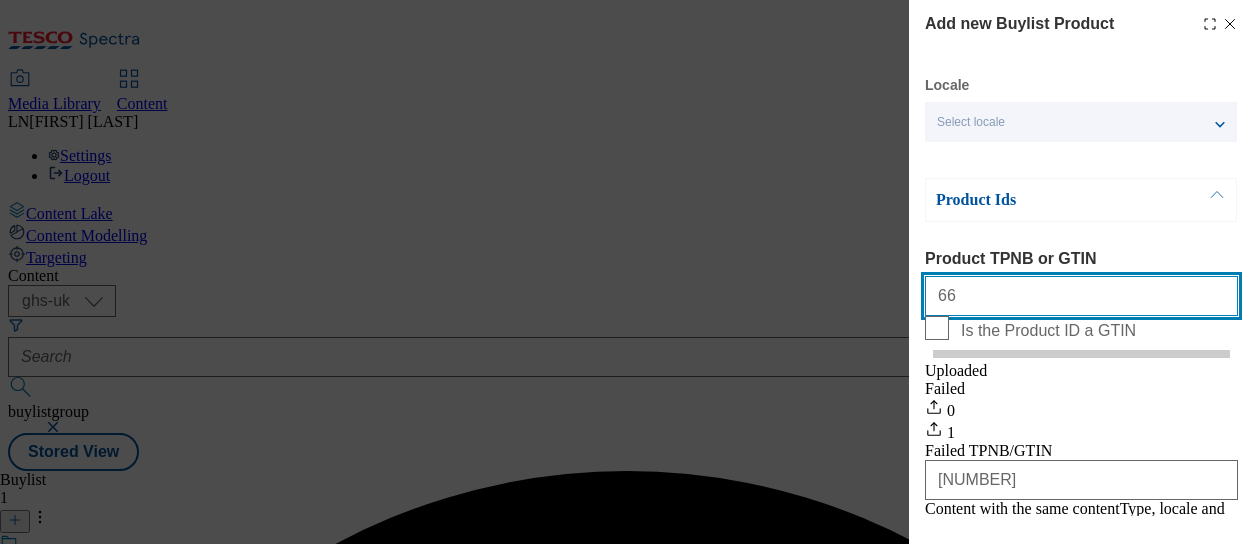 type on "6" 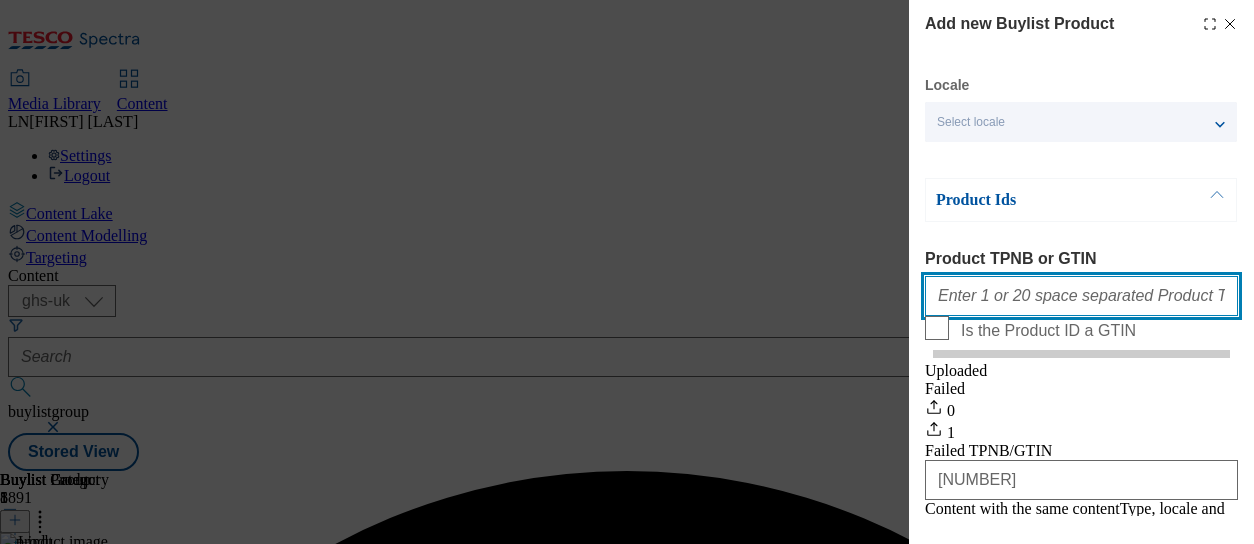 paste on "[NUMBER]" 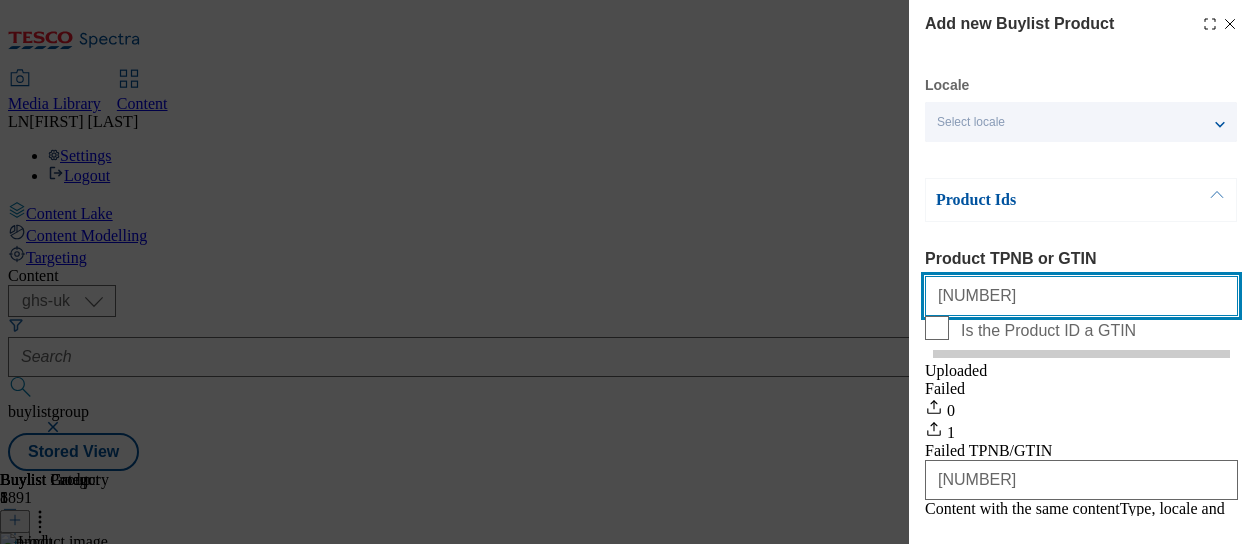 type on "[NUMBER]" 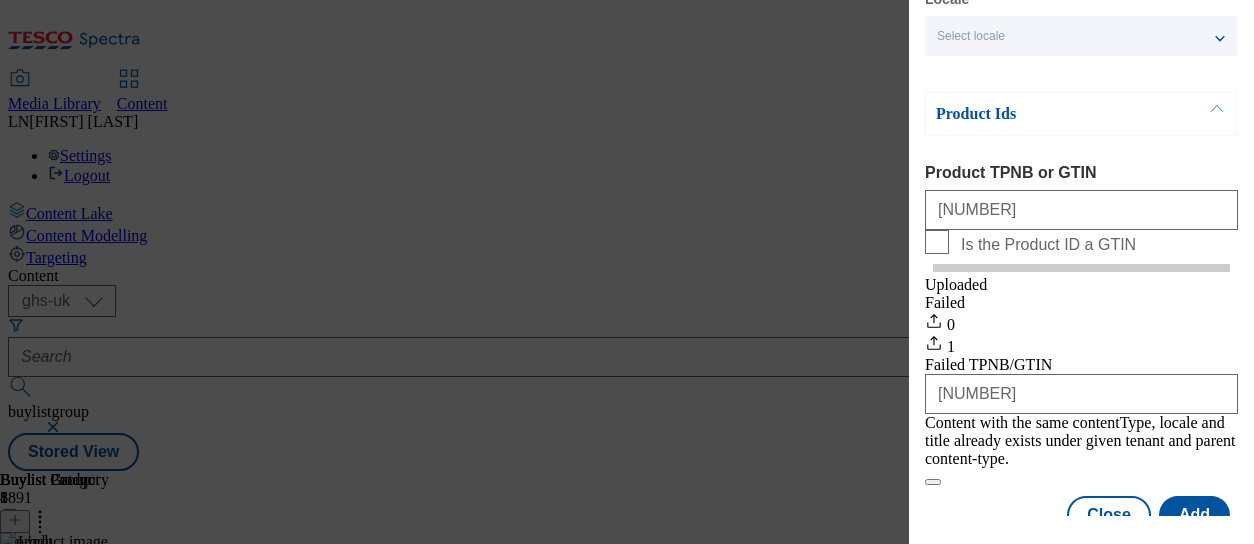 scroll, scrollTop: 96, scrollLeft: 0, axis: vertical 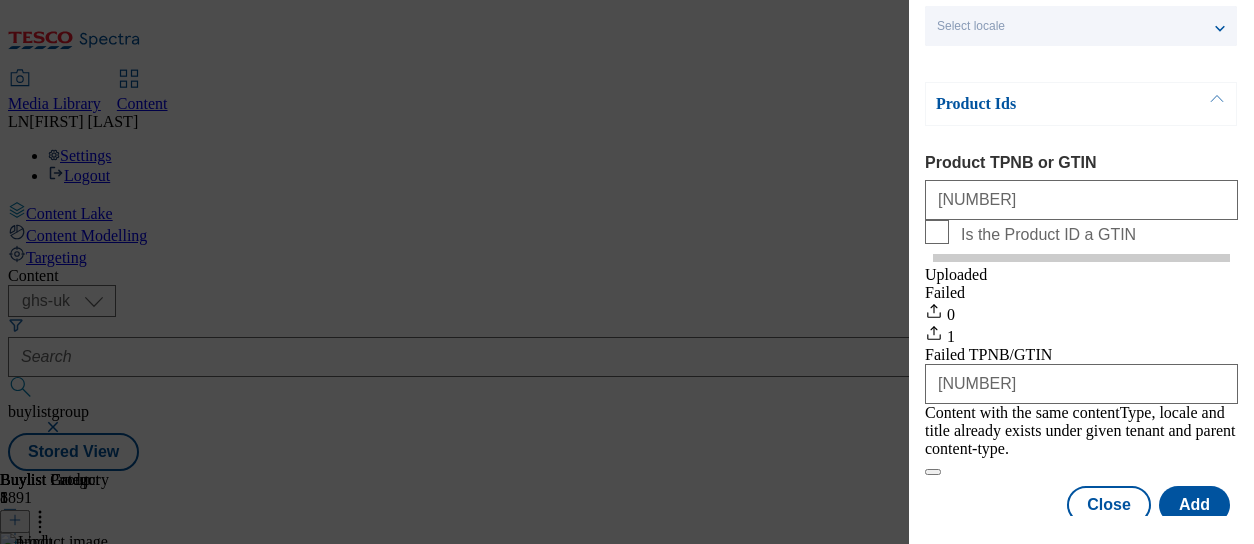 click on "0     1" at bounding box center [1081, 324] 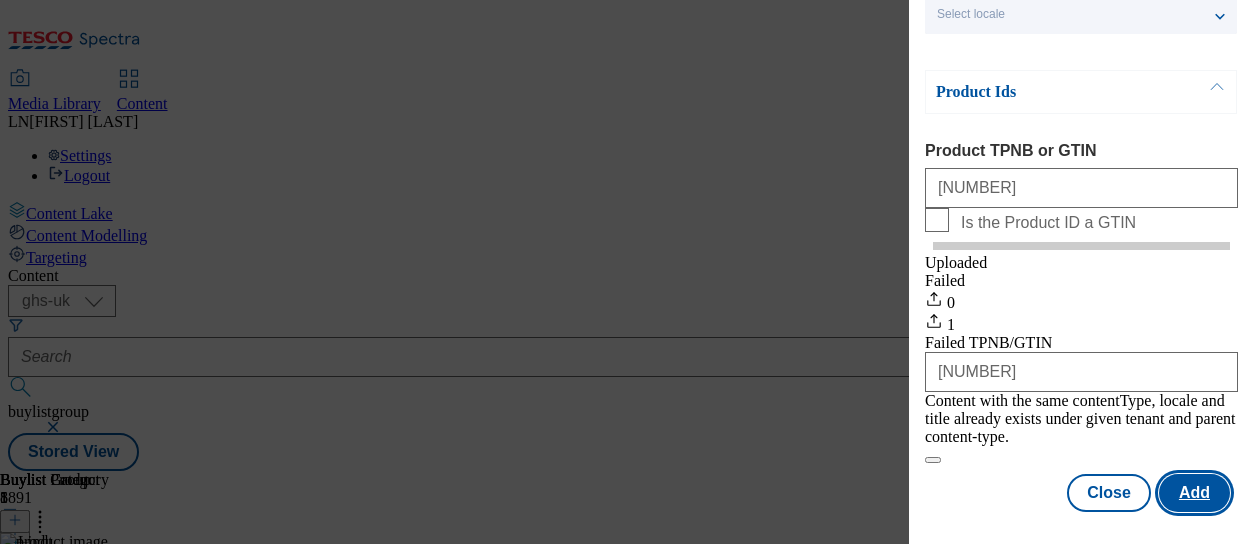 click on "Add" at bounding box center [1194, 493] 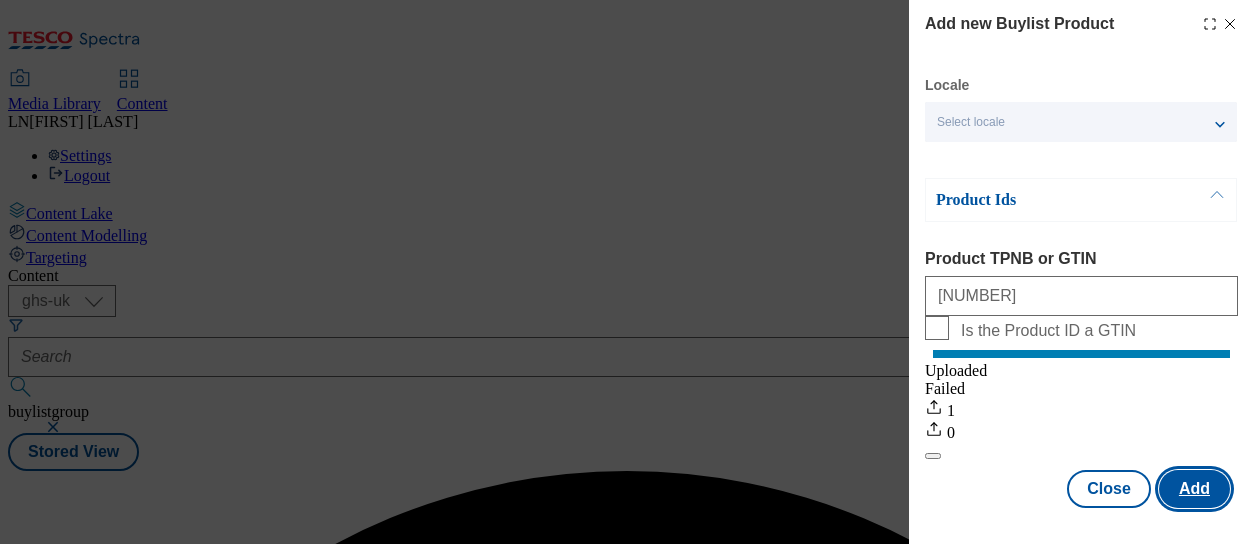 scroll, scrollTop: 32, scrollLeft: 0, axis: vertical 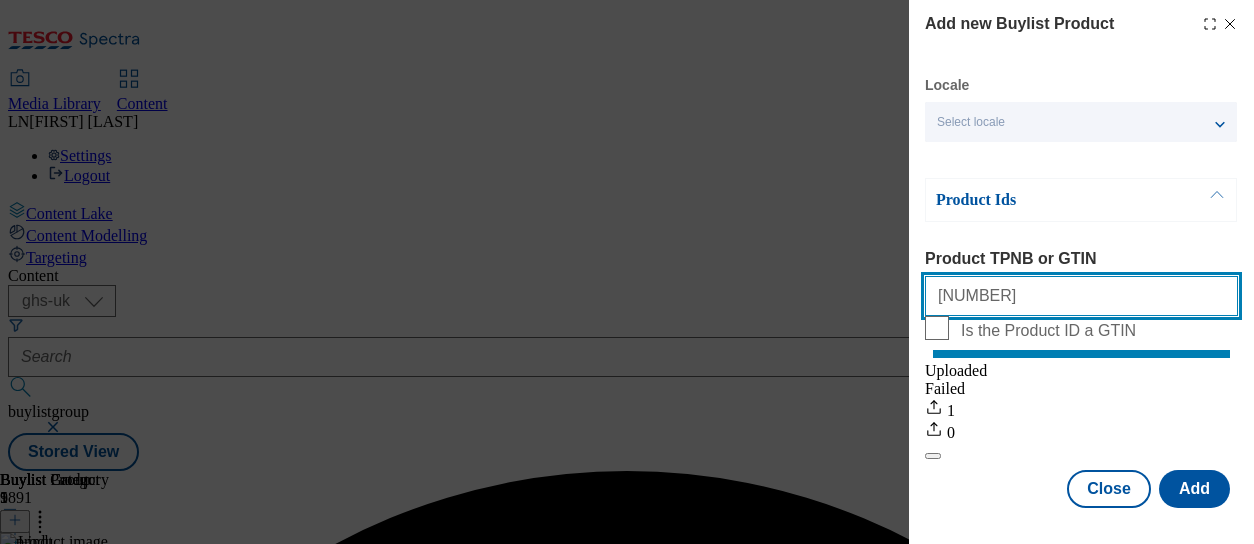 drag, startPoint x: 1050, startPoint y: 271, endPoint x: 863, endPoint y: 279, distance: 187.17105 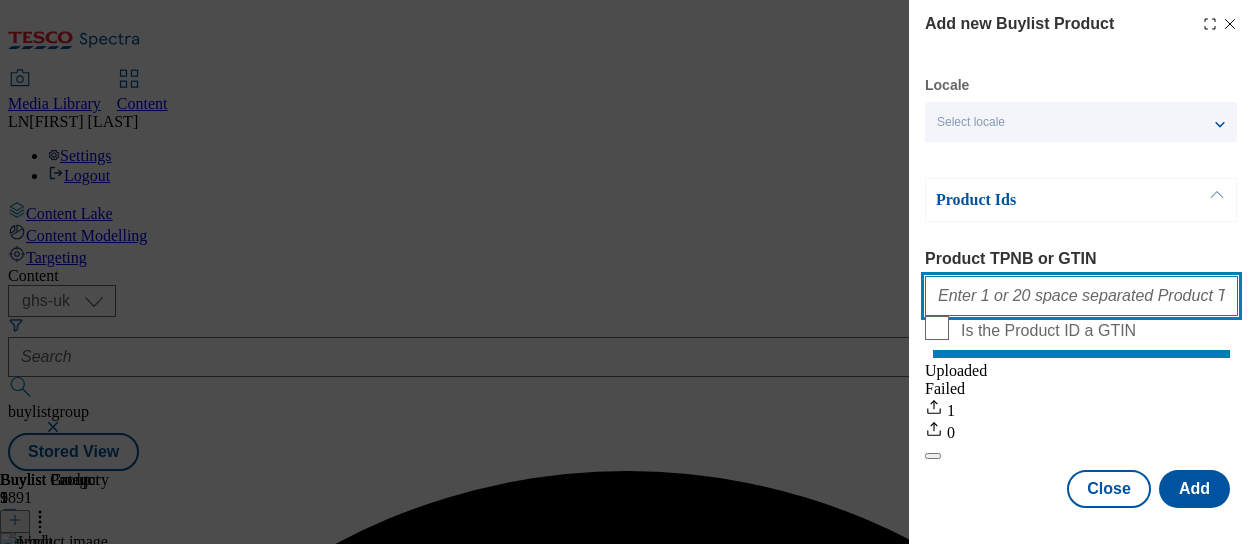 paste on "[NUMBER]" 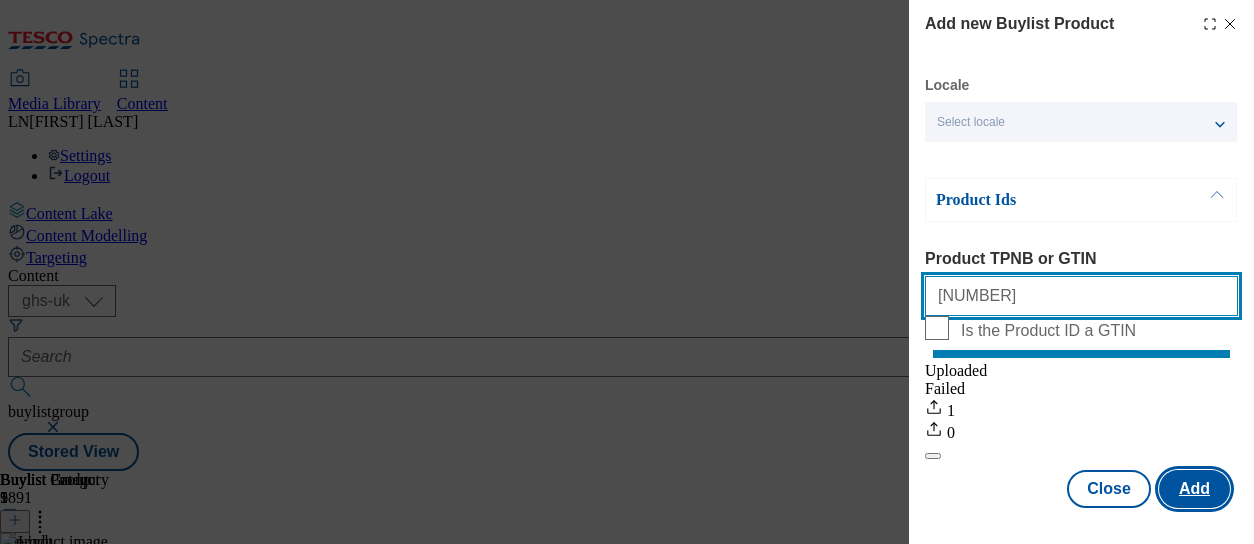 type on "[NUMBER]" 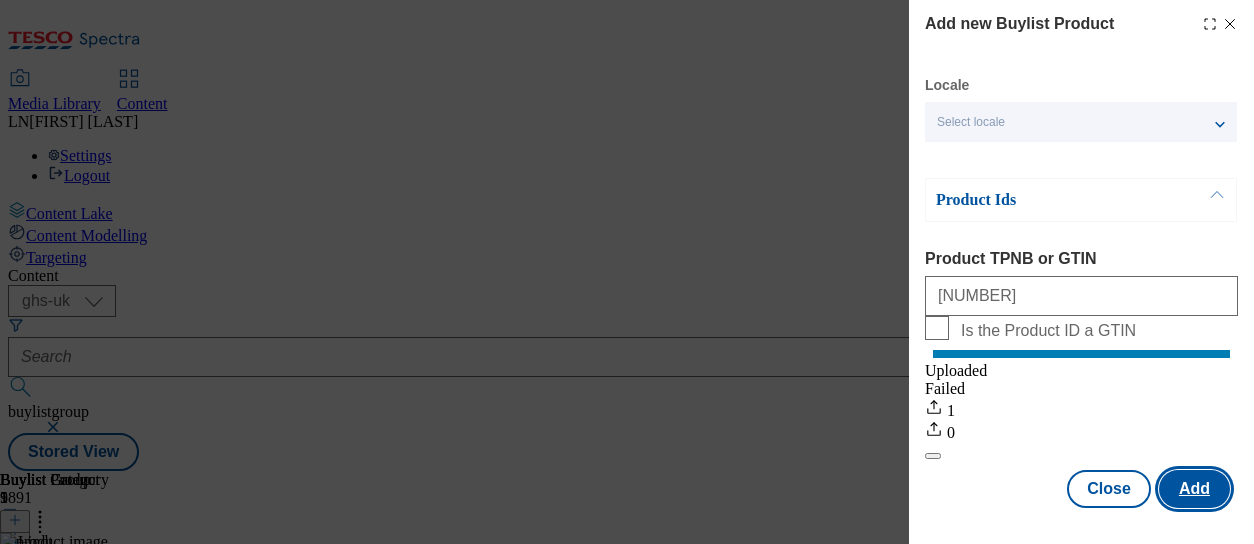 click on "Add" at bounding box center (1194, 489) 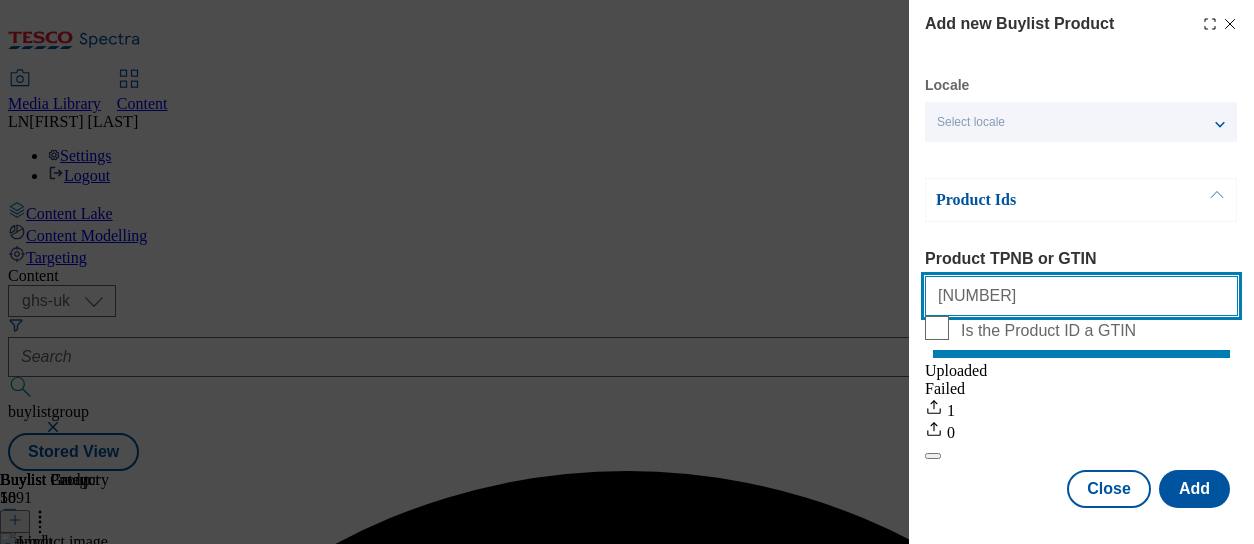 drag, startPoint x: 1007, startPoint y: 274, endPoint x: 896, endPoint y: 275, distance: 111.0045 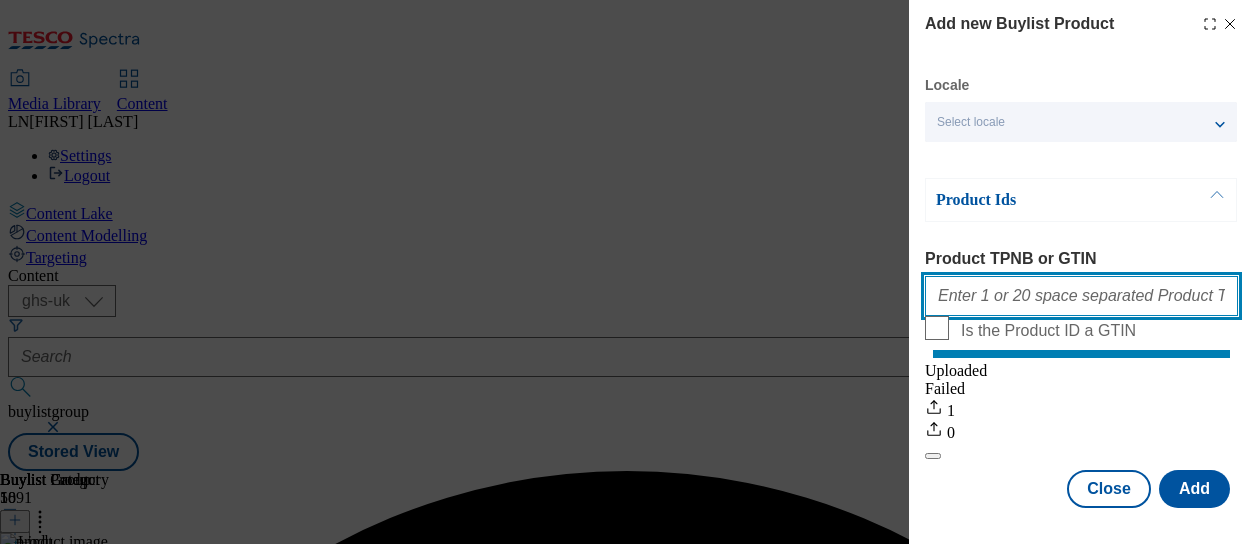 paste on "[NUMBER] L" 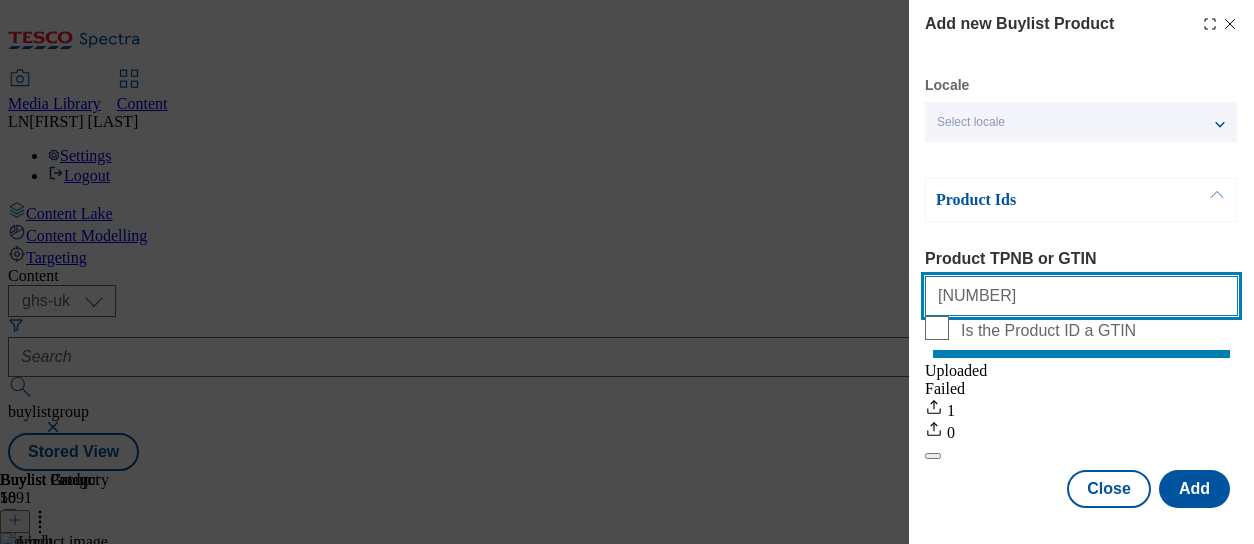 click on "[NUMBER]" at bounding box center [1081, 296] 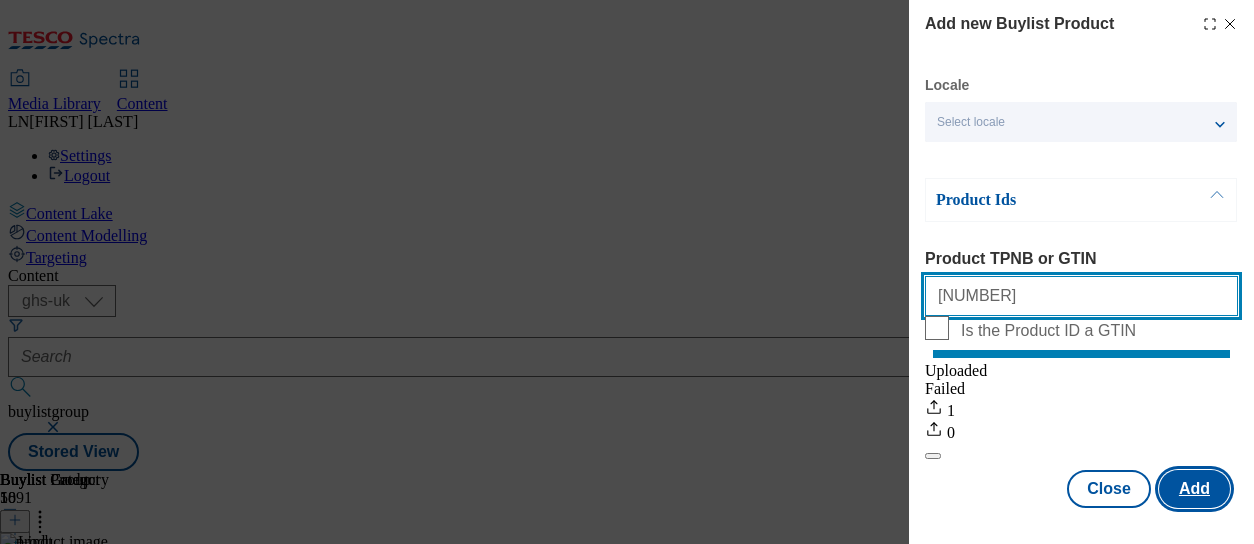 type on "[NUMBER]" 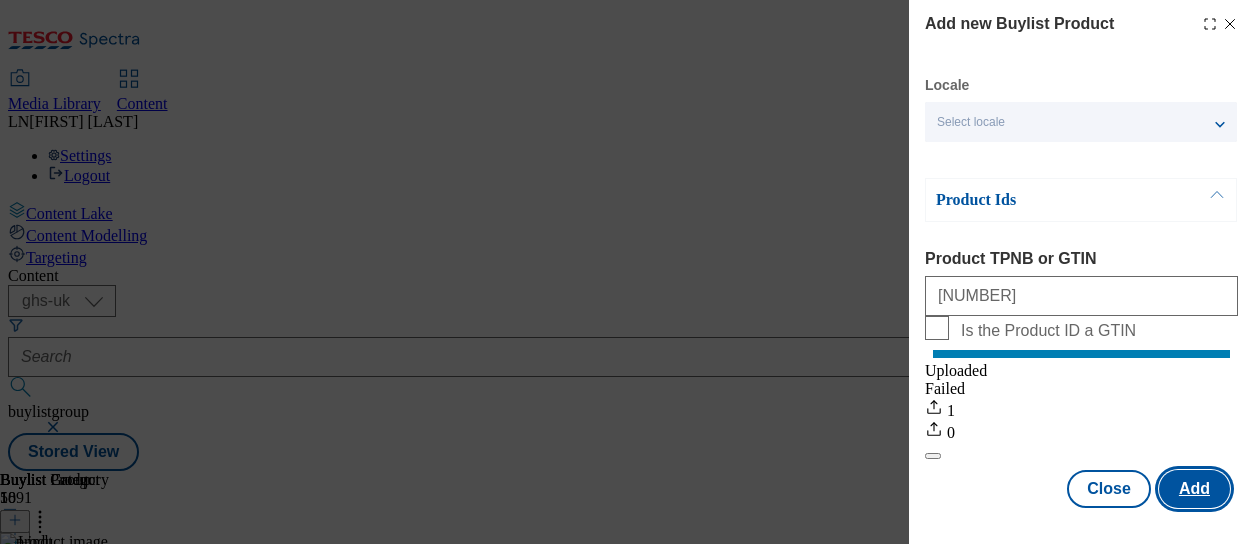 click on "Add" at bounding box center [1194, 489] 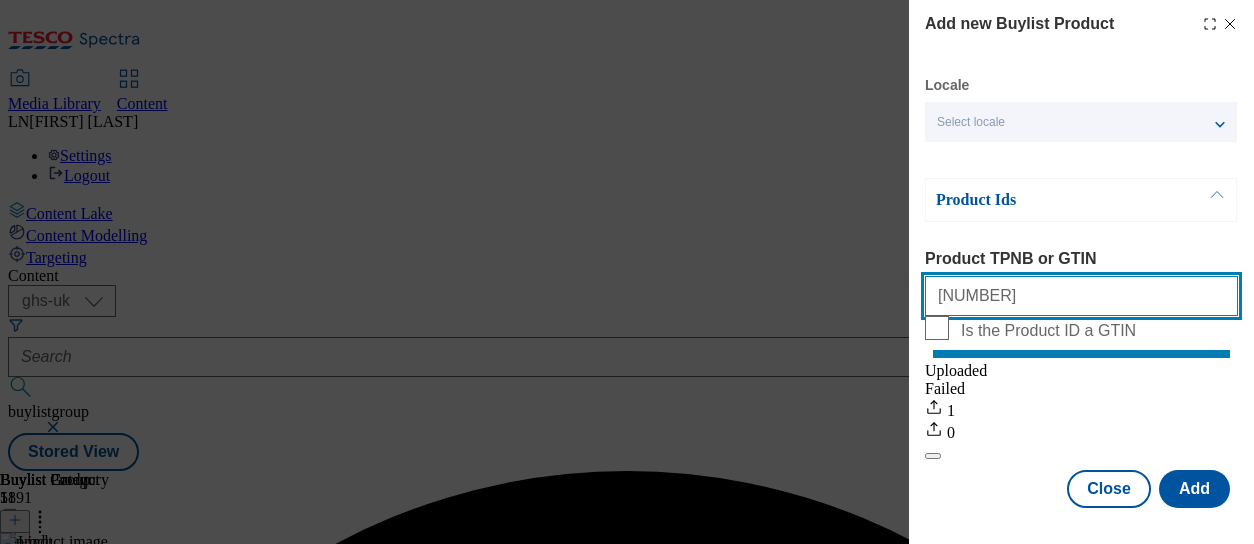 drag, startPoint x: 1017, startPoint y: 275, endPoint x: 876, endPoint y: 262, distance: 141.59802 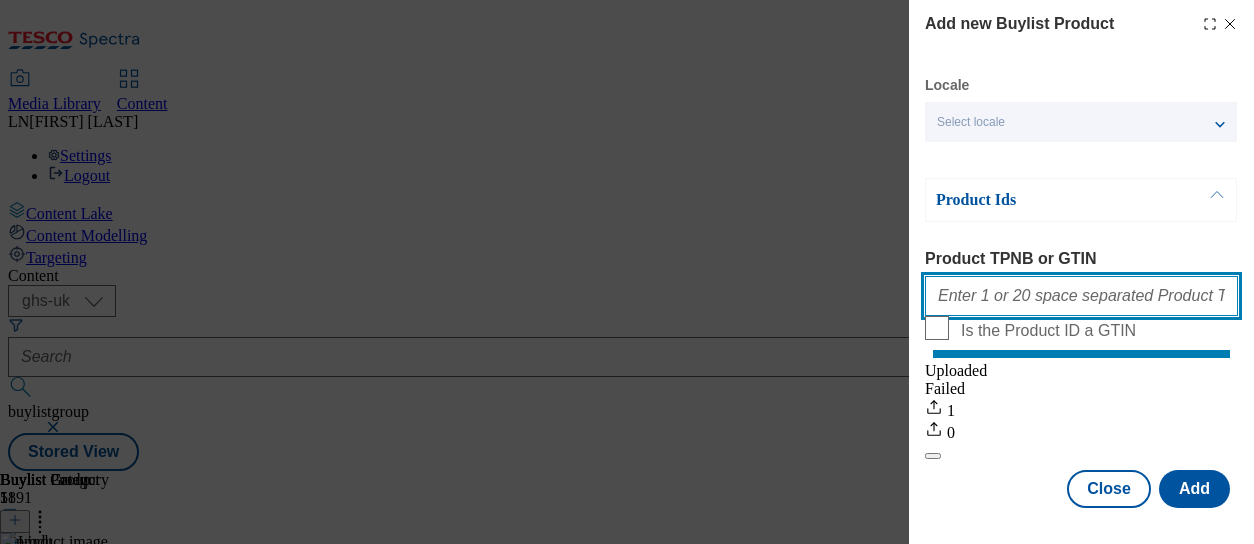 paste on "[GTIN]" 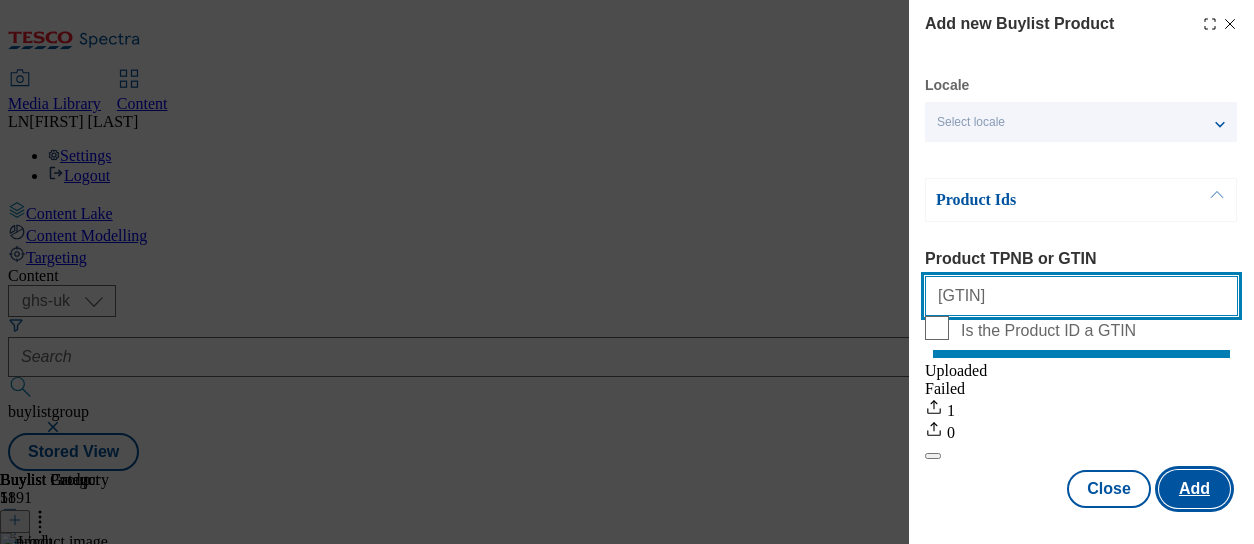 type on "[GTIN]" 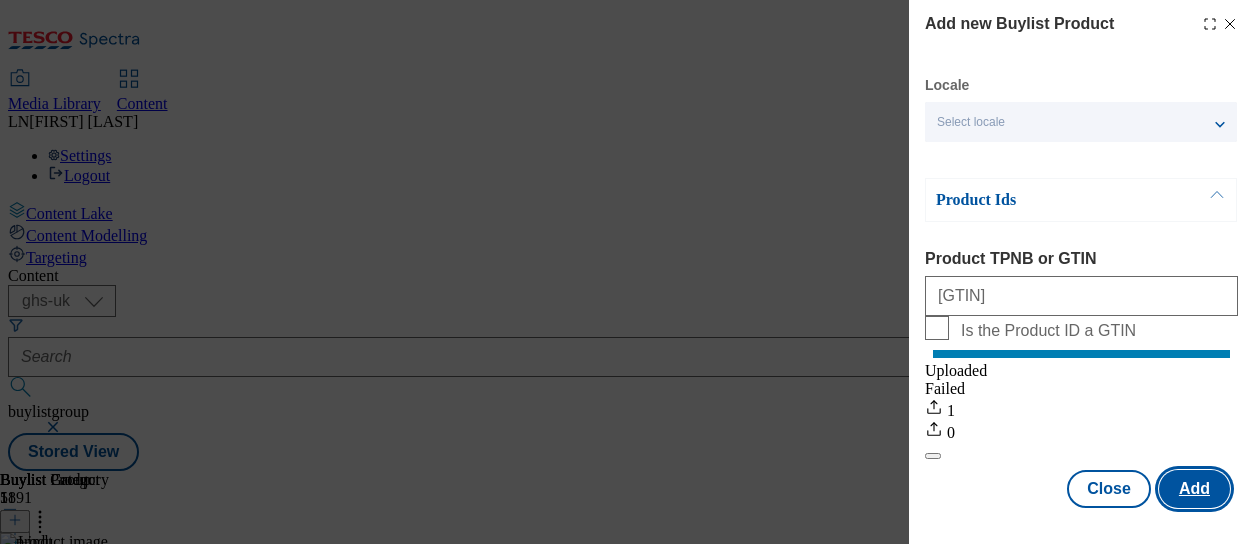 click on "Add" at bounding box center [1194, 489] 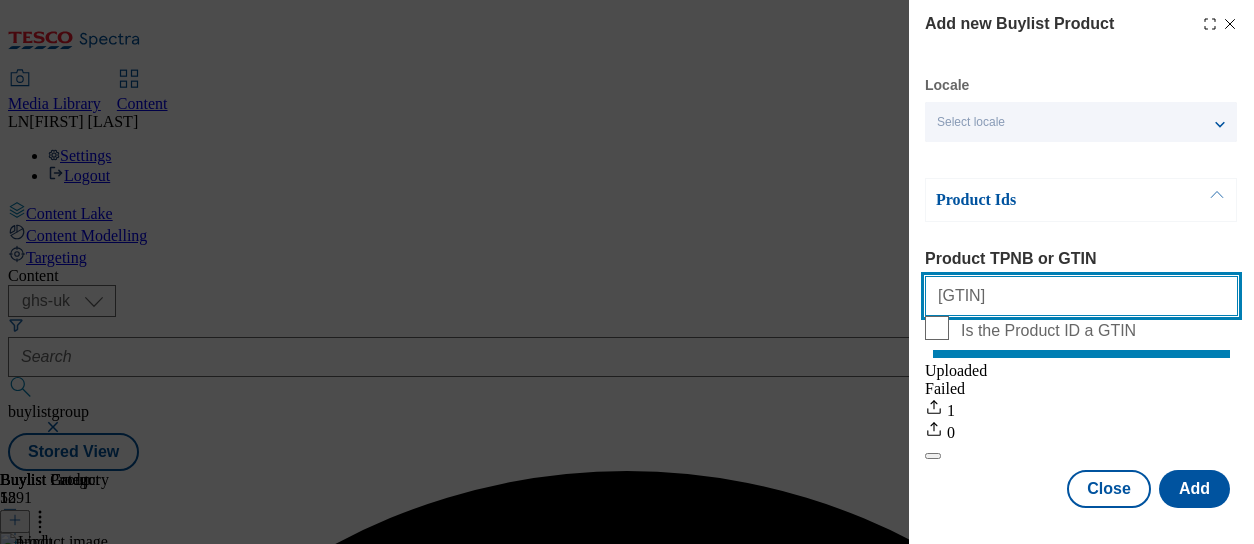 drag, startPoint x: 1020, startPoint y: 283, endPoint x: 814, endPoint y: 265, distance: 206.78491 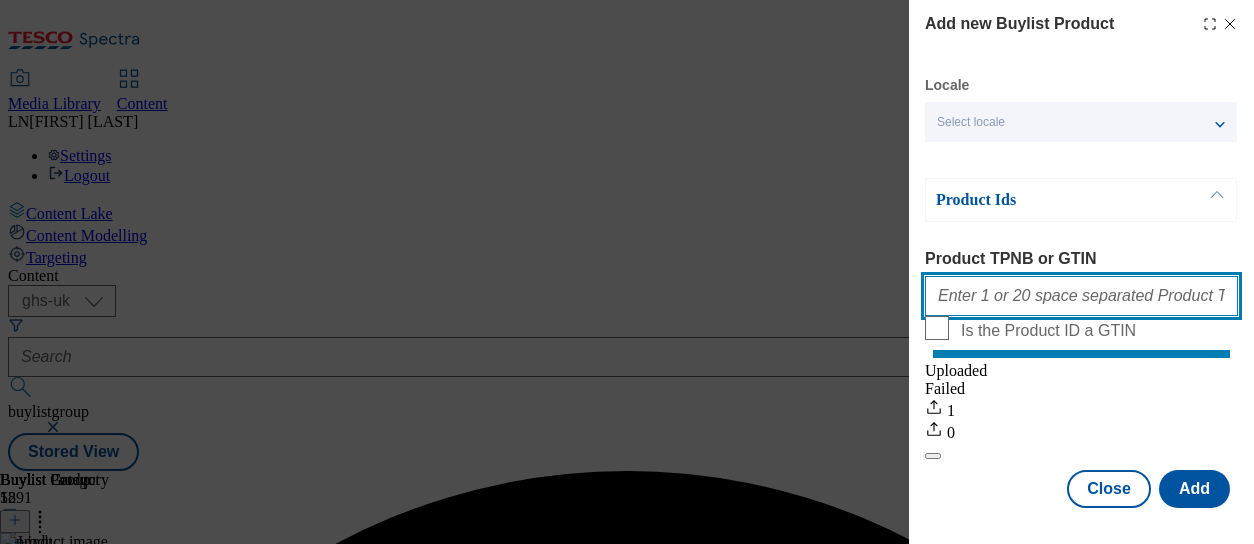 paste on "[NUMBER]" 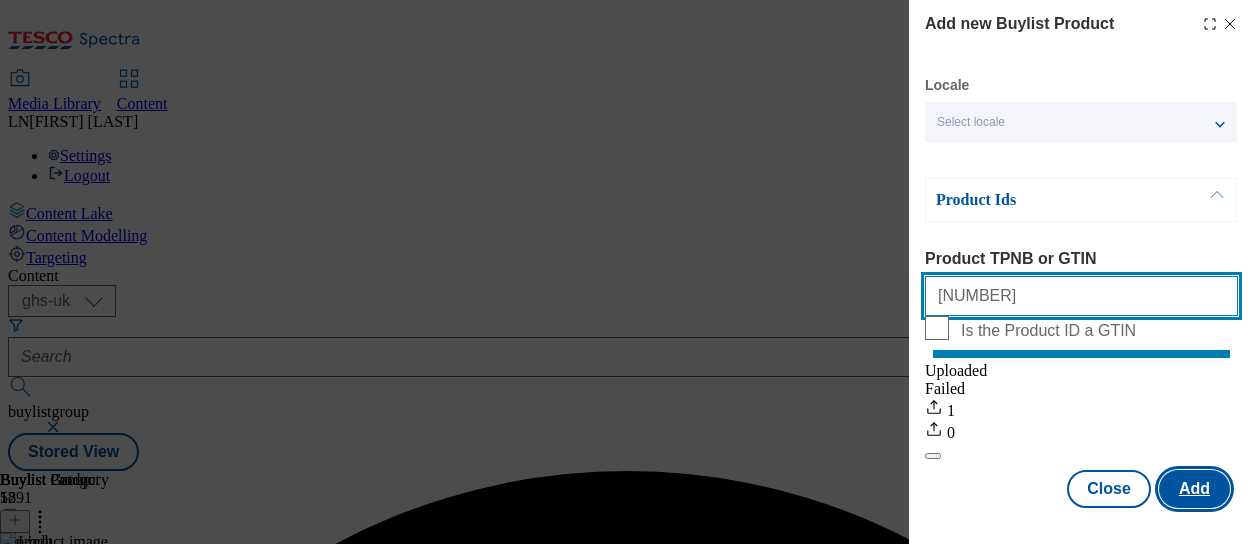 type on "[NUMBER]" 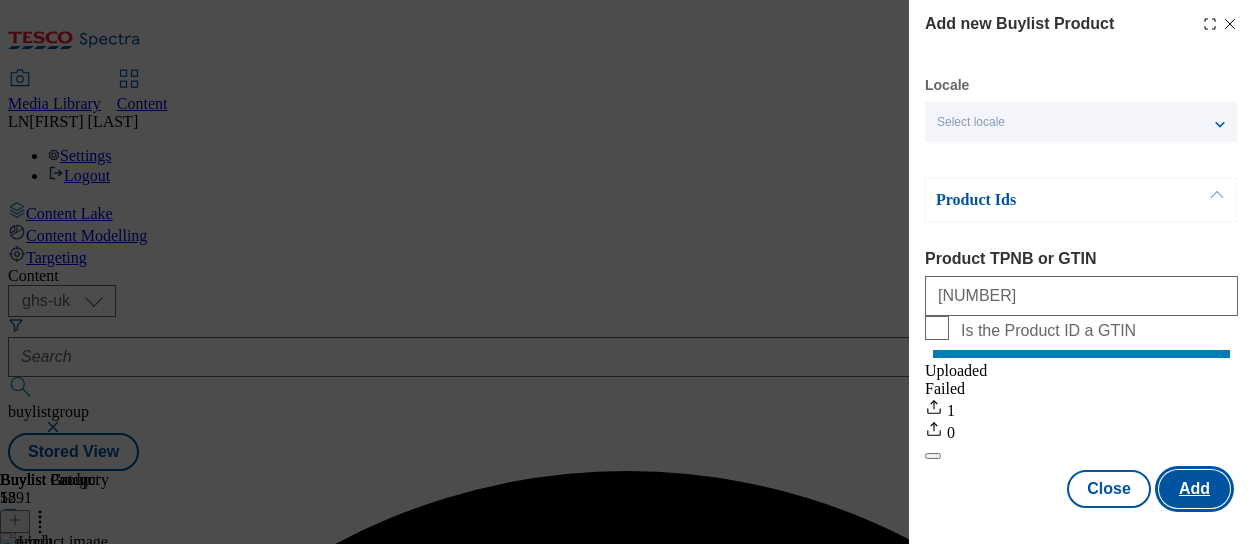 click on "Add" at bounding box center [1194, 489] 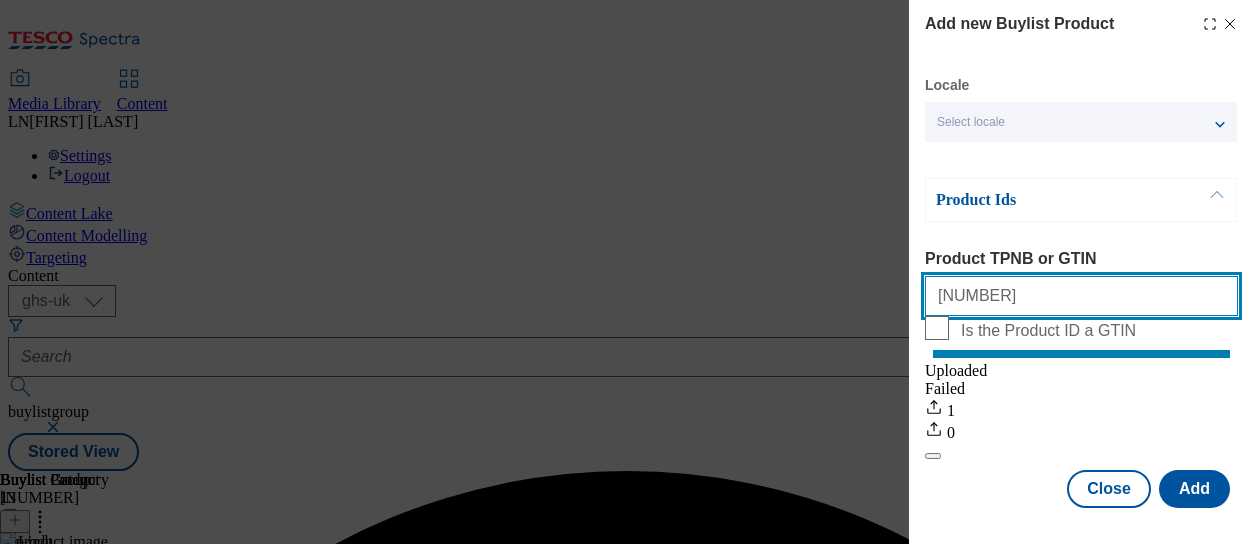 drag, startPoint x: 987, startPoint y: 280, endPoint x: 830, endPoint y: 257, distance: 158.67577 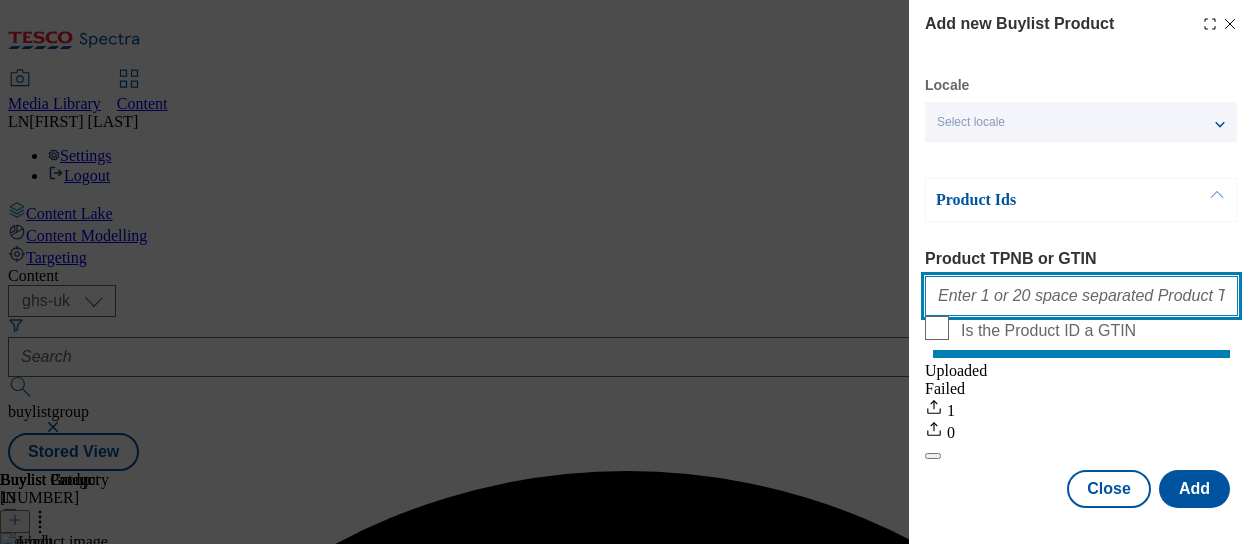 paste on "[NUMBER]" 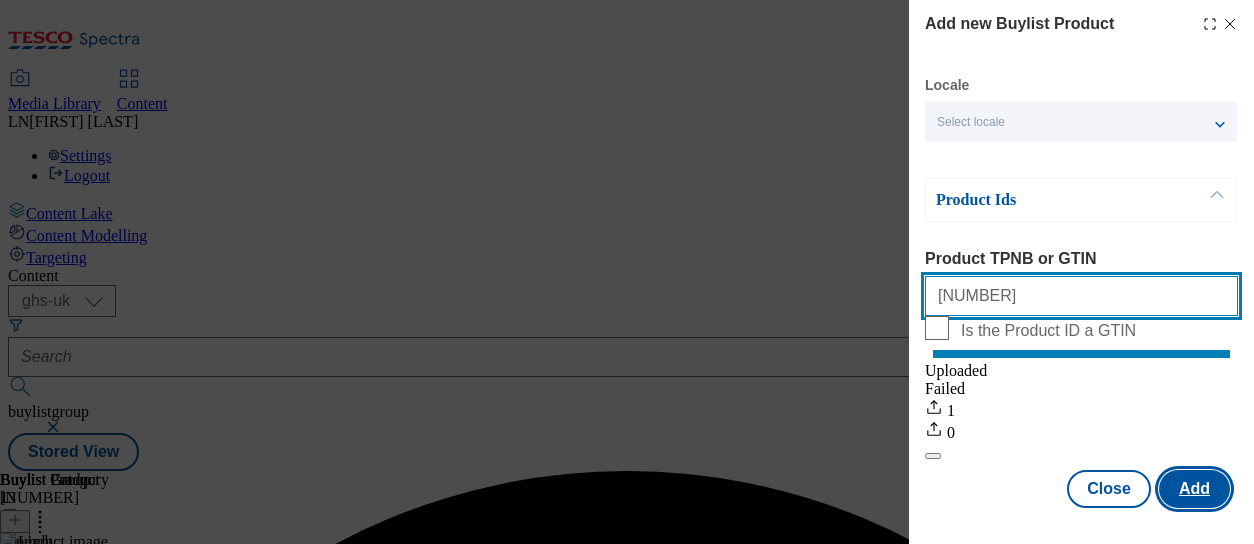 type on "[NUMBER]" 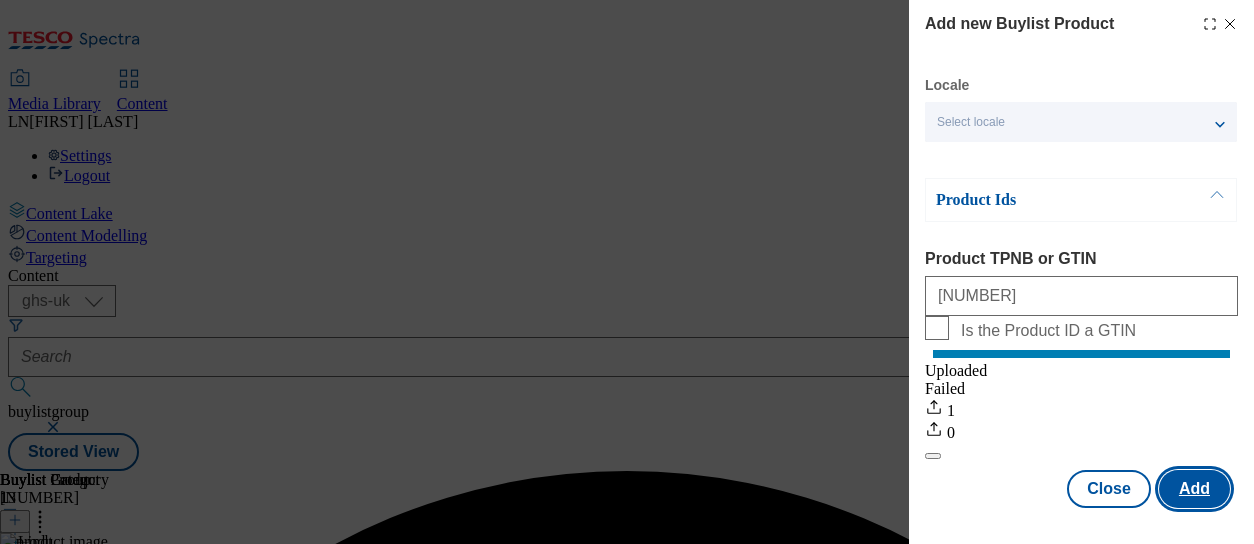 click on "Add" at bounding box center [1194, 489] 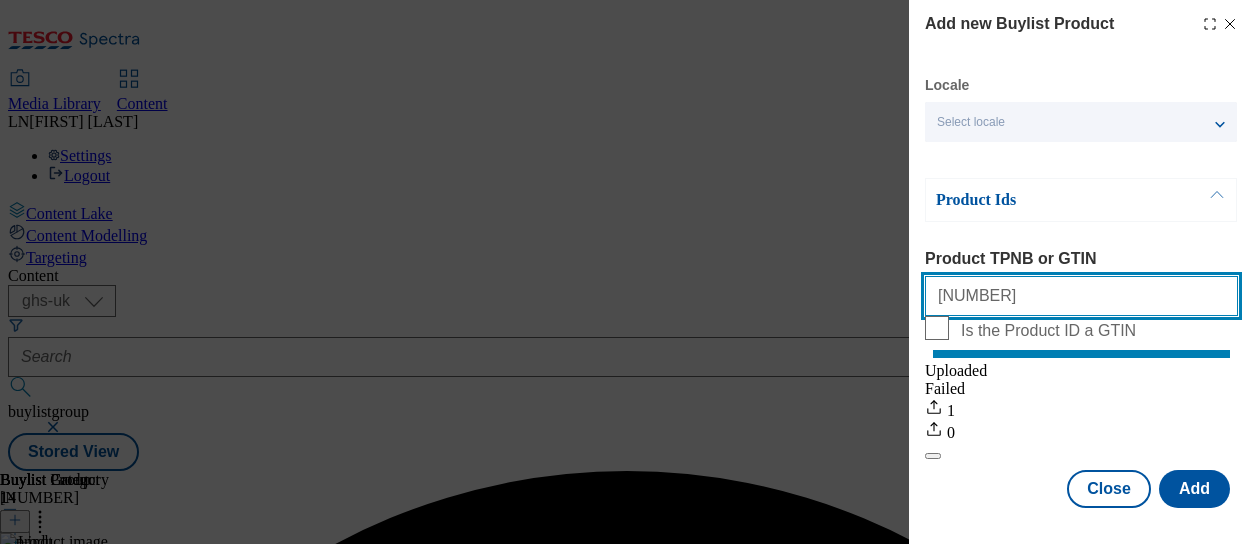 drag, startPoint x: 998, startPoint y: 263, endPoint x: 741, endPoint y: 257, distance: 257.07004 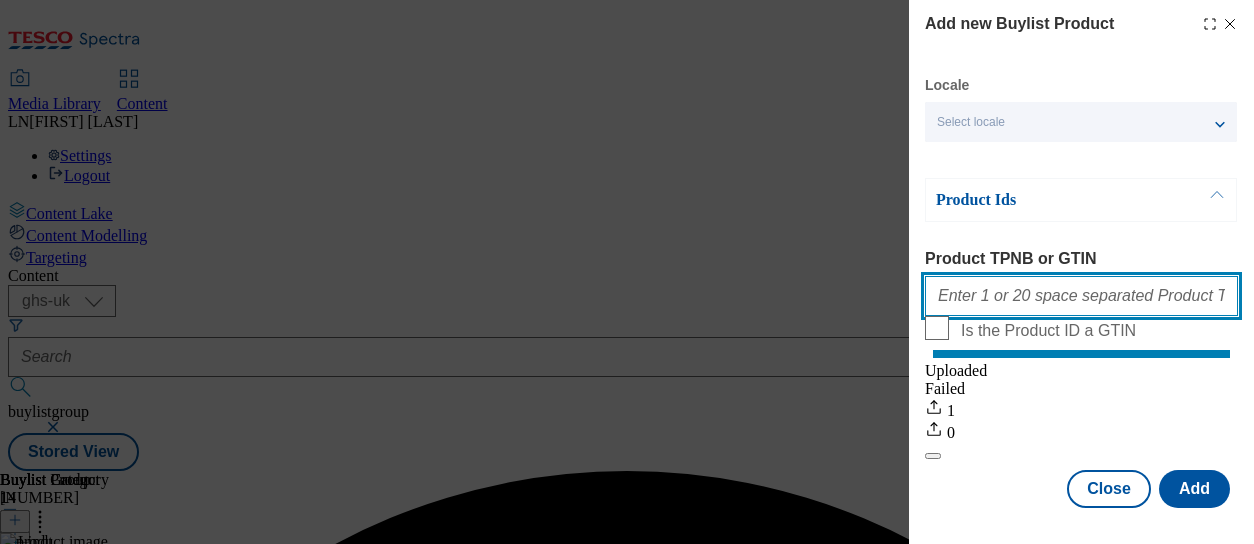 paste on "[NUMBER]" 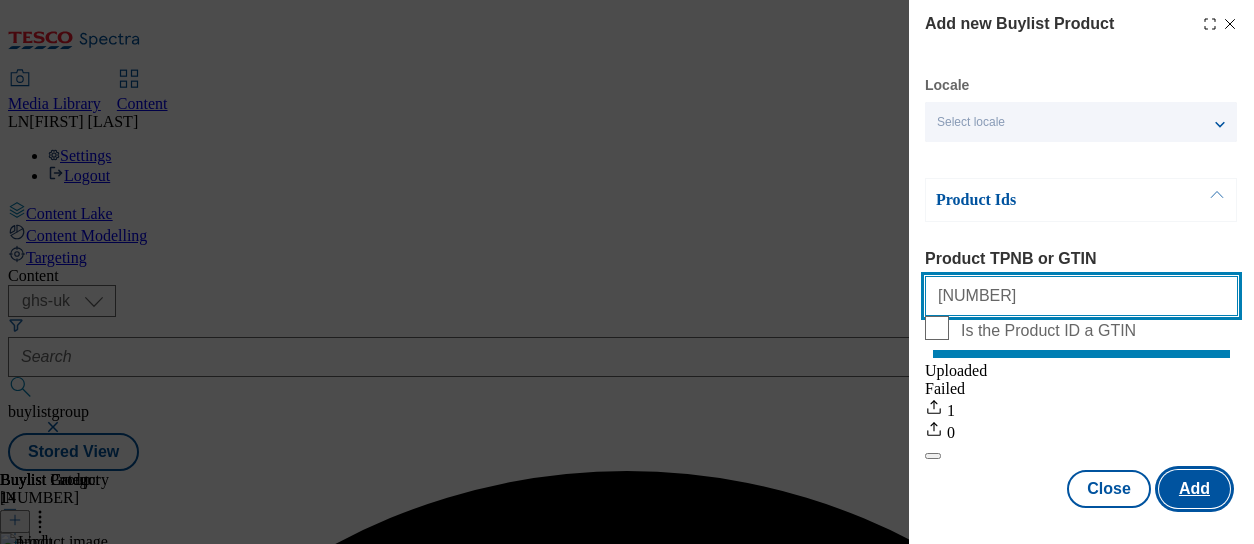 type on "[NUMBER]" 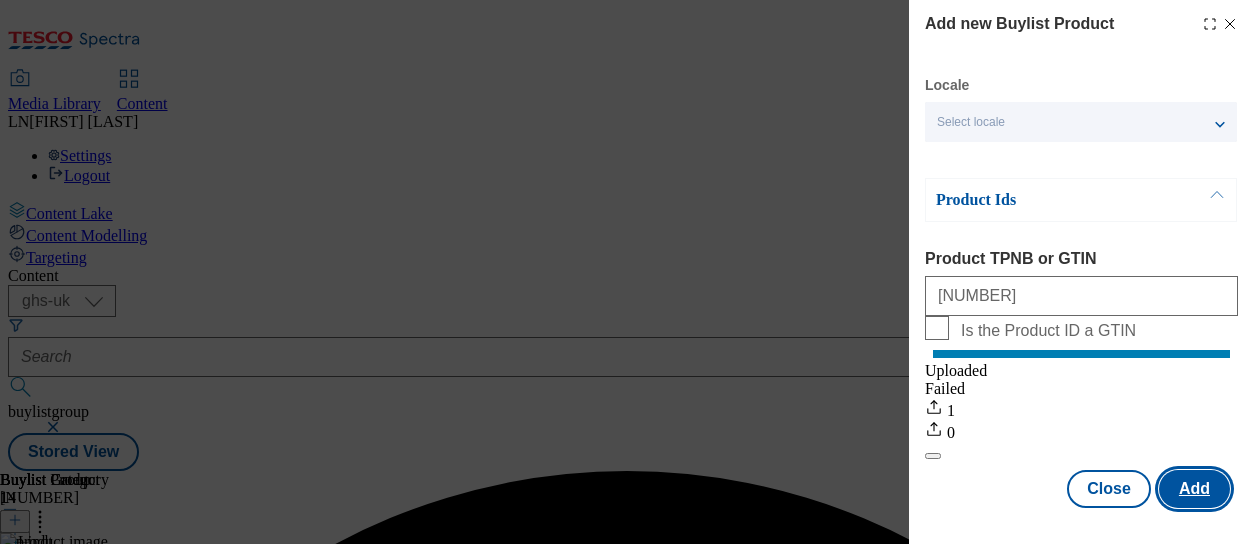 click on "Add" at bounding box center (1194, 489) 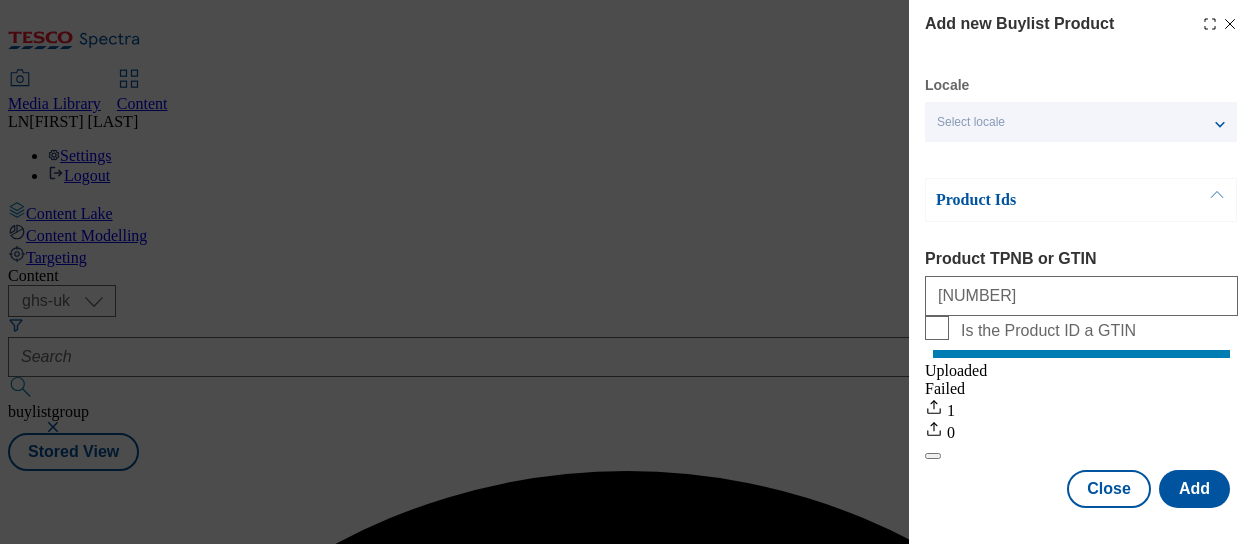 scroll, scrollTop: 32, scrollLeft: 0, axis: vertical 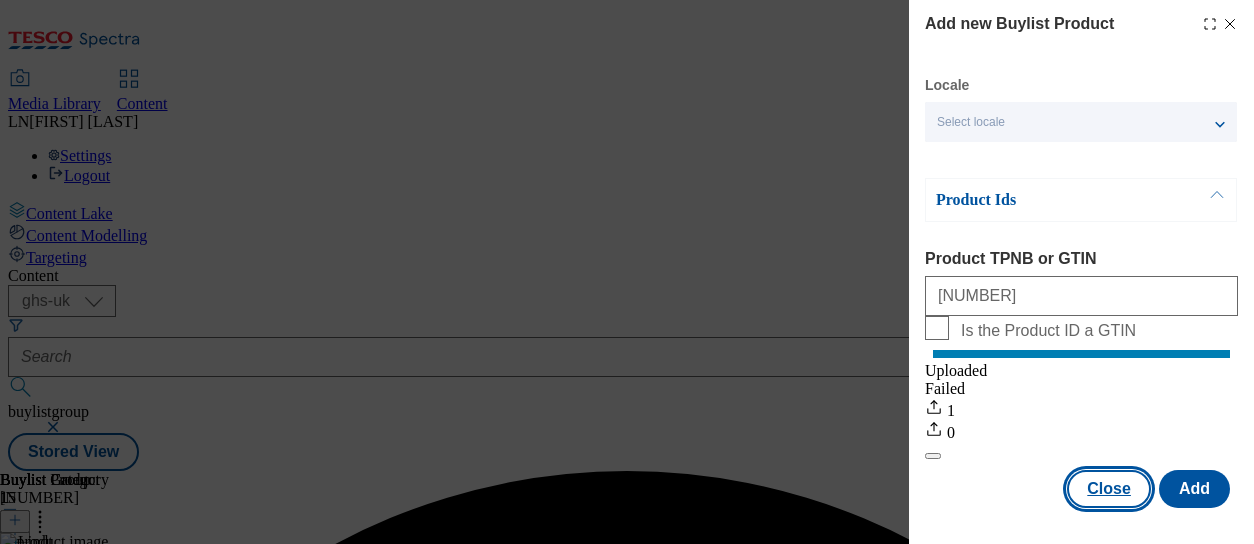 click on "Close" at bounding box center (1109, 489) 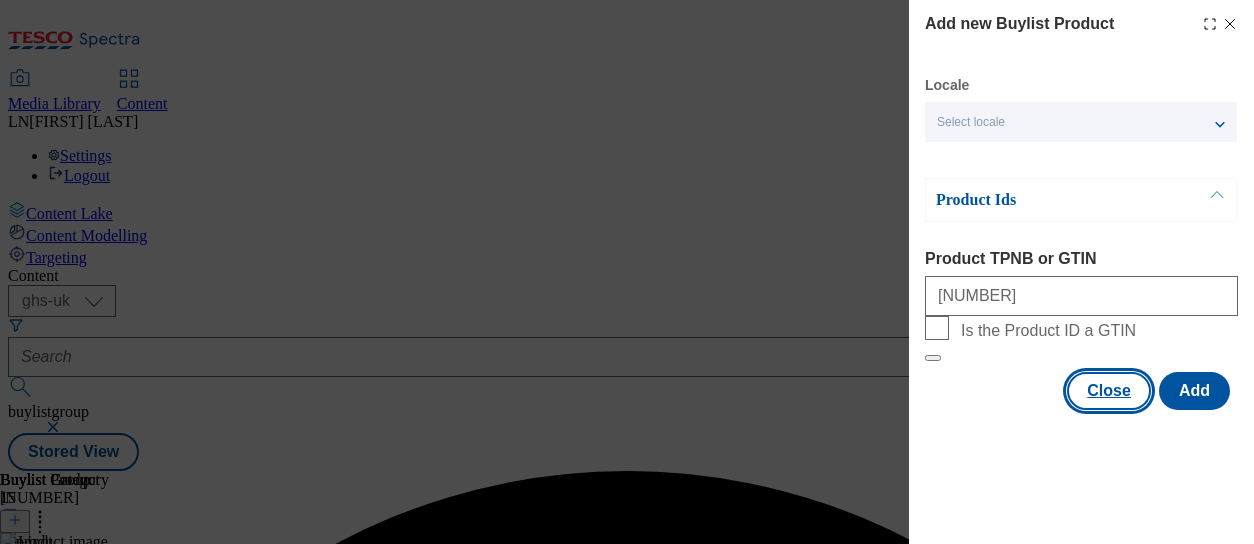 scroll, scrollTop: 0, scrollLeft: 0, axis: both 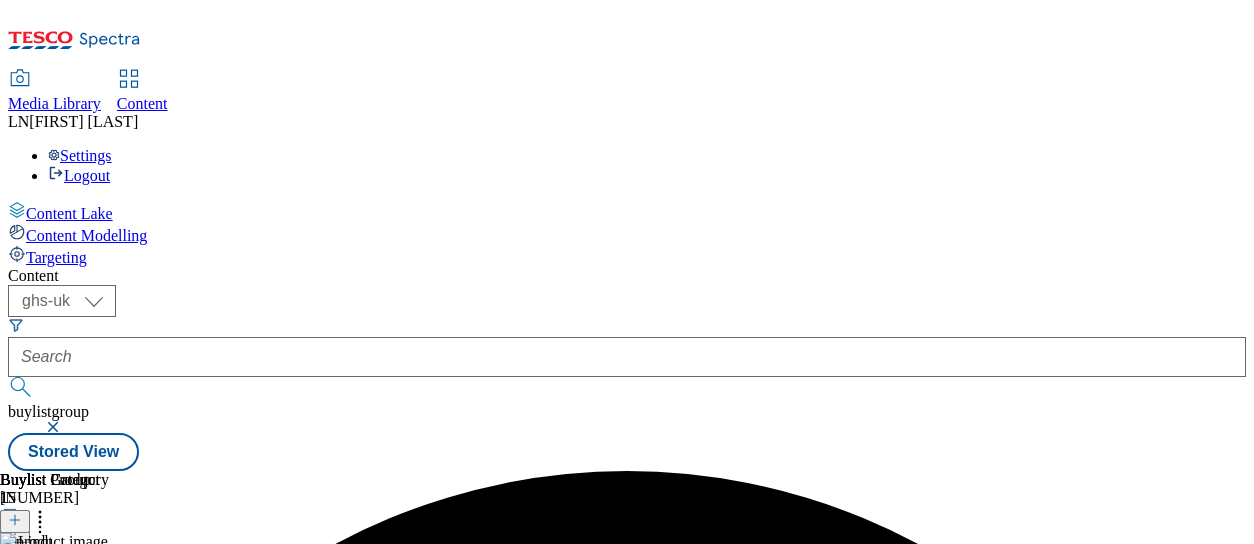 click on "Ad[NUMBER]" at bounding box center [49, 634] 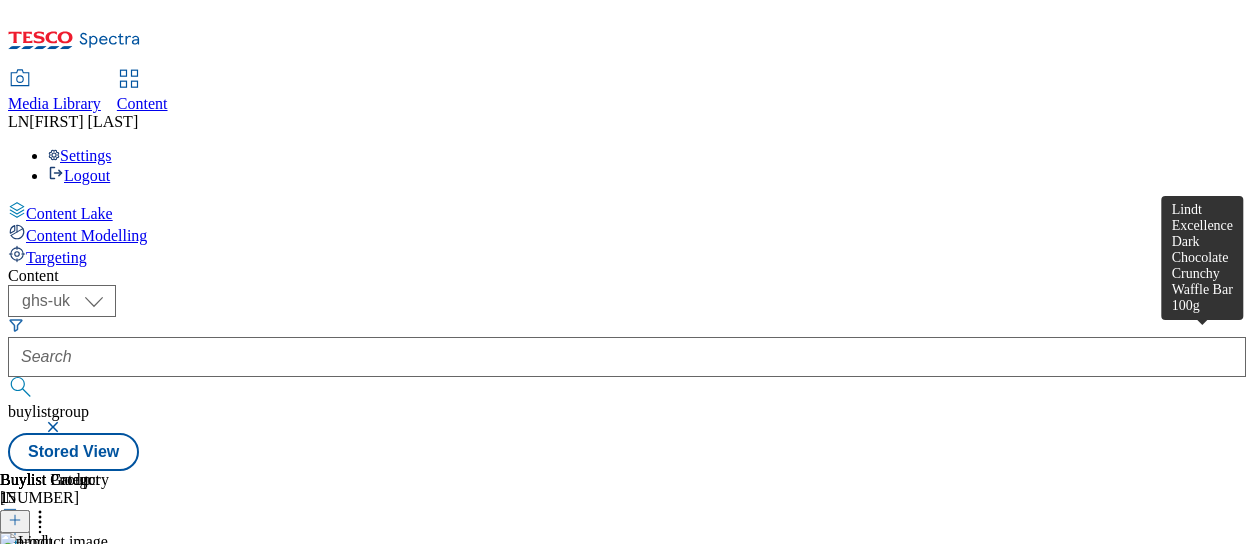 scroll, scrollTop: 0, scrollLeft: 520, axis: horizontal 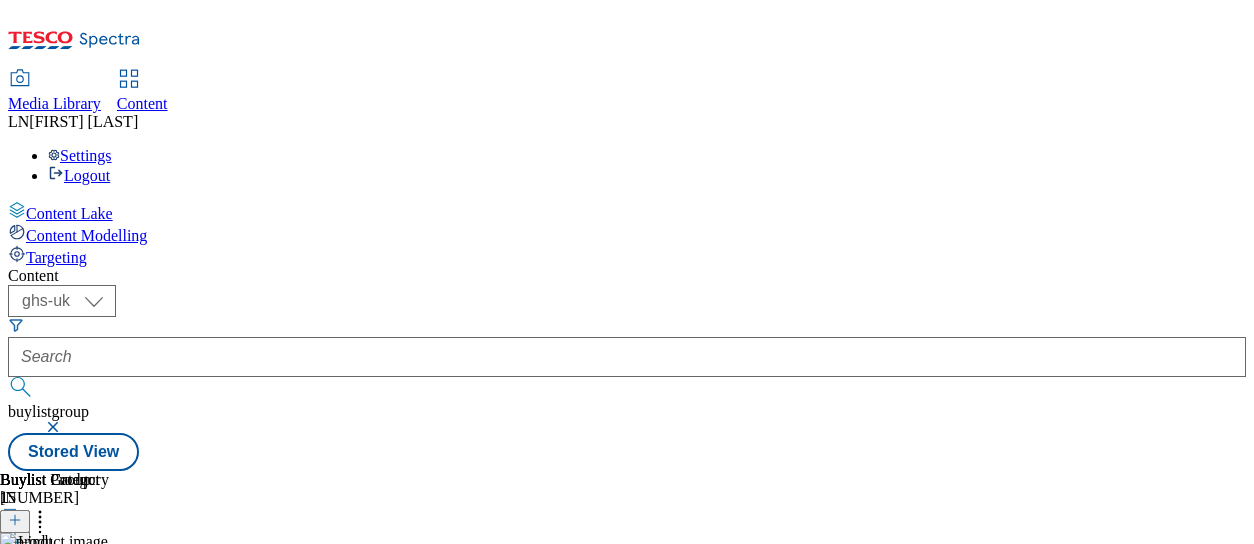 click at bounding box center (15, 521) 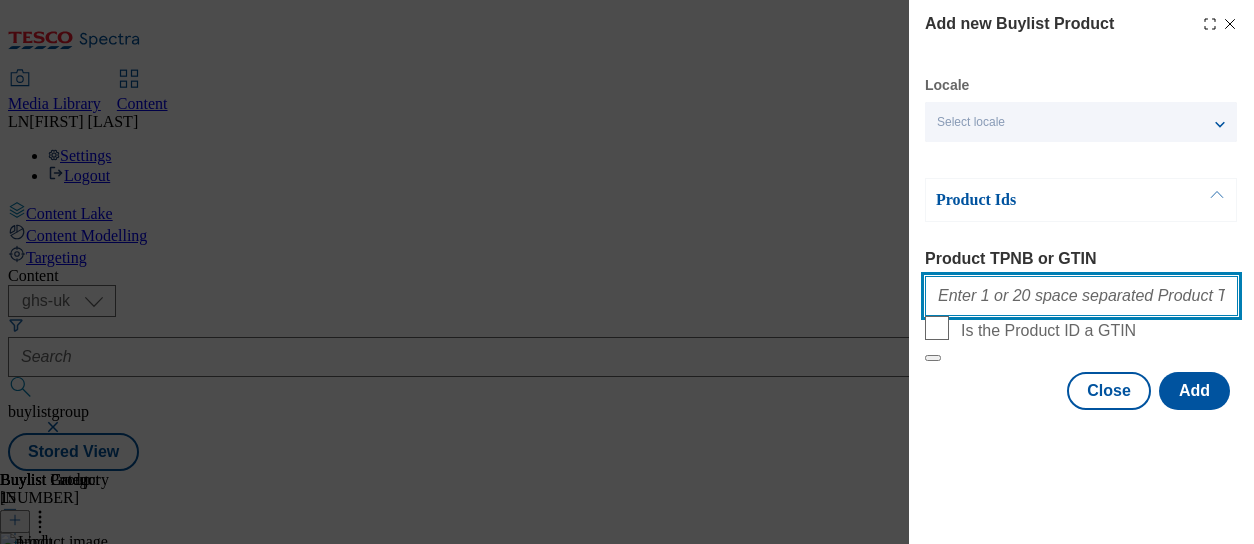 click on "Product TPNB or GTIN" at bounding box center [1081, 296] 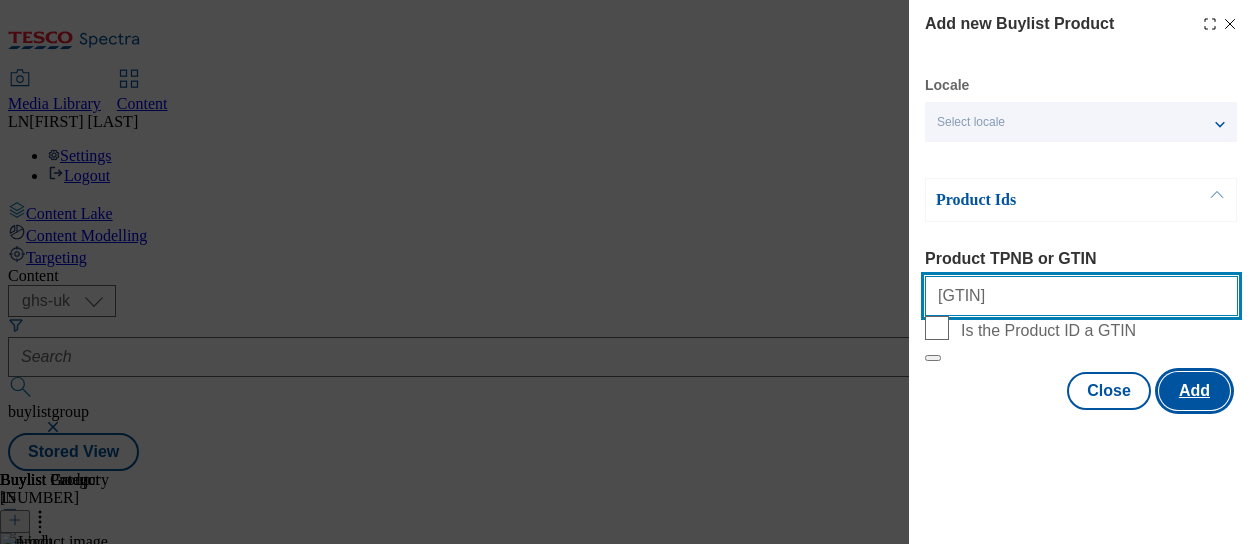 type on "[GTIN]" 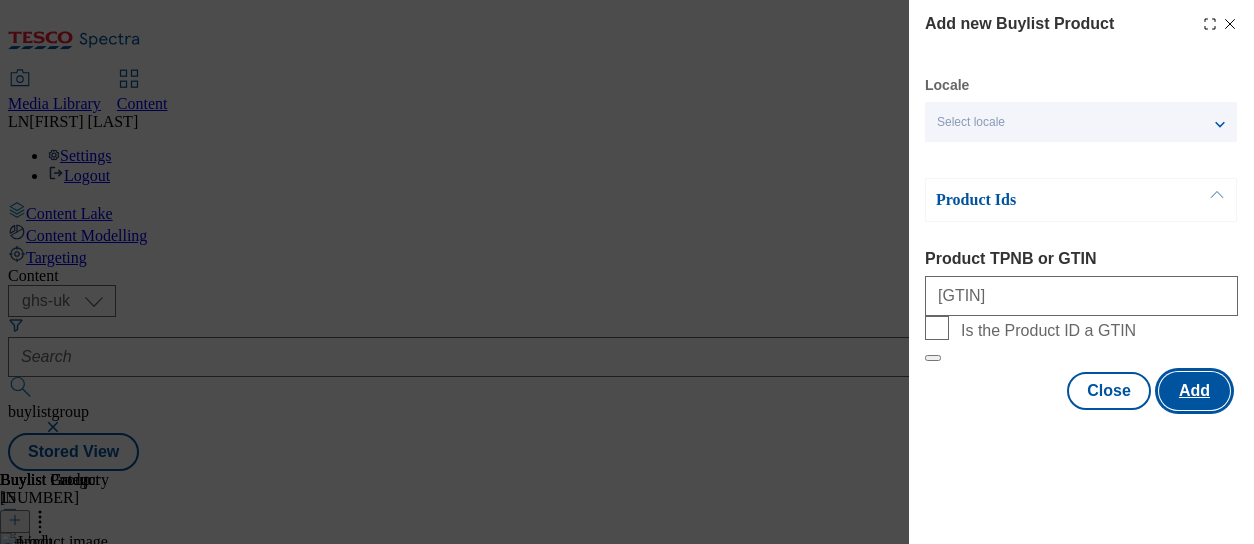 click on "Add" at bounding box center (1194, 391) 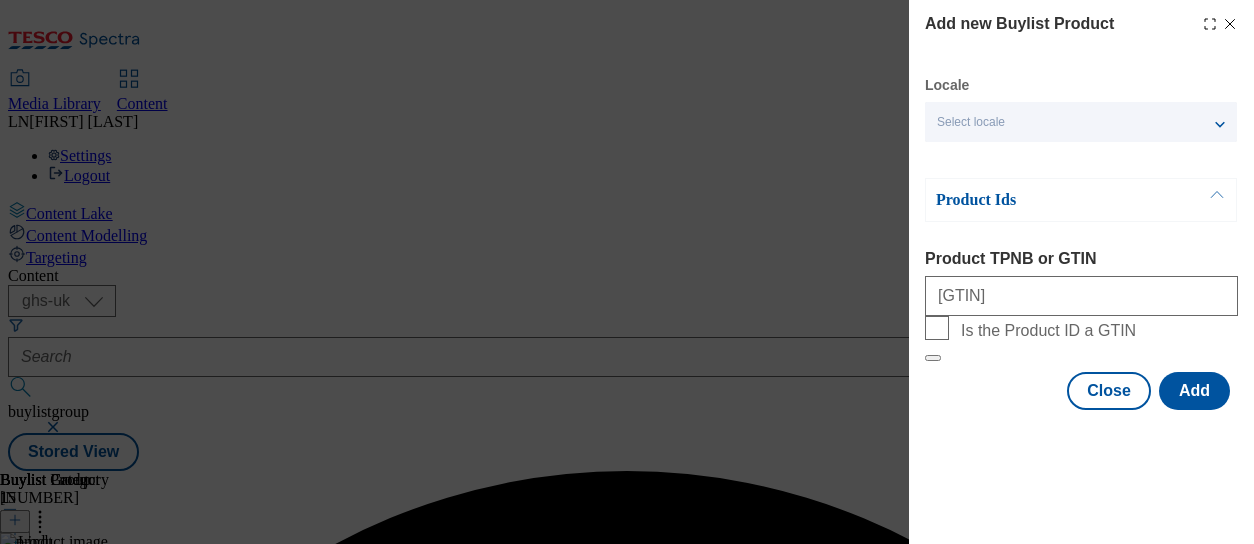click at bounding box center [1081, 428] 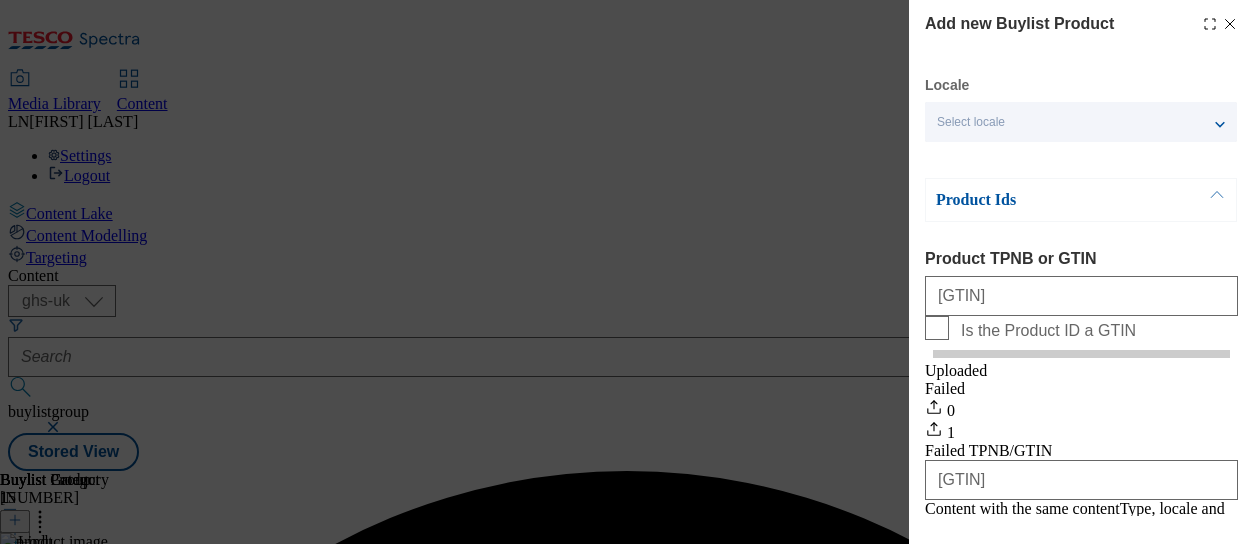 scroll, scrollTop: 0, scrollLeft: 0, axis: both 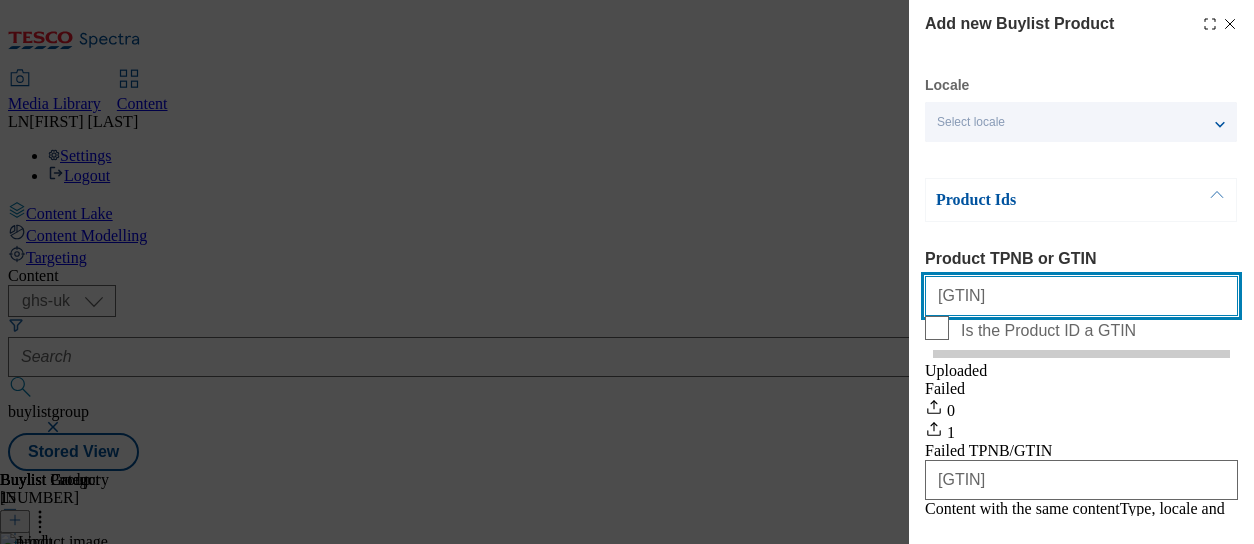 drag, startPoint x: 1048, startPoint y: 295, endPoint x: 852, endPoint y: 304, distance: 196.20653 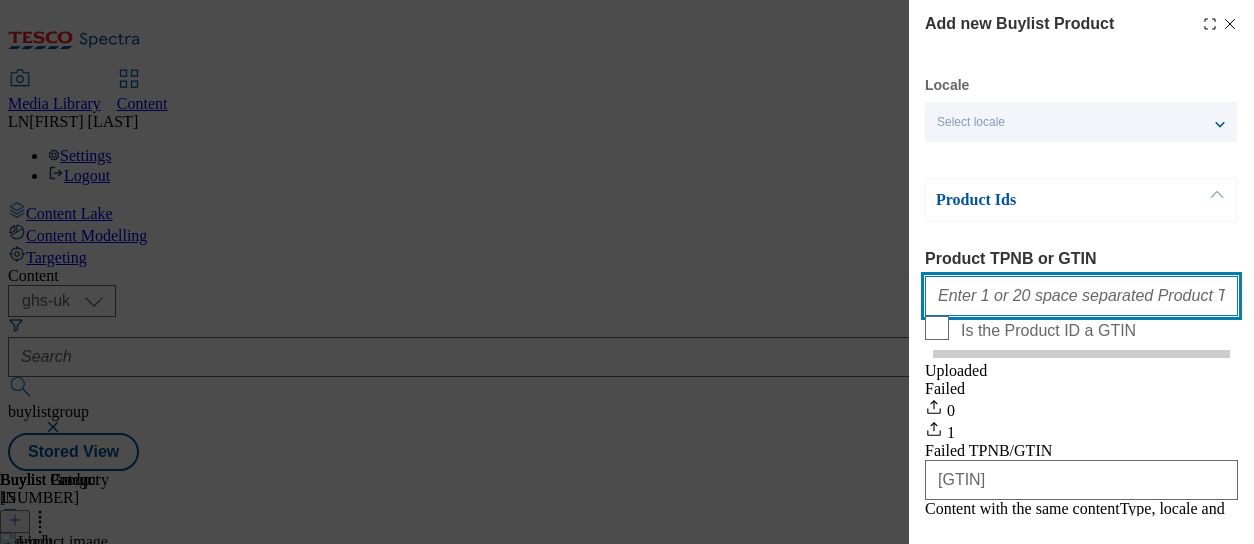 paste on "[GTIN]" 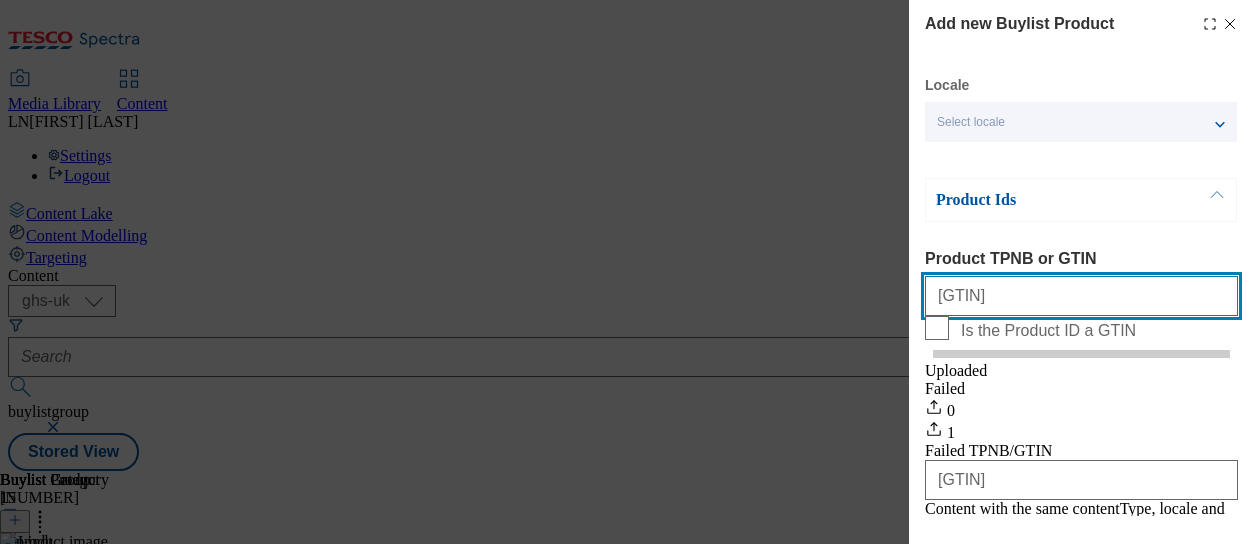 type on "[GTIN]" 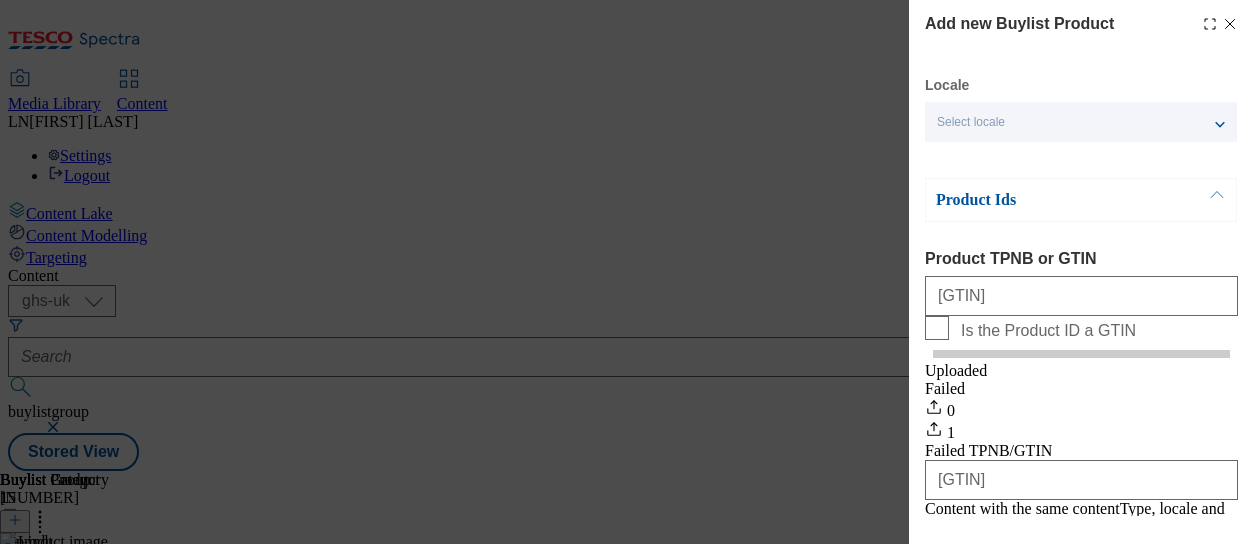 scroll, scrollTop: 128, scrollLeft: 0, axis: vertical 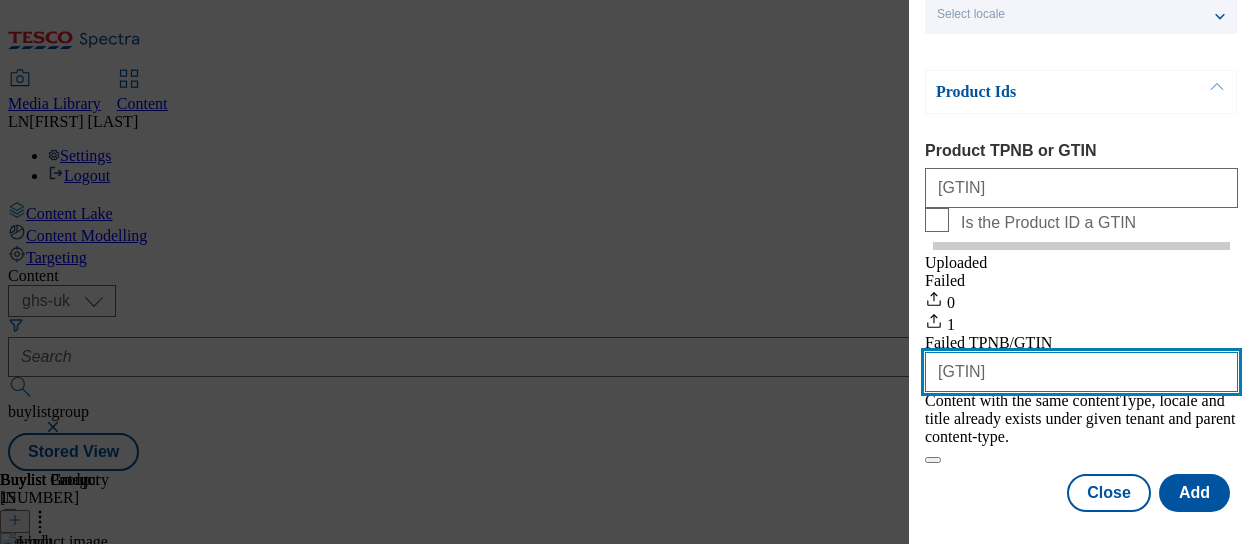 drag, startPoint x: 1060, startPoint y: 392, endPoint x: 797, endPoint y: 417, distance: 264.18555 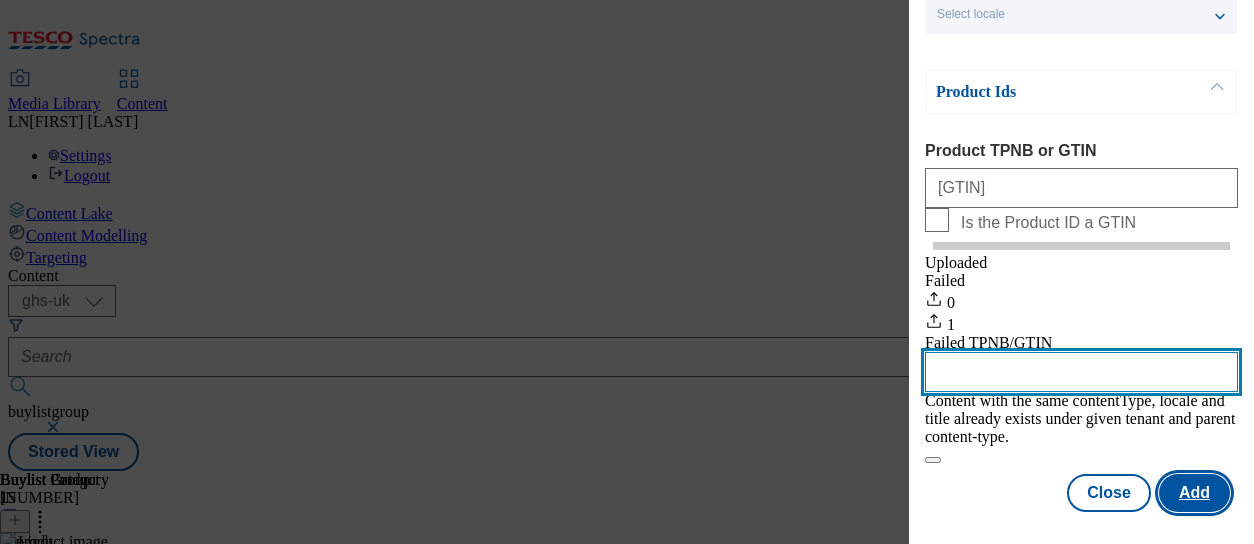 type 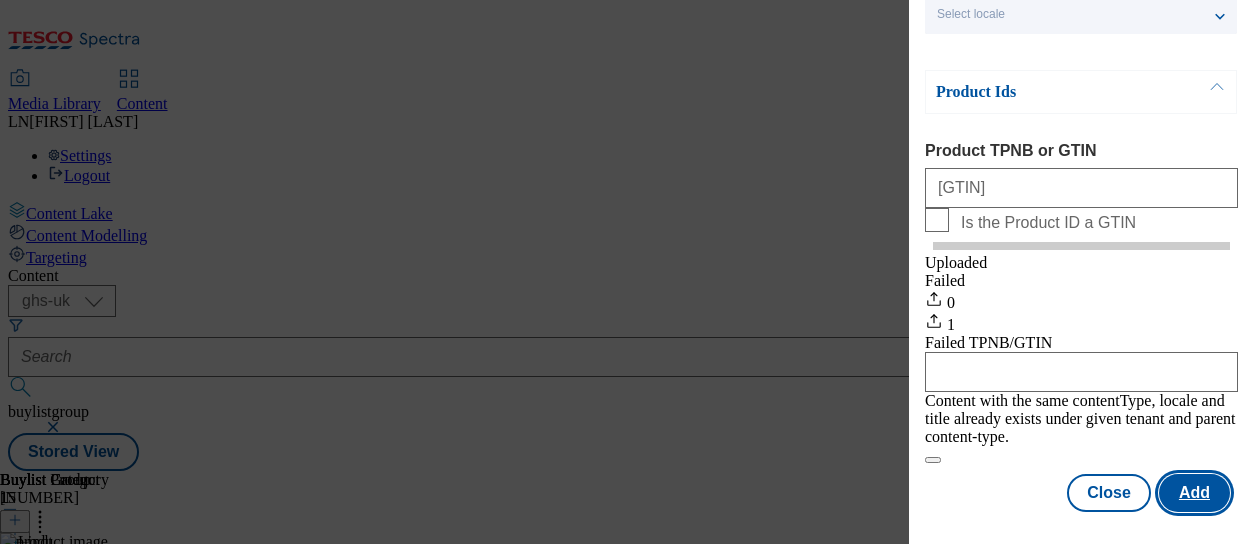 click on "Add" at bounding box center (1194, 493) 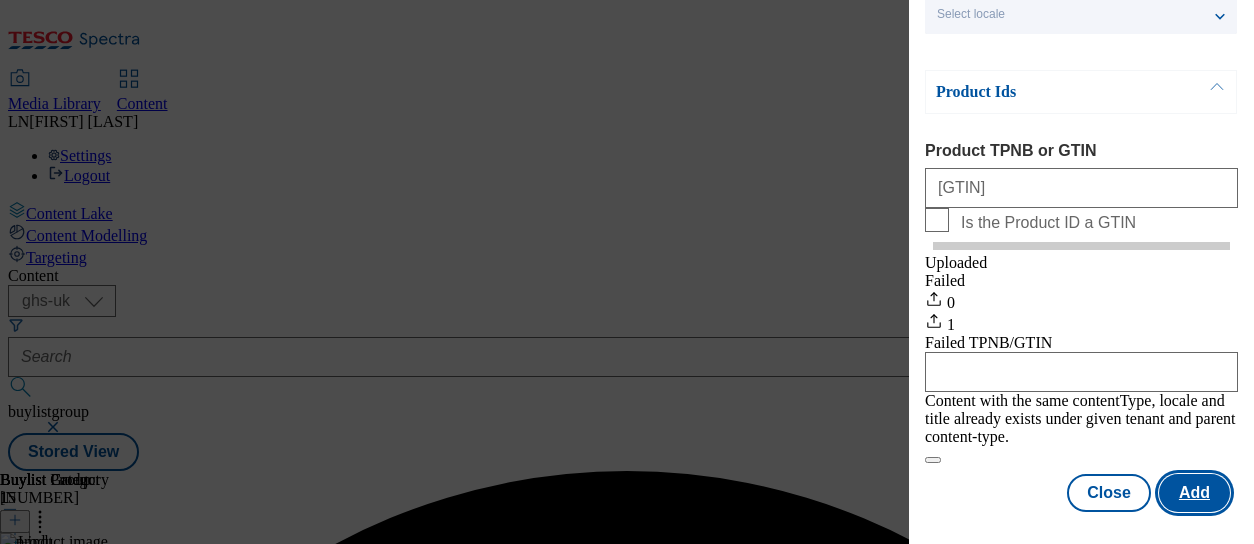 scroll, scrollTop: 32, scrollLeft: 0, axis: vertical 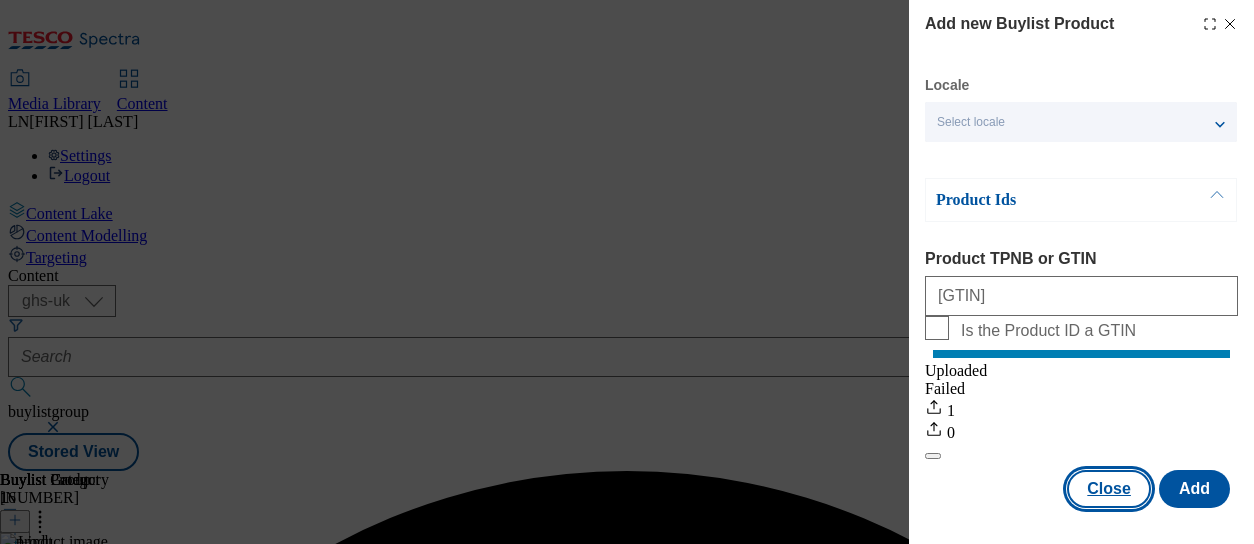 click on "Close" at bounding box center [1109, 489] 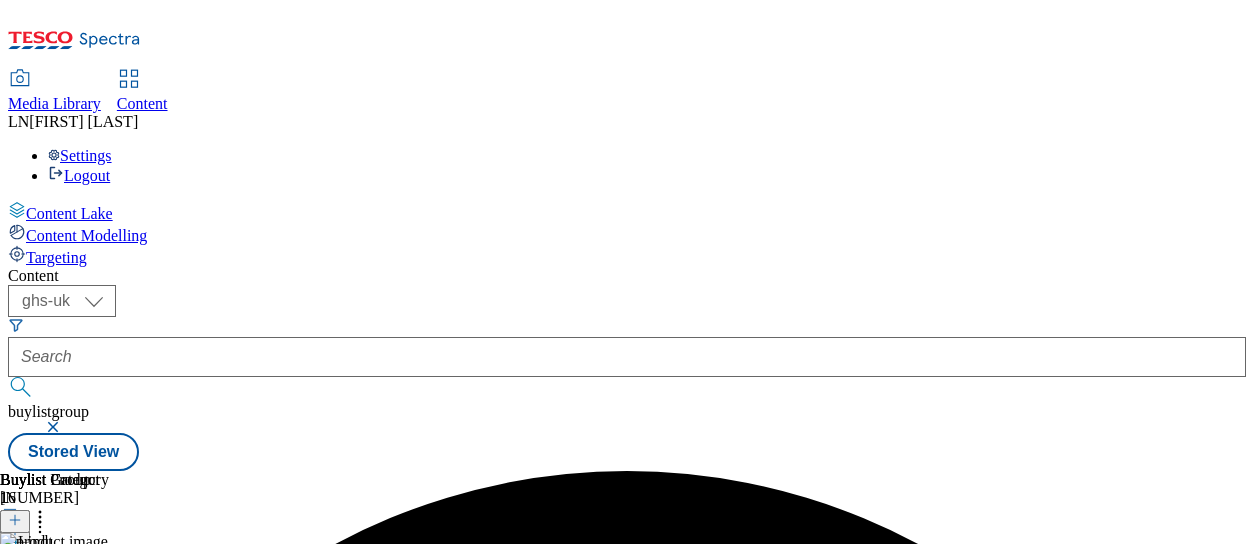 scroll, scrollTop: 0, scrollLeft: 0, axis: both 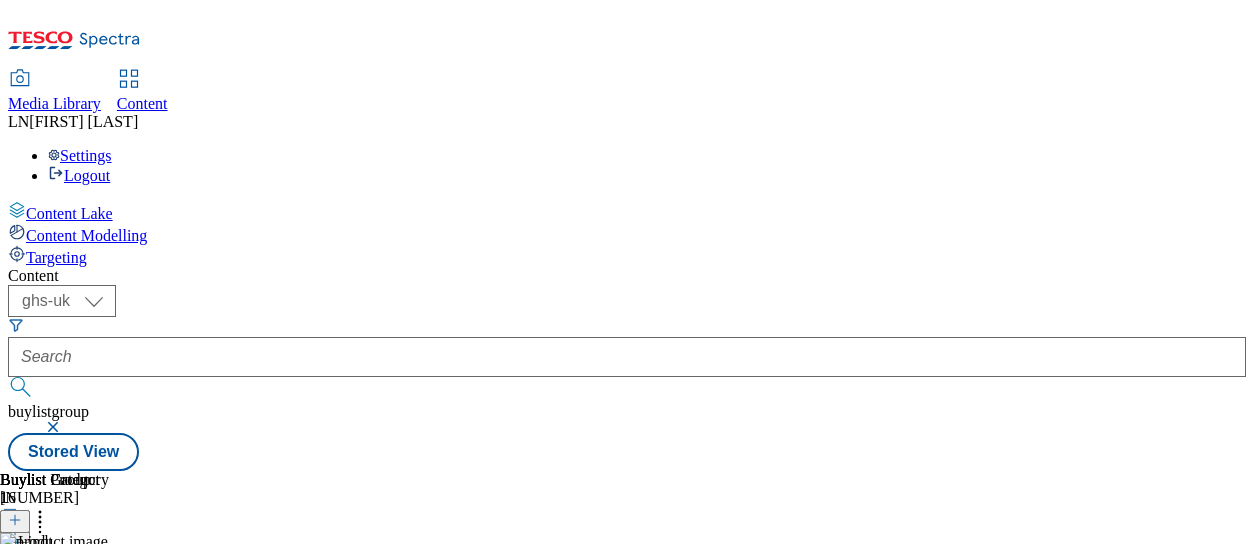 click 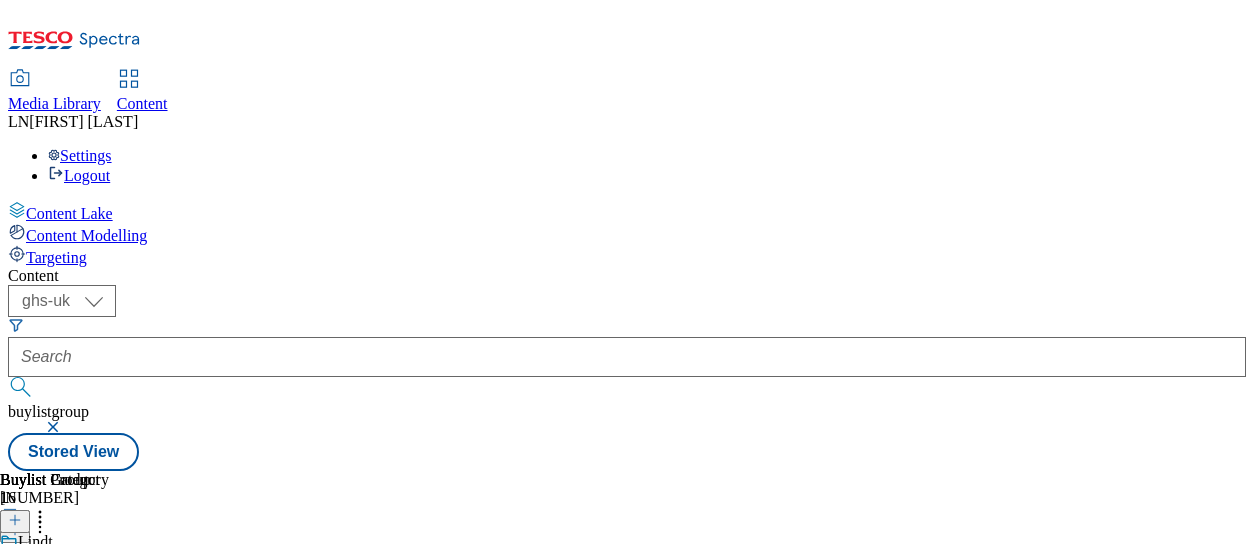 click on "Reorder" at bounding box center (80, 586) 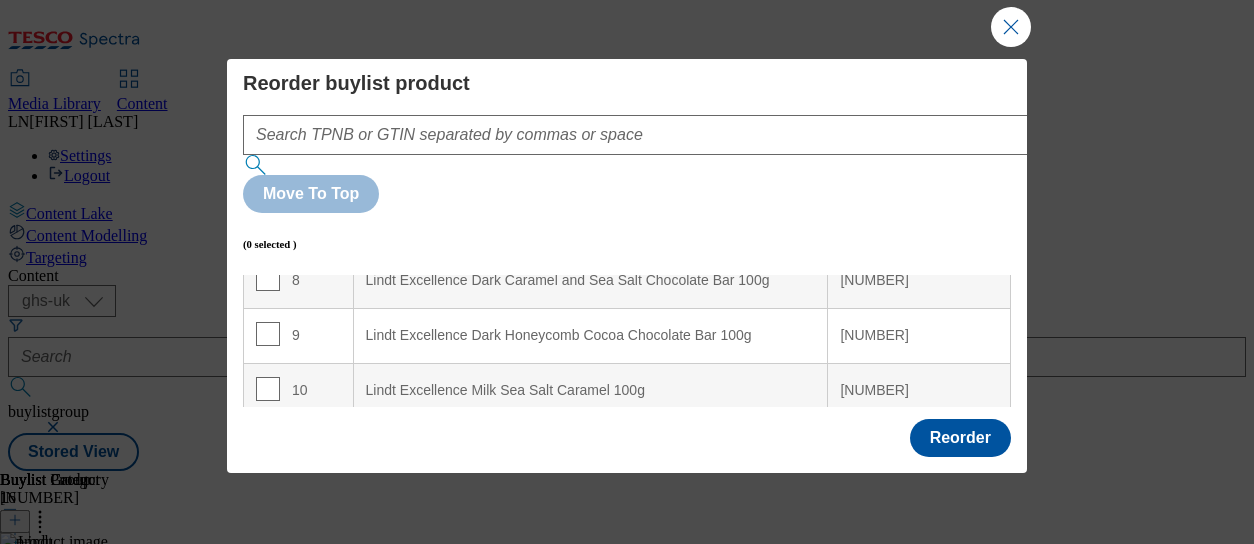 scroll, scrollTop: 472, scrollLeft: 0, axis: vertical 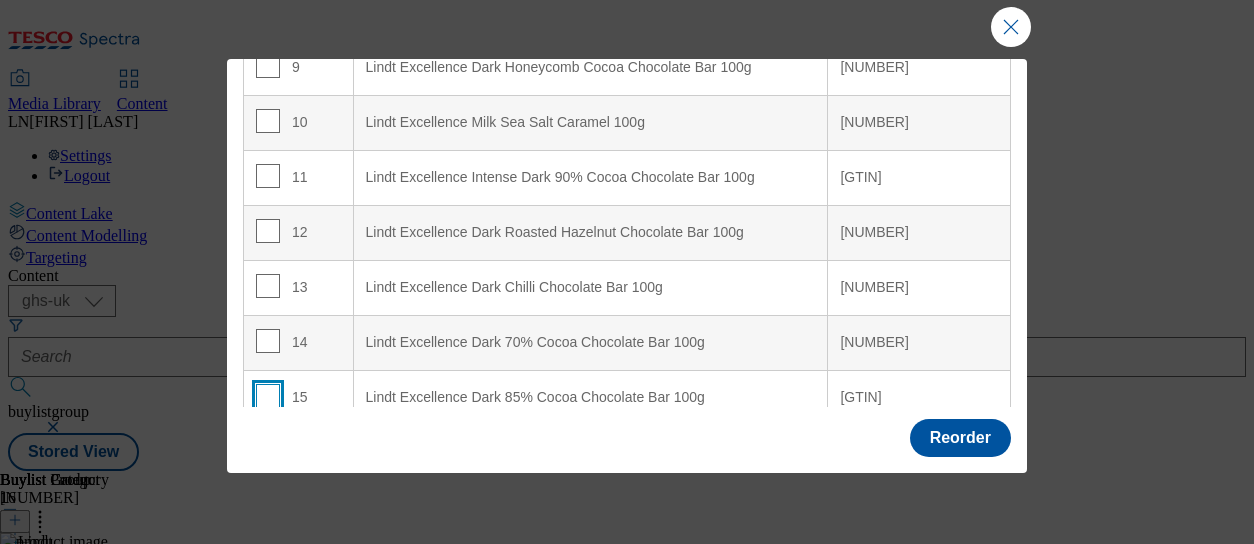 click at bounding box center [268, 396] 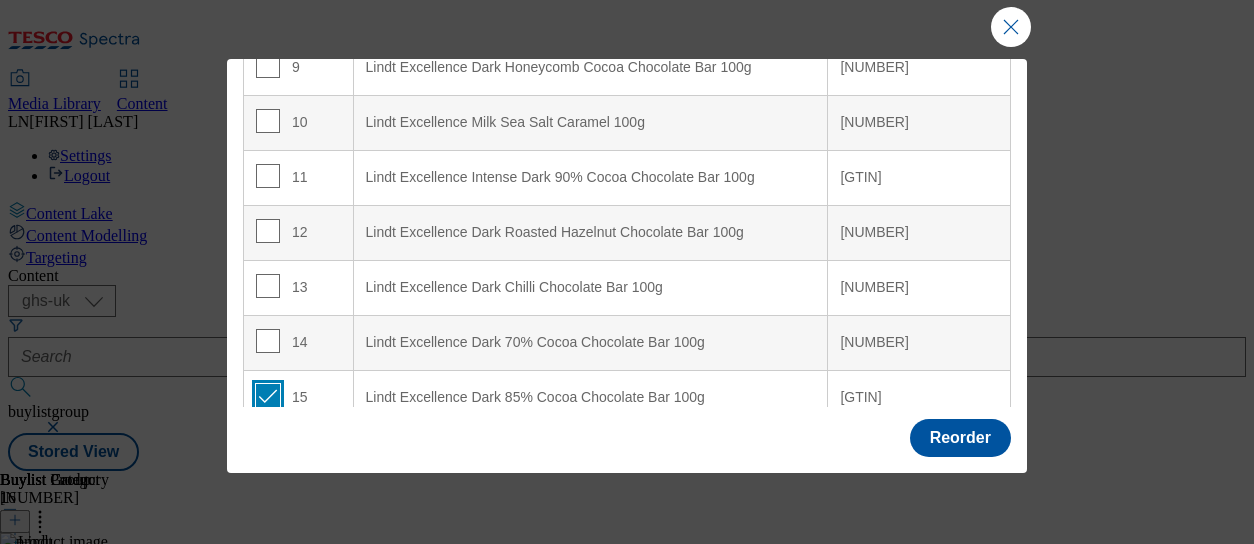 checkbox on "true" 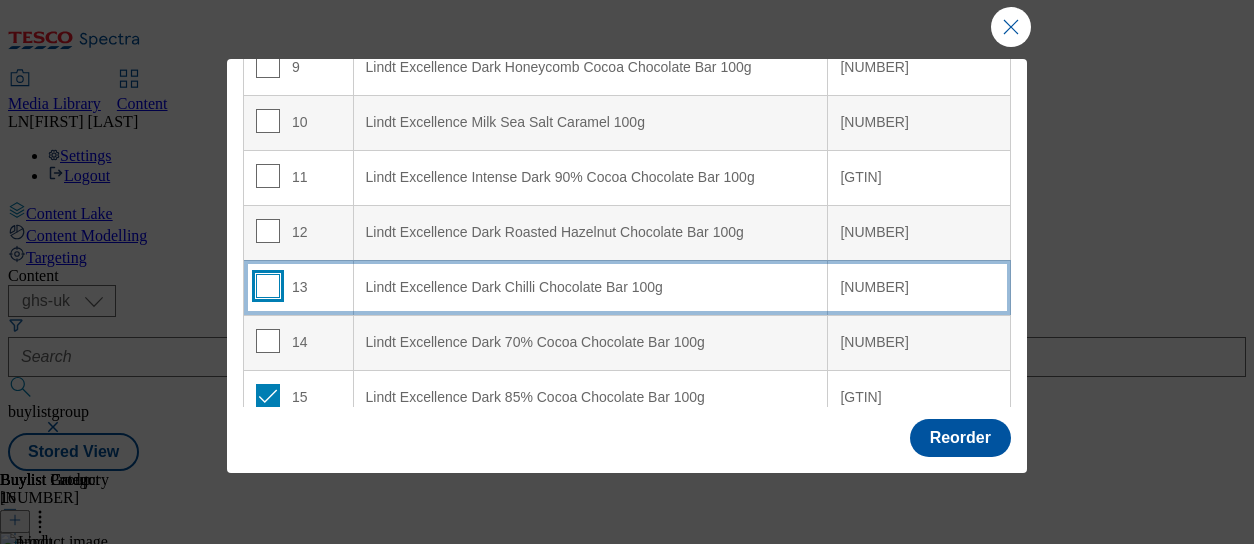 click at bounding box center (268, 286) 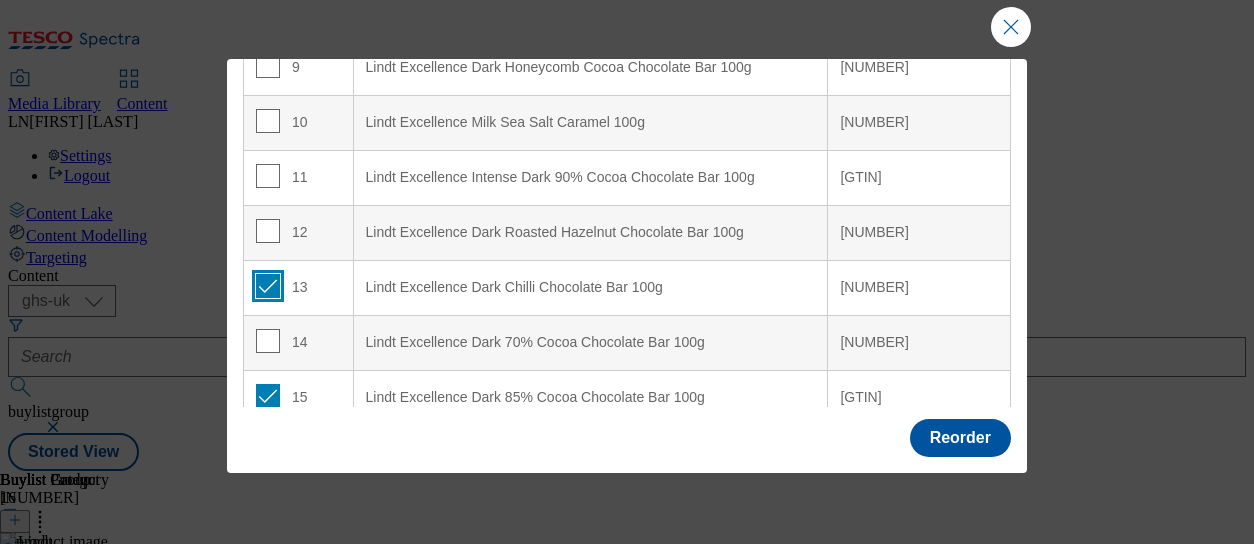 click at bounding box center (268, 286) 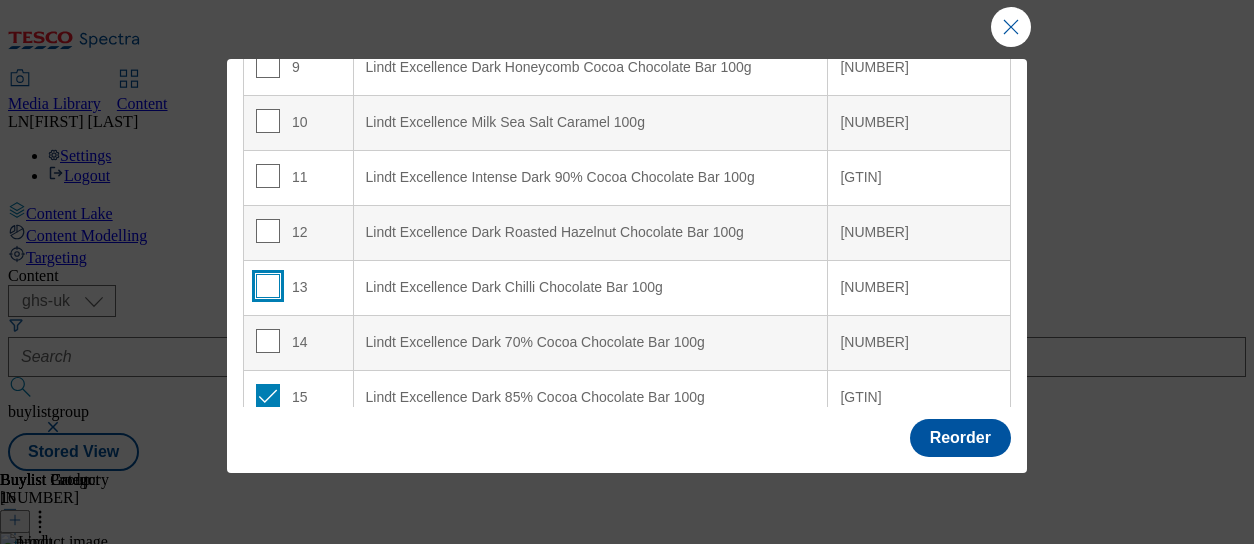 checkbox on "false" 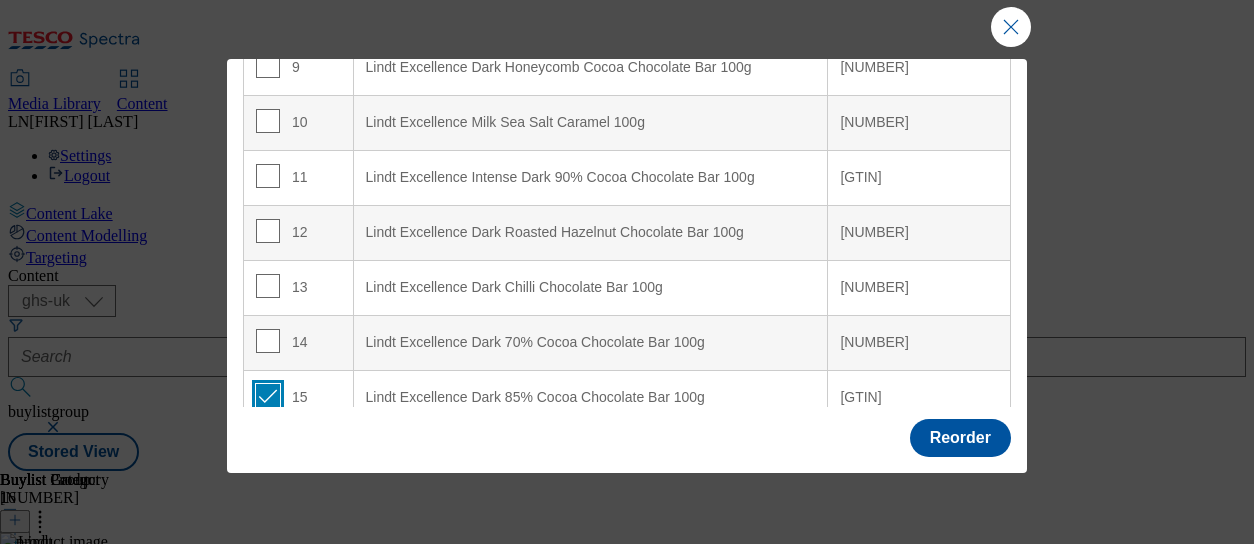 click at bounding box center [268, 396] 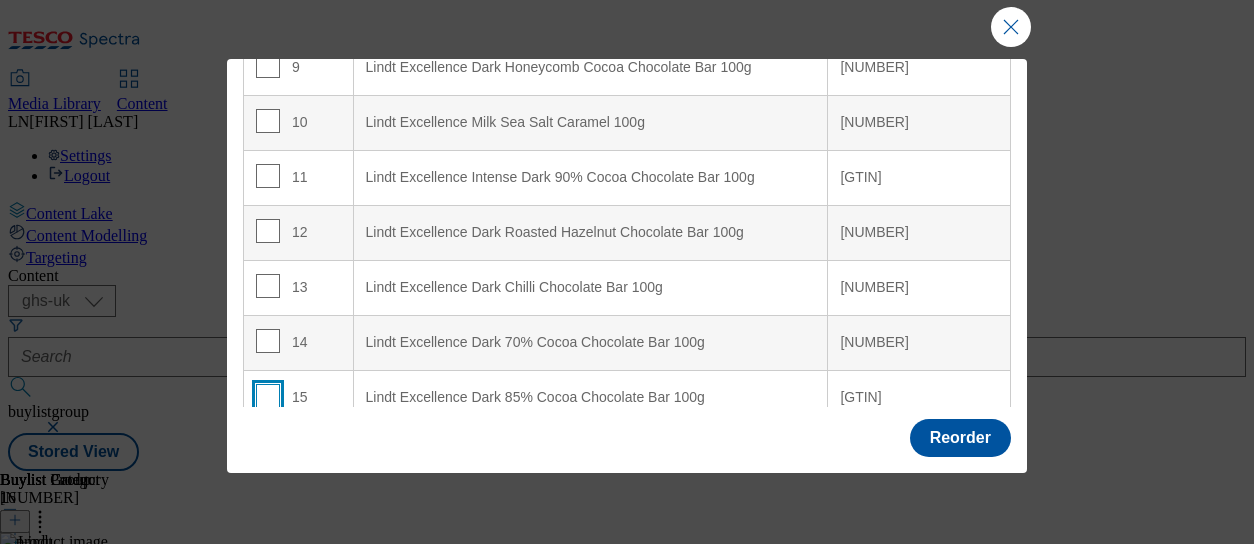 checkbox on "false" 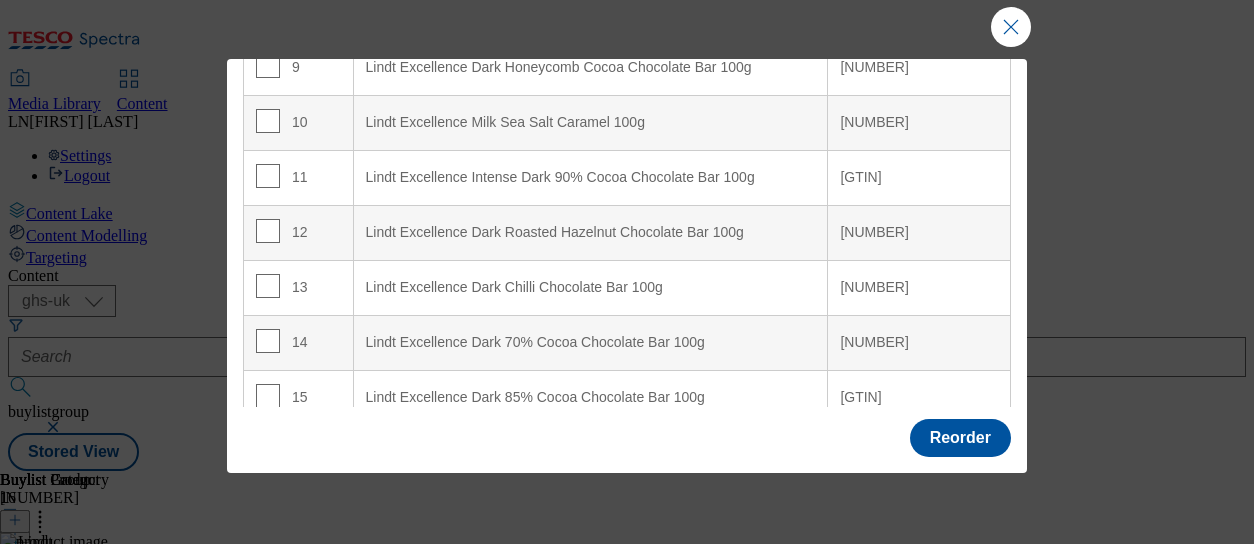 click on "16" at bounding box center (299, 452) 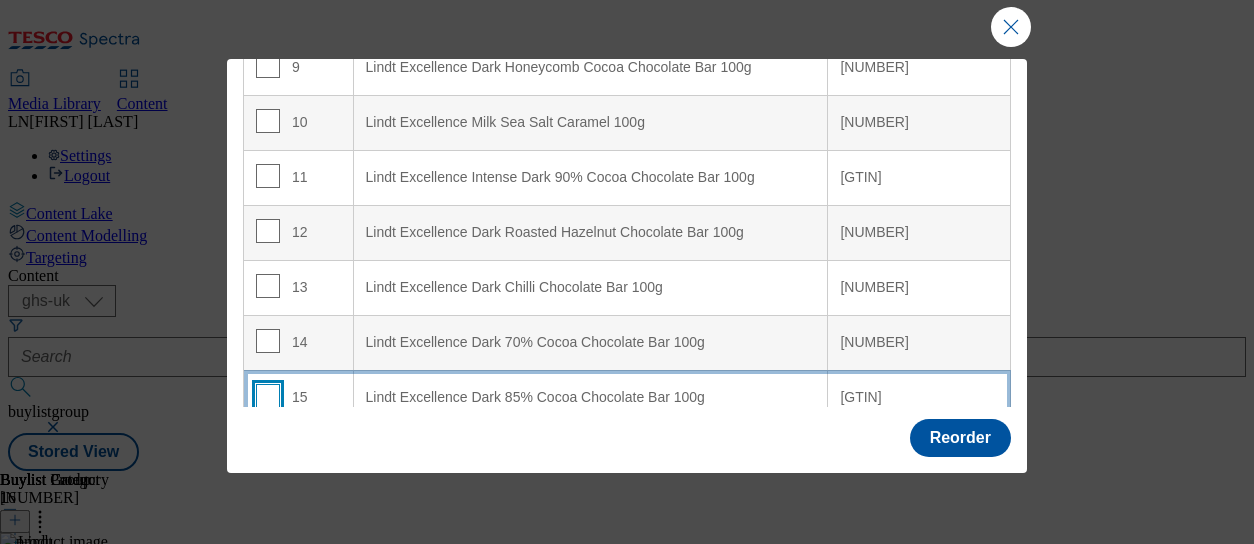 click at bounding box center (268, 396) 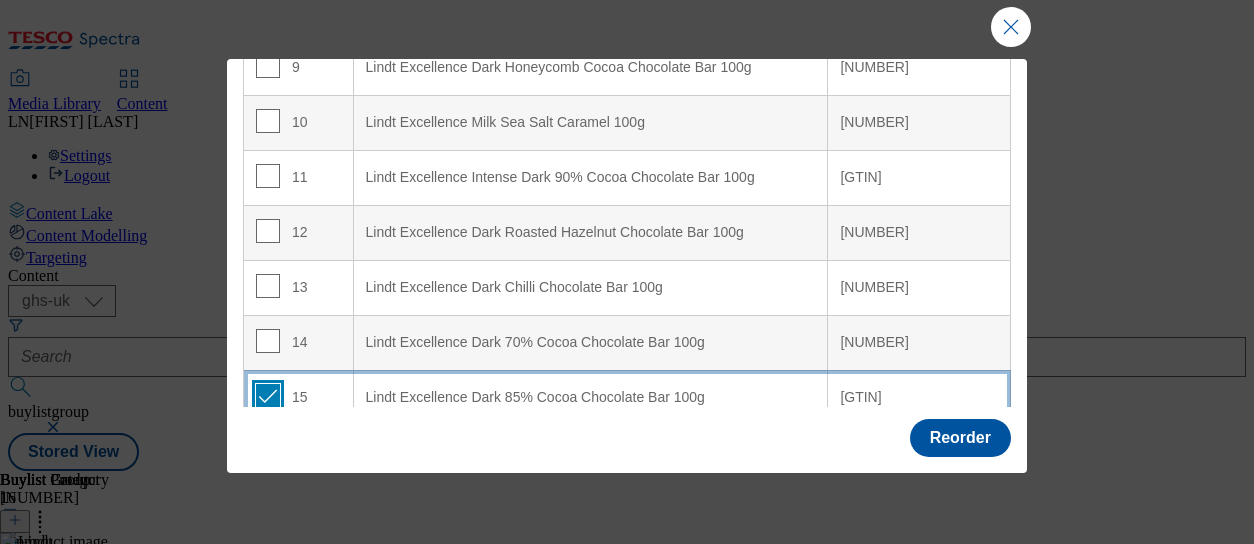 checkbox on "true" 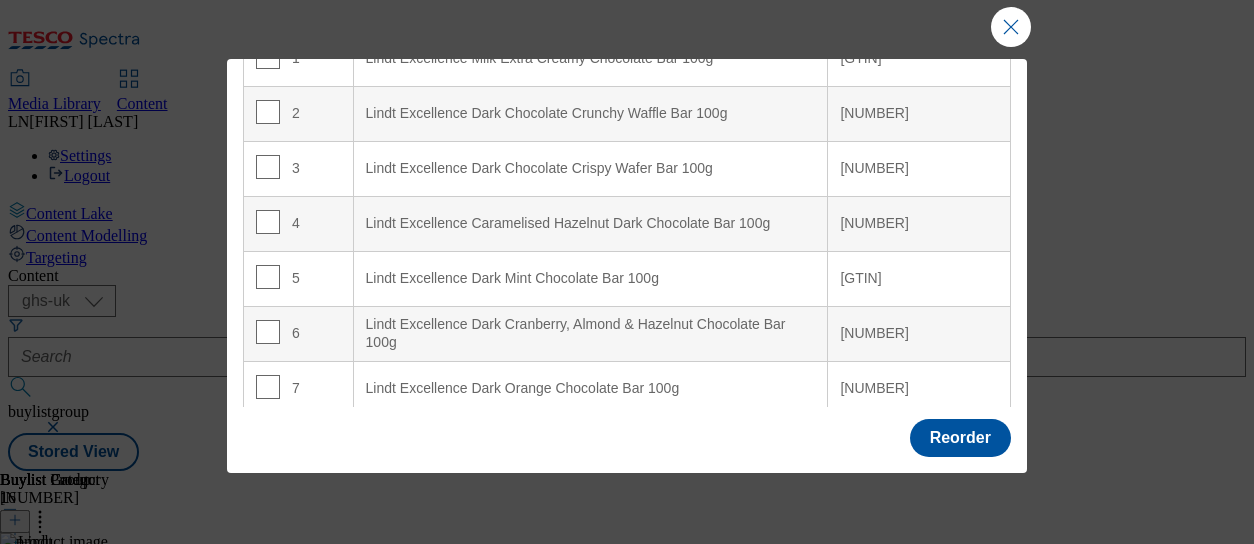 scroll, scrollTop: 0, scrollLeft: 0, axis: both 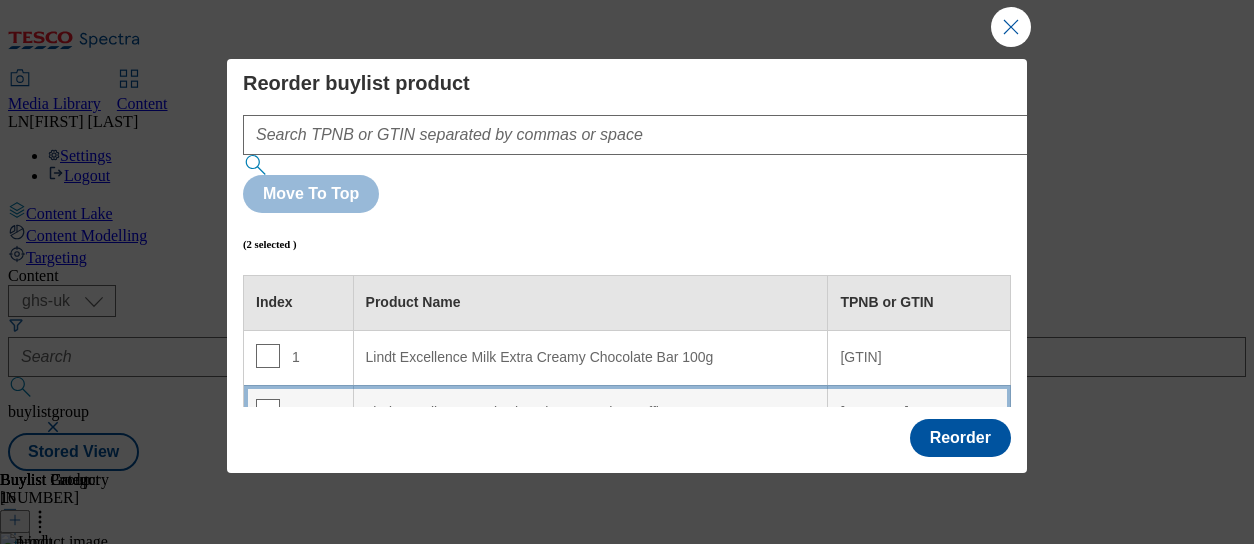 click on "Lindt Excellence Dark Chocolate Crunchy Waffle Bar 100g" at bounding box center (591, 413) 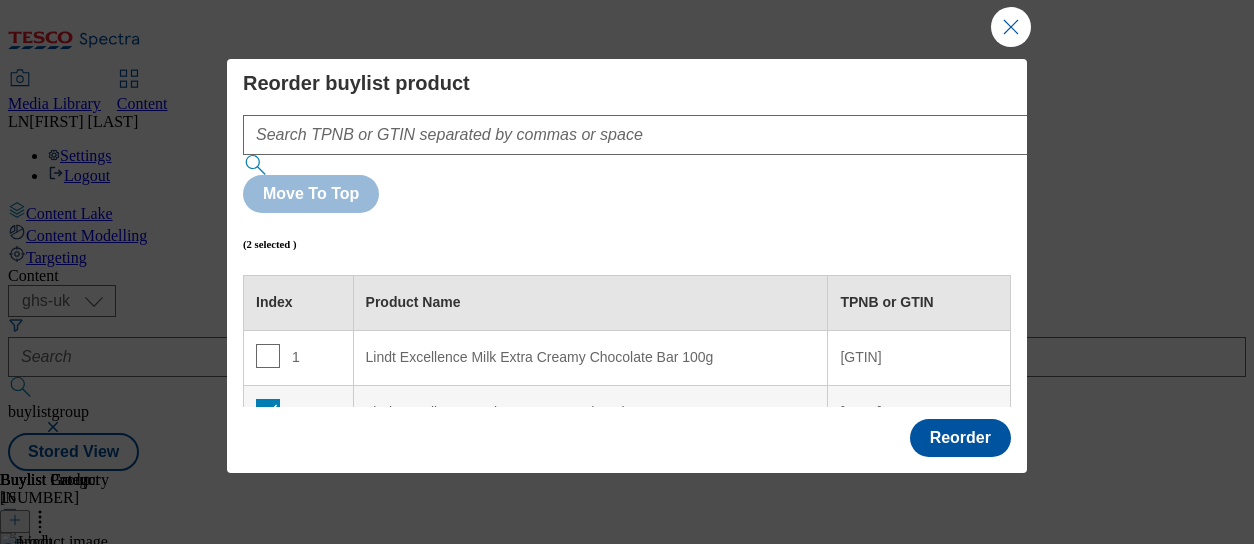 scroll, scrollTop: 0, scrollLeft: 0, axis: both 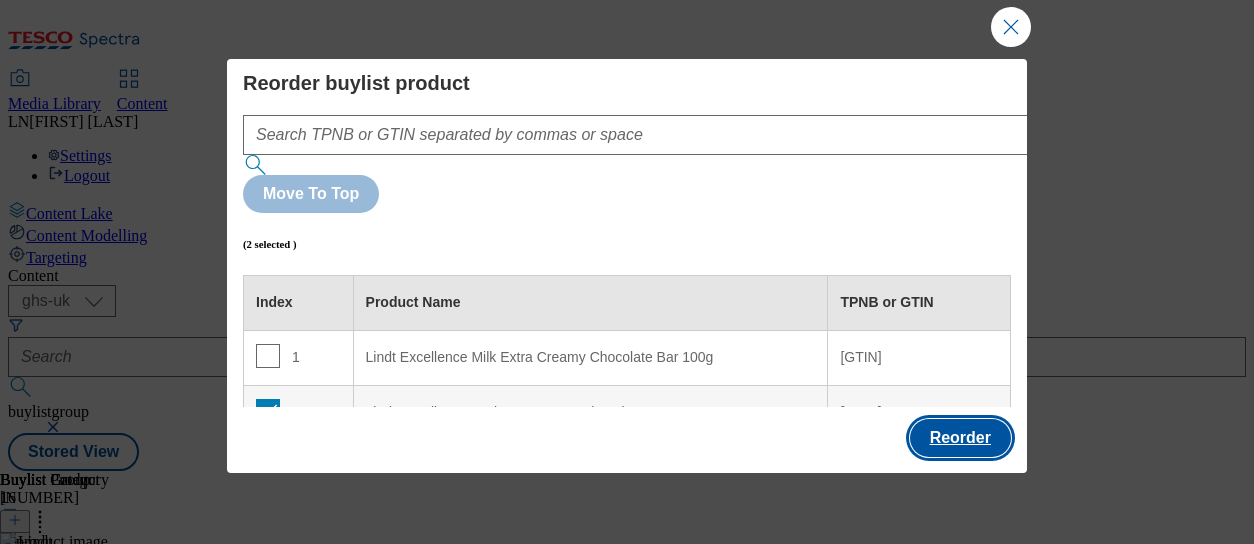 click on "Reorder" at bounding box center (960, 438) 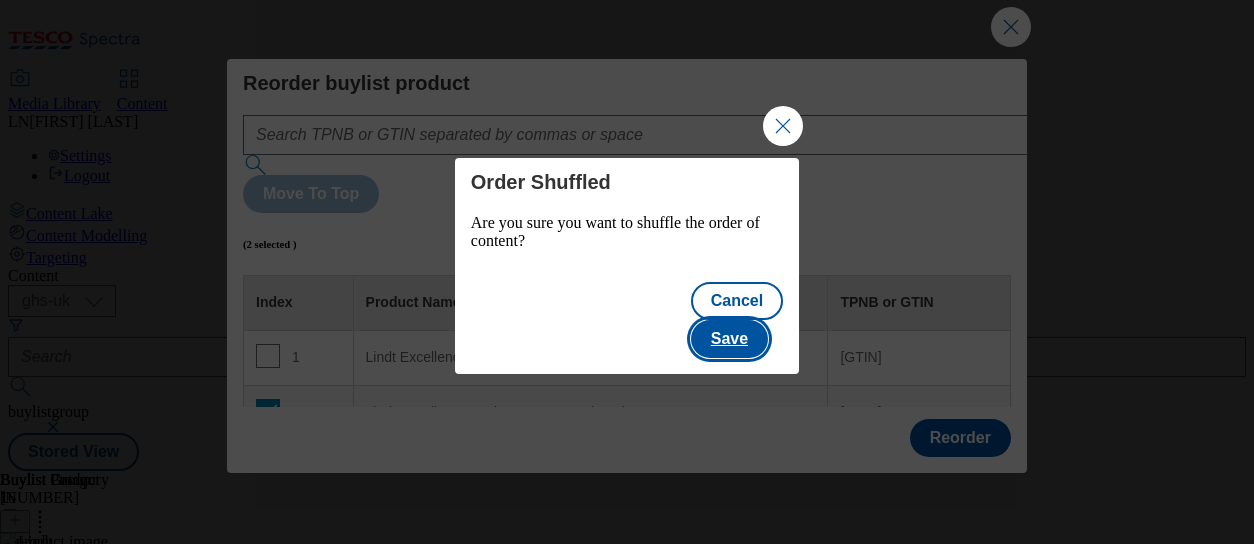 click on "Save" at bounding box center (729, 339) 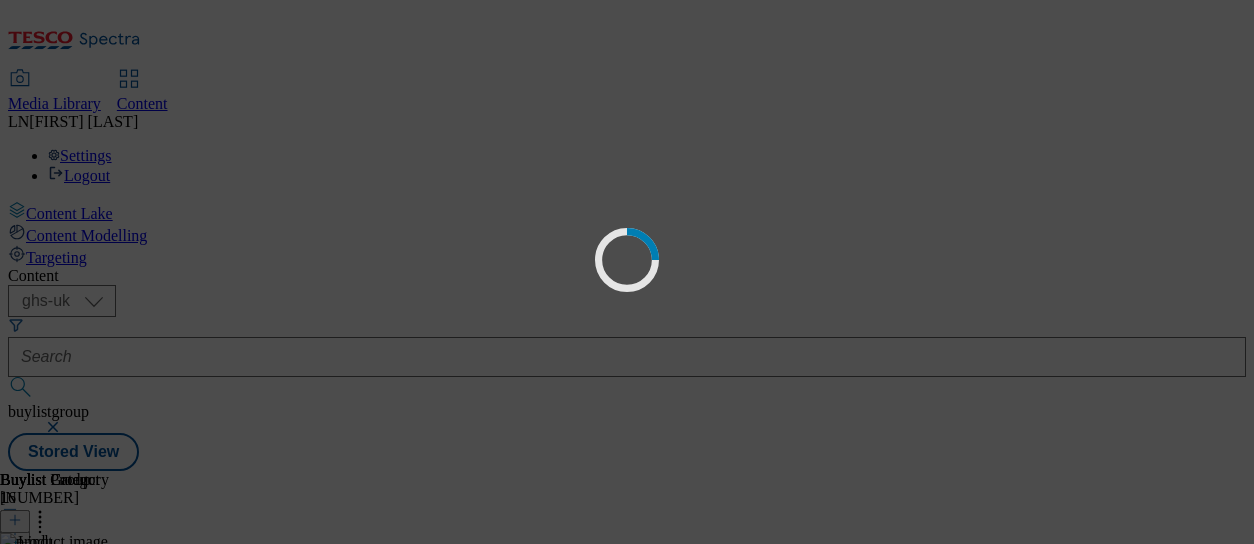 scroll, scrollTop: 0, scrollLeft: 0, axis: both 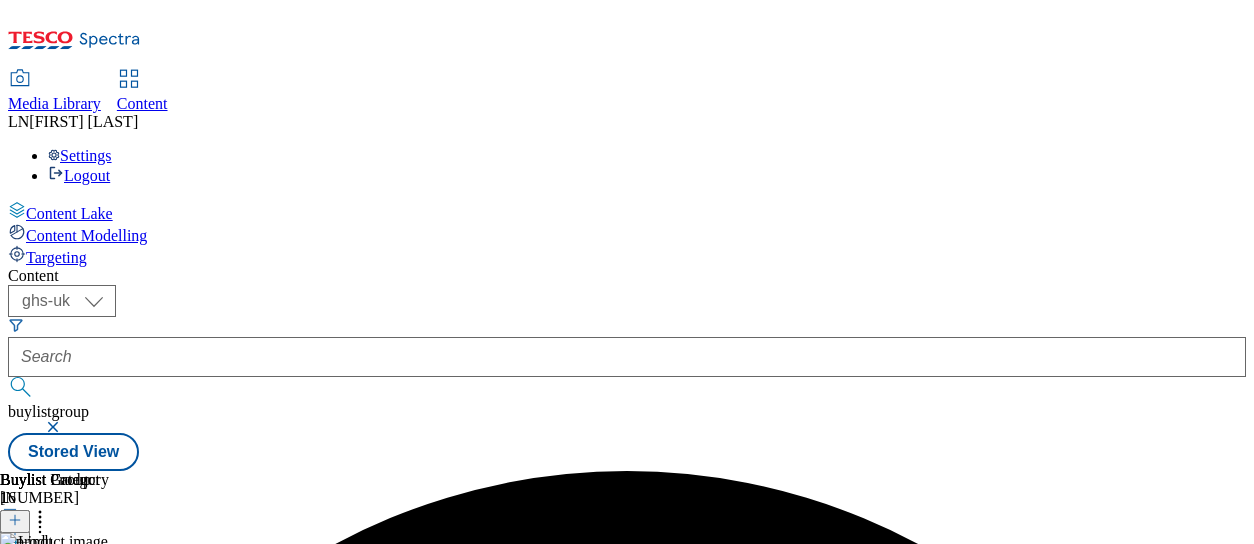 click on "lindt-excellence" at bounding box center (54, 652) 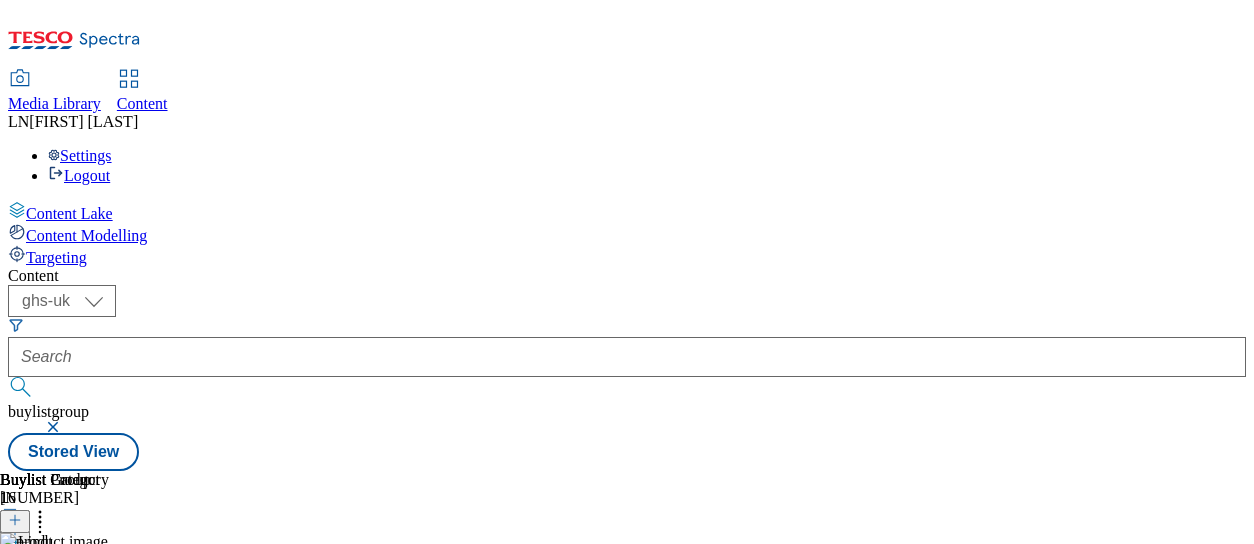 scroll, scrollTop: 0, scrollLeft: 0, axis: both 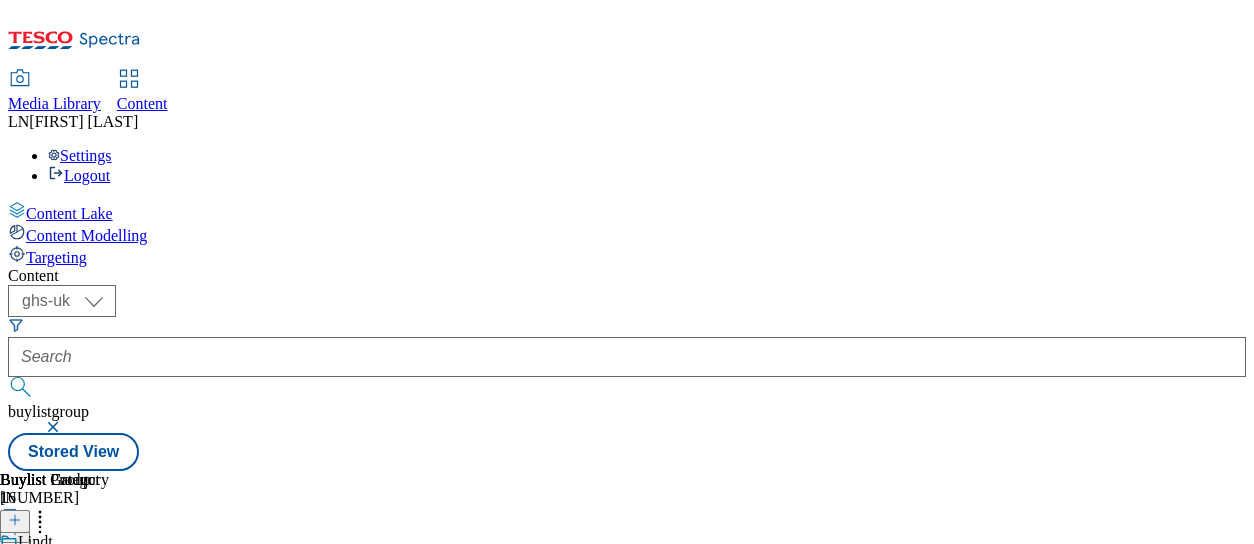 click on "Reorder" at bounding box center (80, 586) 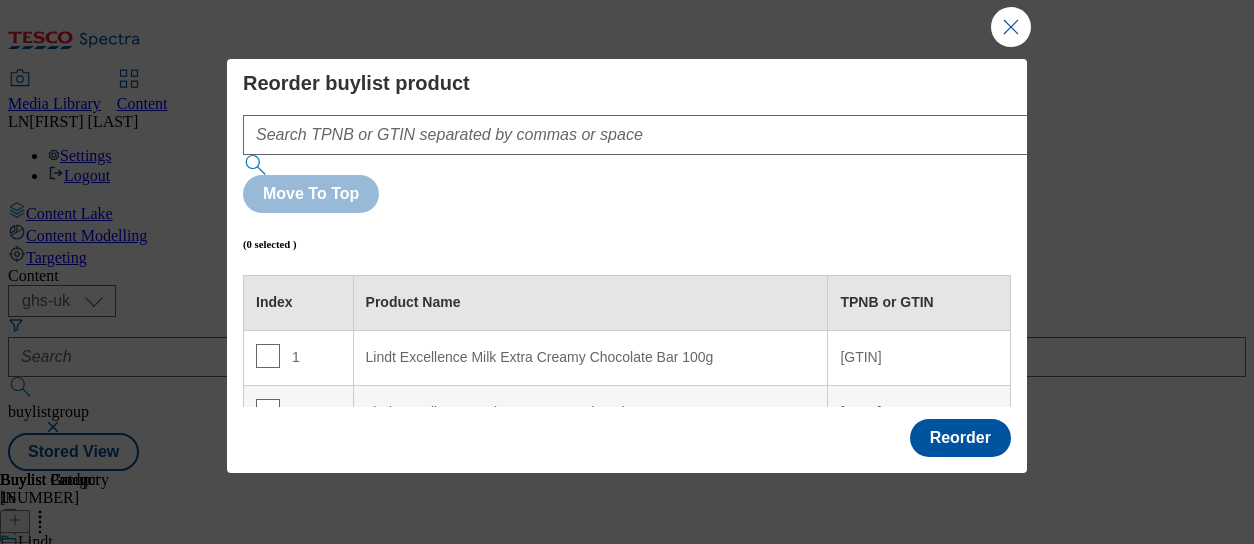 click at bounding box center [268, 466] 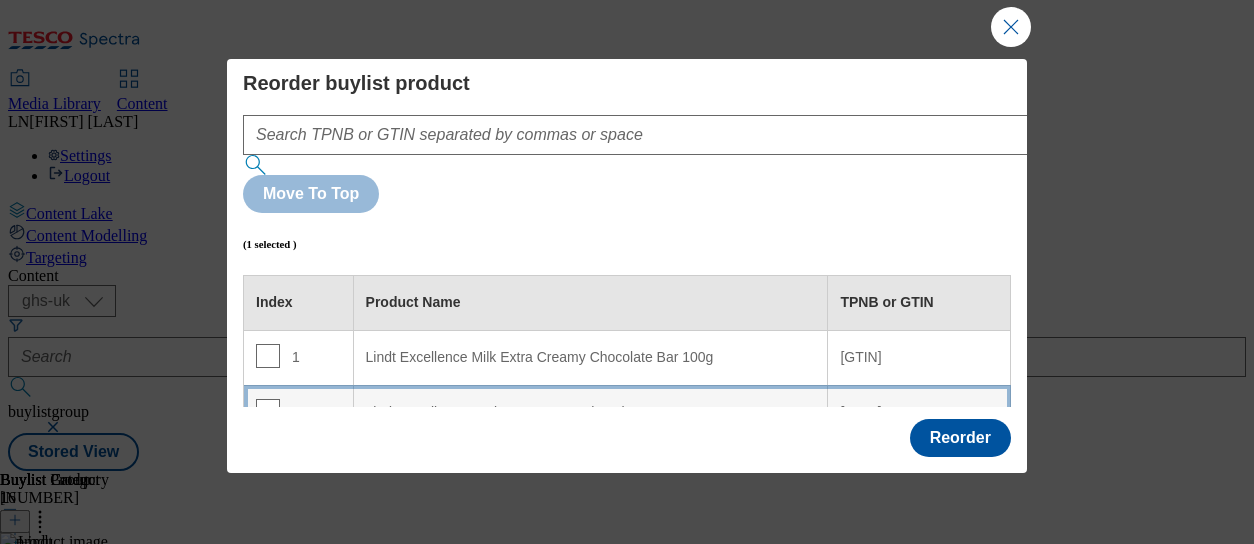 click on "Lindt Excellence Dark 85% Cocoa Chocolate Bar 100g" at bounding box center [591, 413] 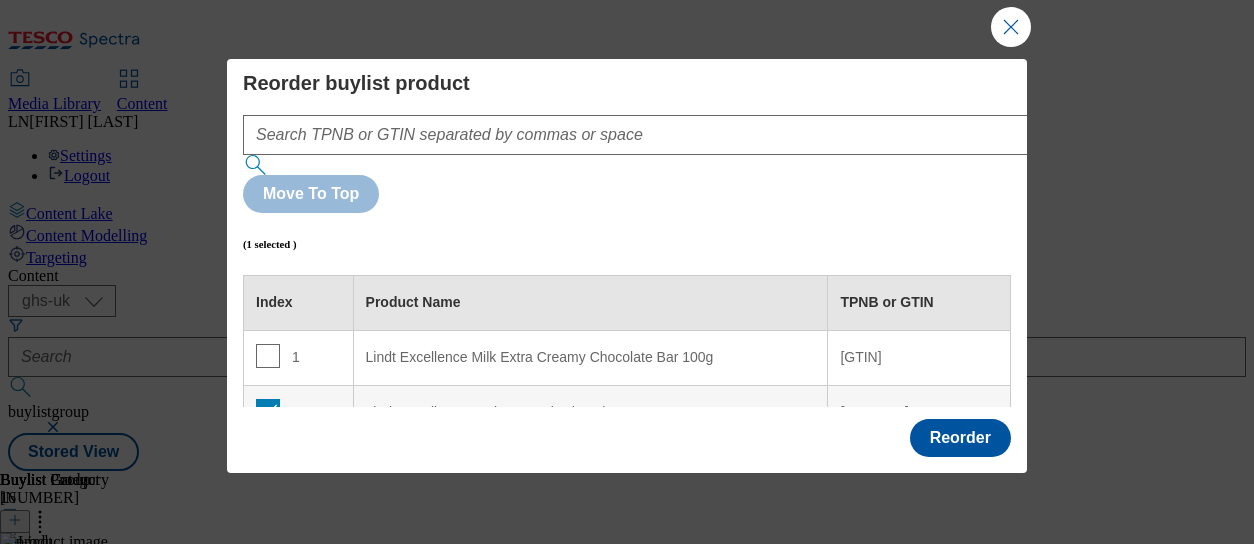 scroll, scrollTop: 0, scrollLeft: 0, axis: both 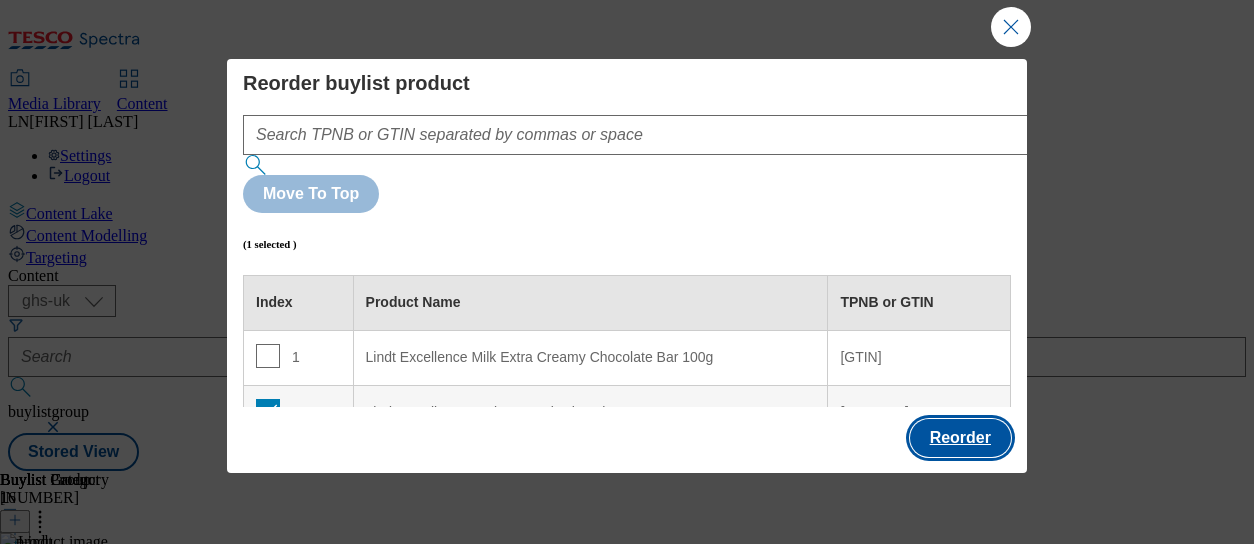 click on "Reorder" at bounding box center (960, 438) 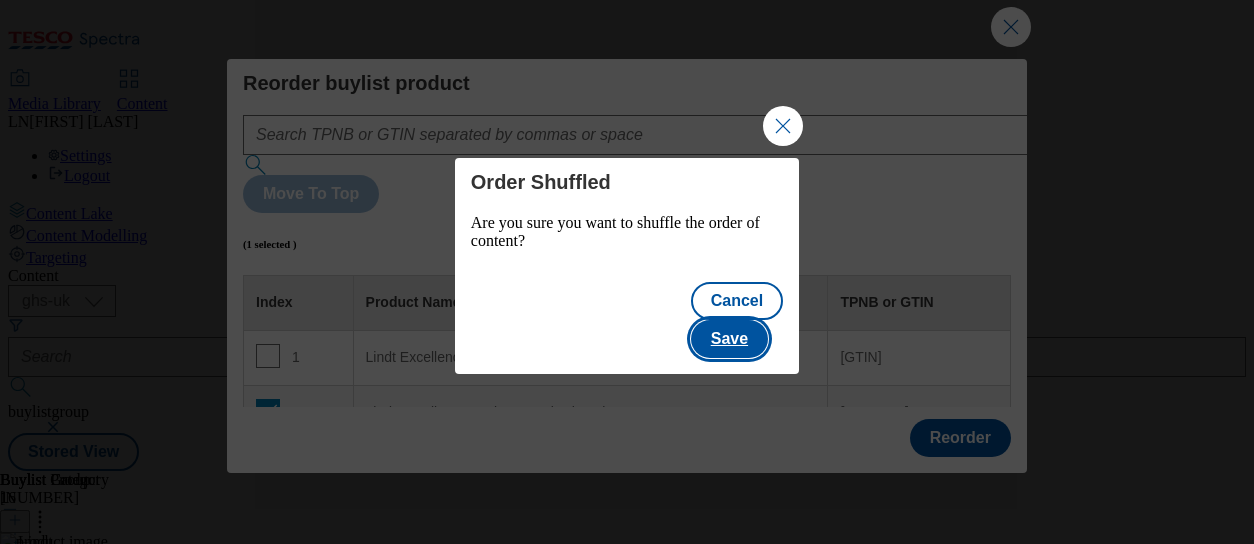 click on "Save" at bounding box center [729, 339] 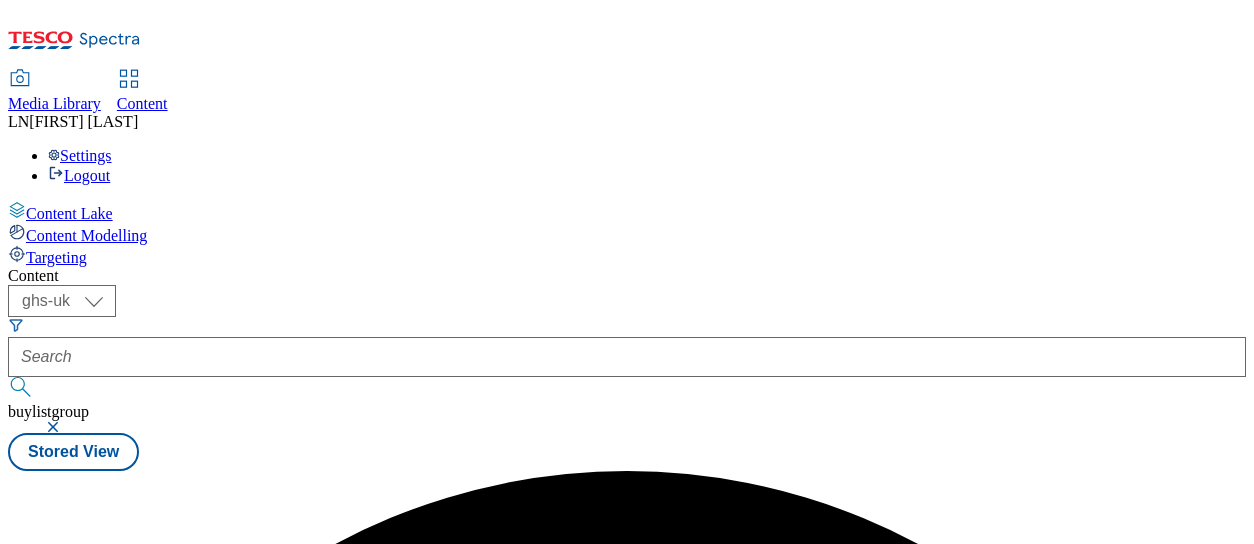 scroll, scrollTop: 0, scrollLeft: 0, axis: both 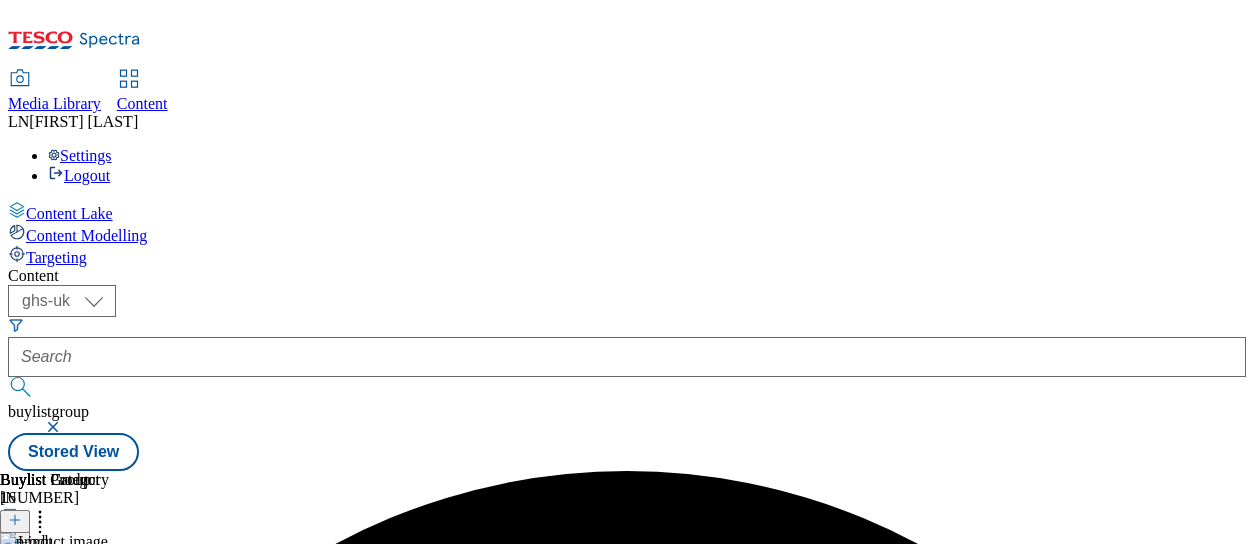 click on "Lindt Ad[NUMBER] lindt-excellence 30 [MONTH] [YEAR] [TIME]" at bounding box center (54, 648) 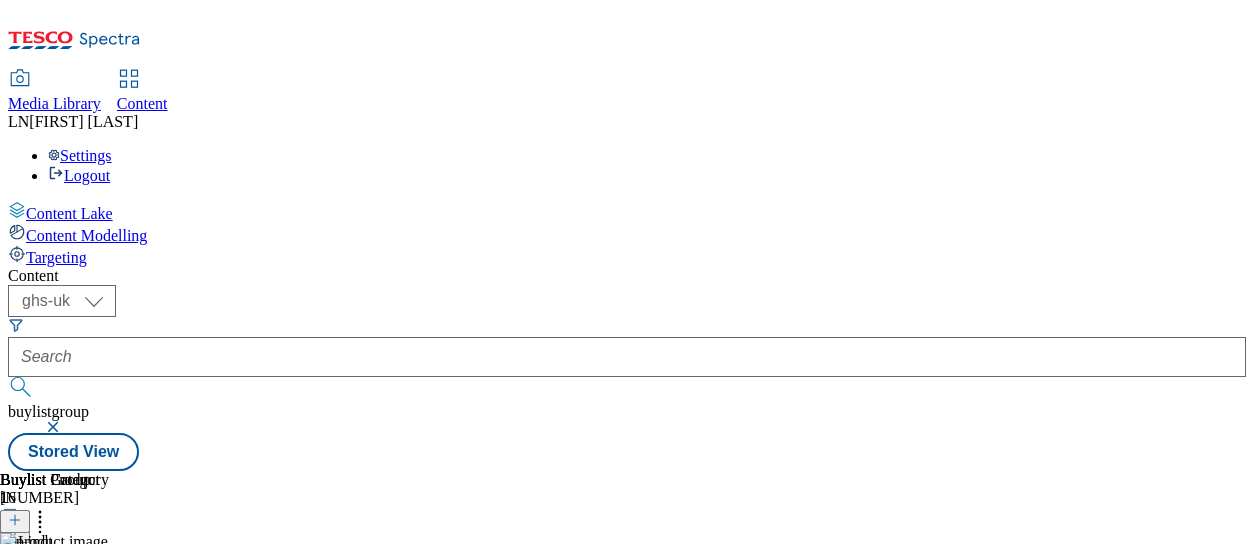 scroll, scrollTop: 90, scrollLeft: 0, axis: vertical 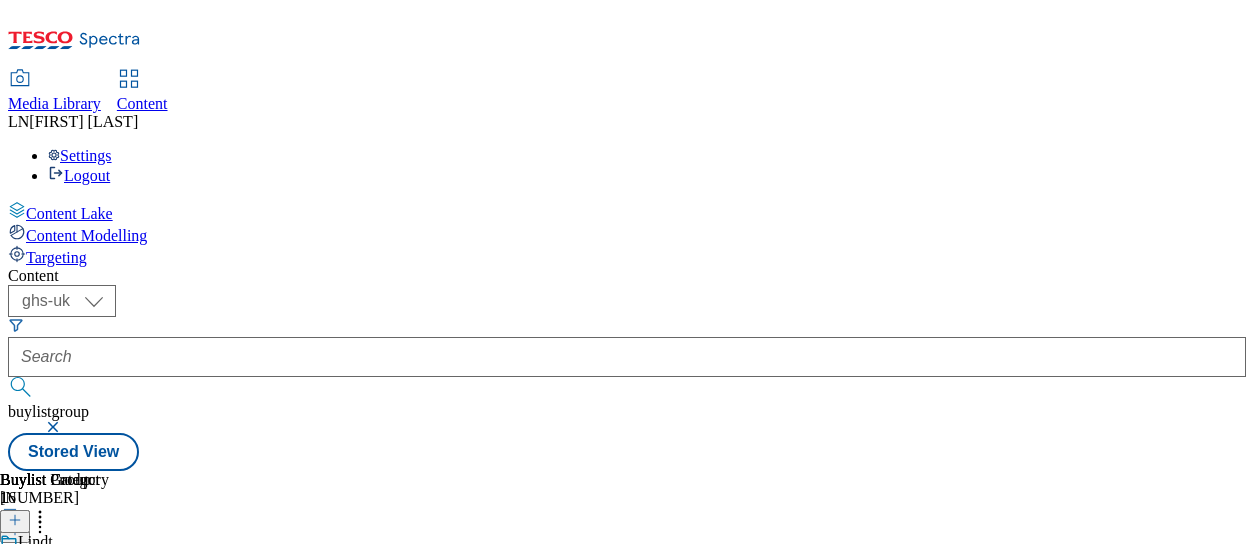 click on "Reorder" at bounding box center [88, 588] 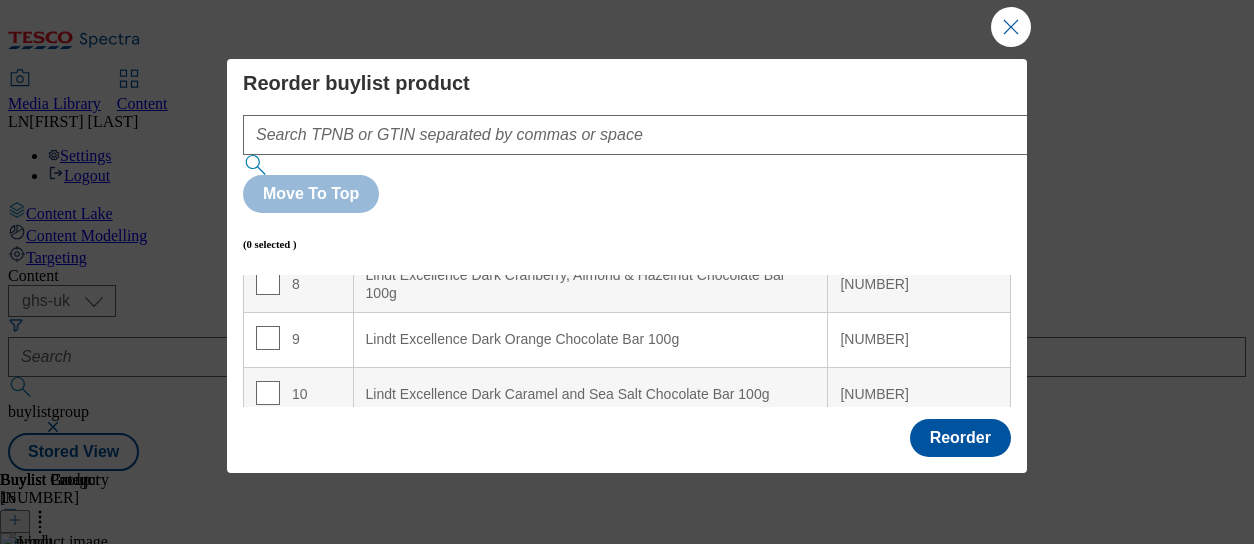 scroll, scrollTop: 472, scrollLeft: 0, axis: vertical 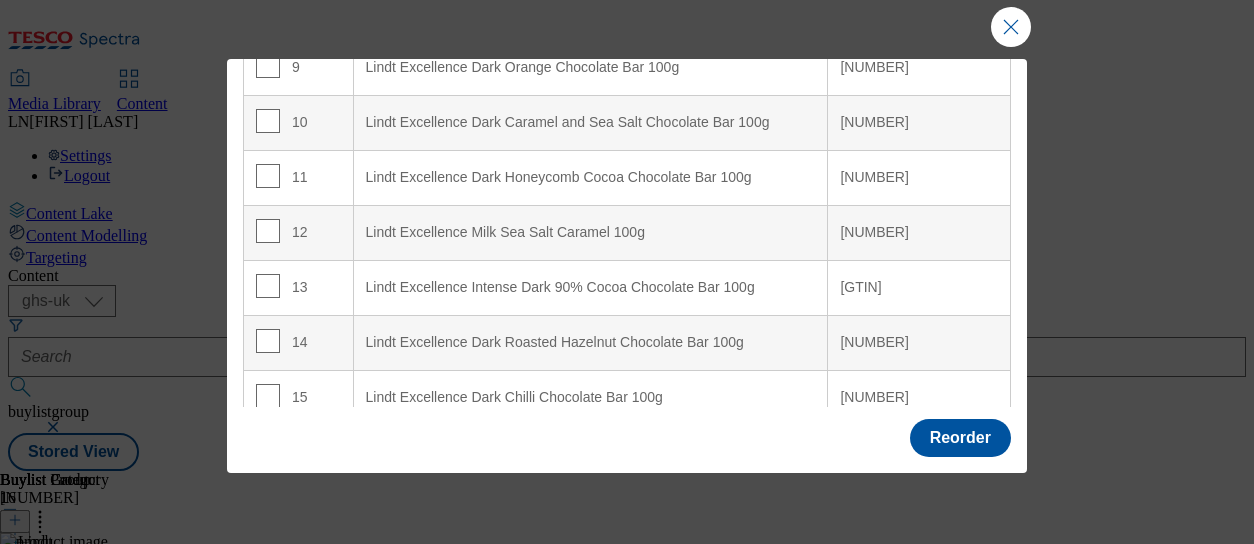 click at bounding box center [268, 451] 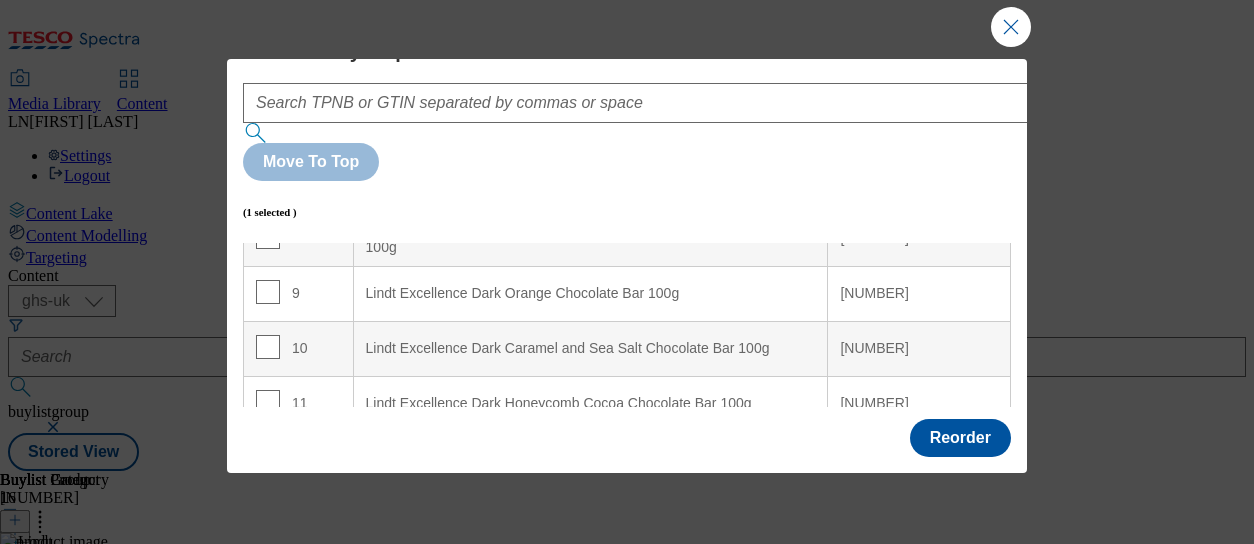 scroll, scrollTop: 0, scrollLeft: 0, axis: both 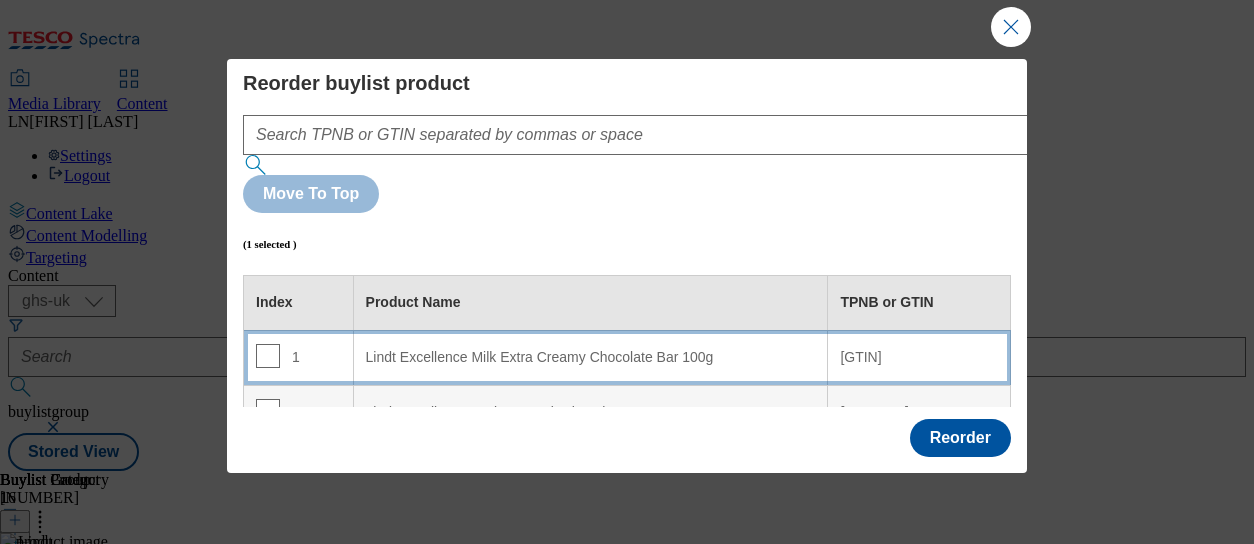 click on "Lindt Excellence Milk Extra Creamy Chocolate Bar 100g" at bounding box center (591, 358) 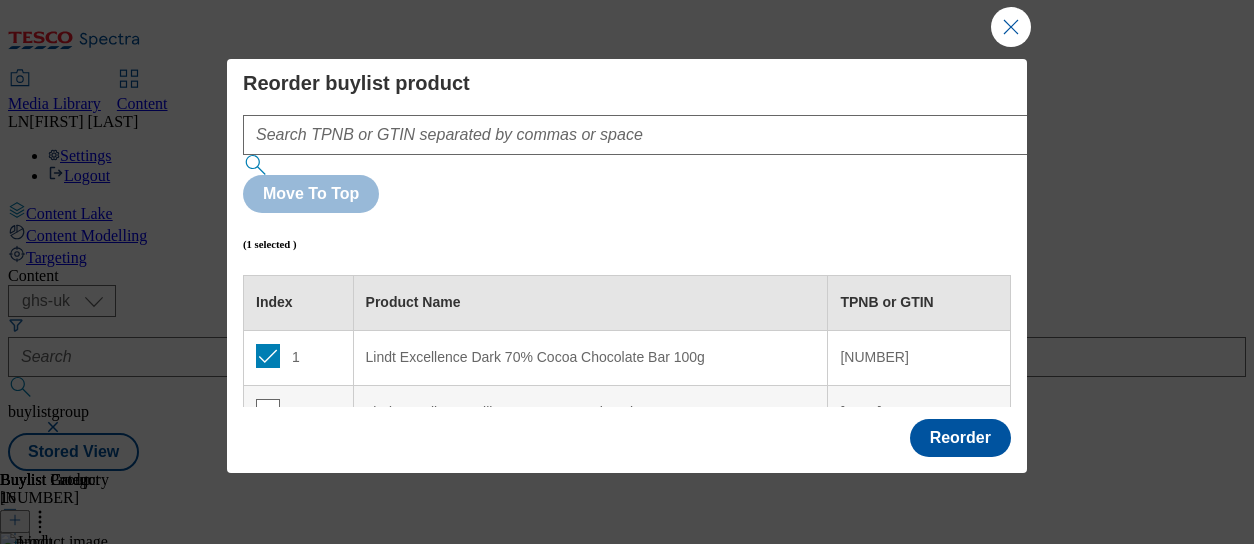 click at bounding box center [268, 466] 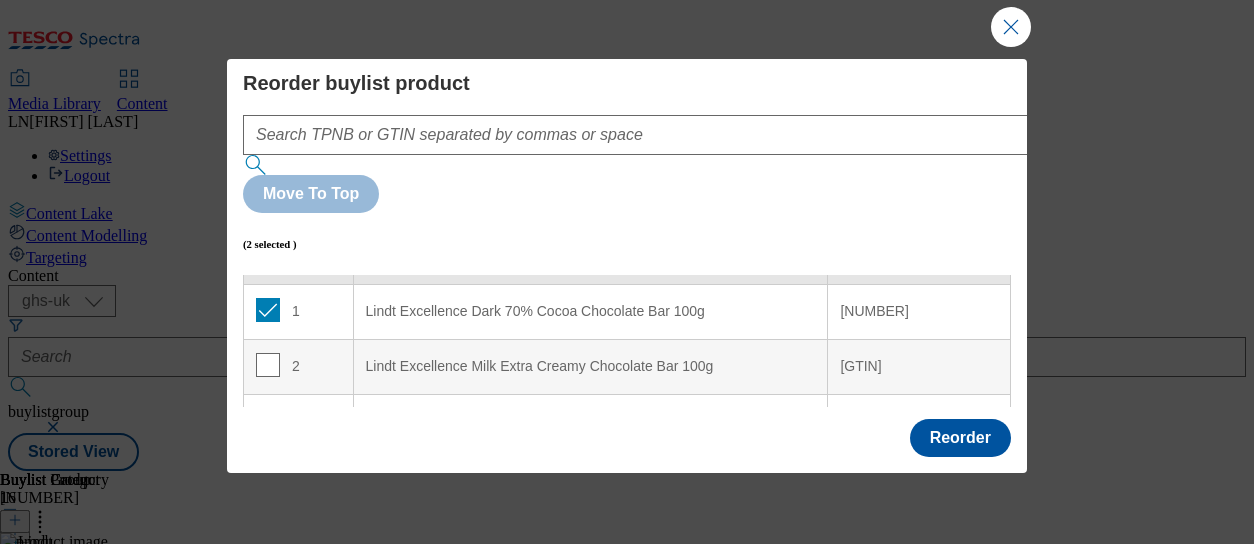 scroll, scrollTop: 56, scrollLeft: 0, axis: vertical 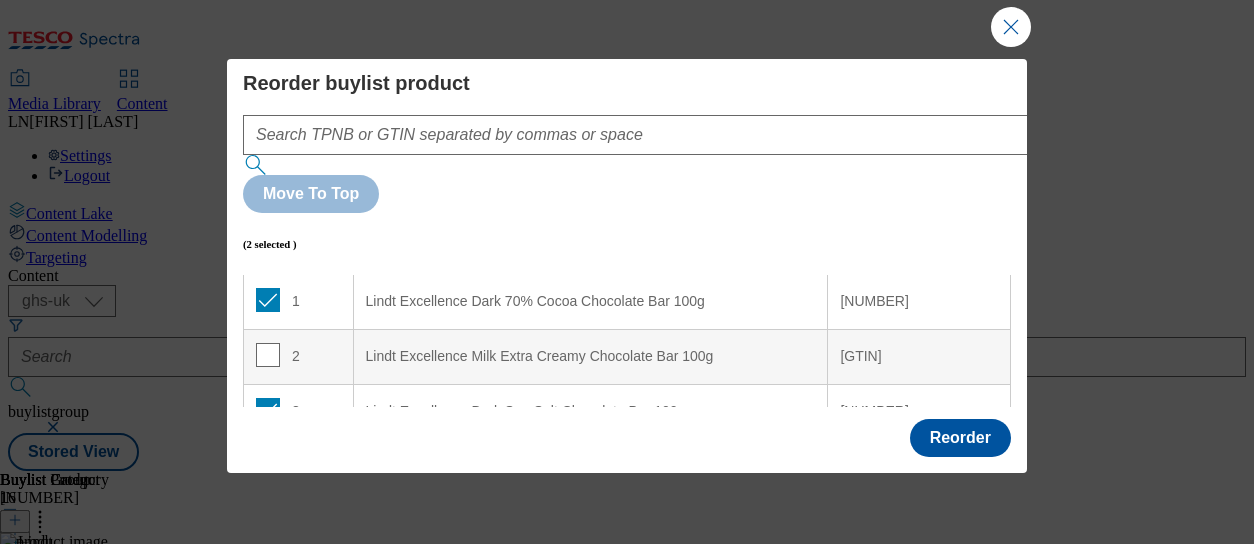 click at bounding box center [268, 465] 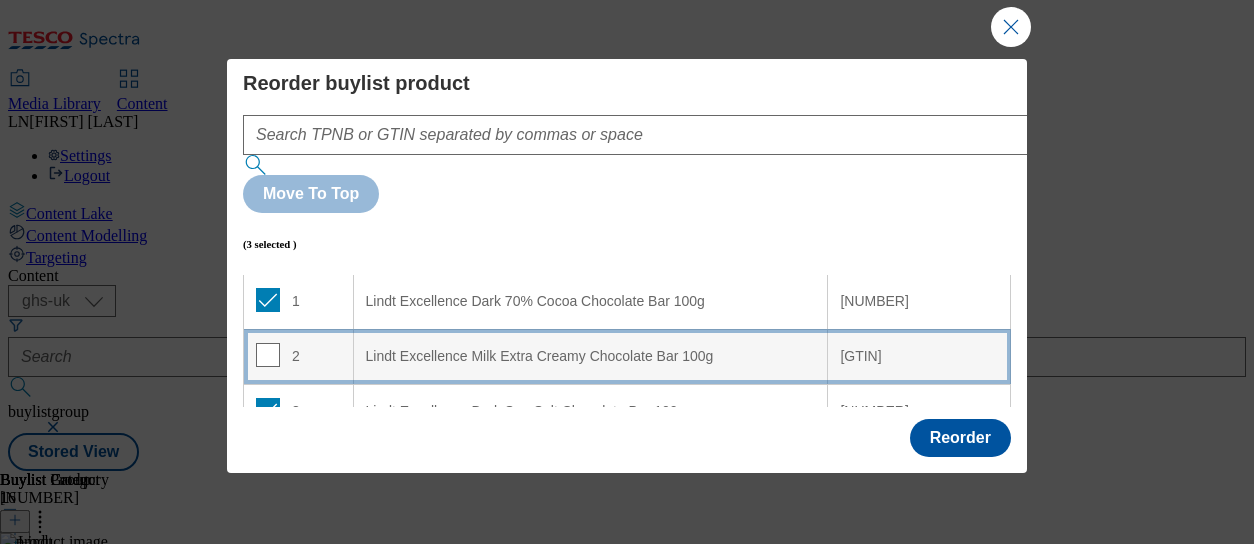 click on "Lindt Excellence Milk Extra Creamy Chocolate Bar 100g" at bounding box center [591, 357] 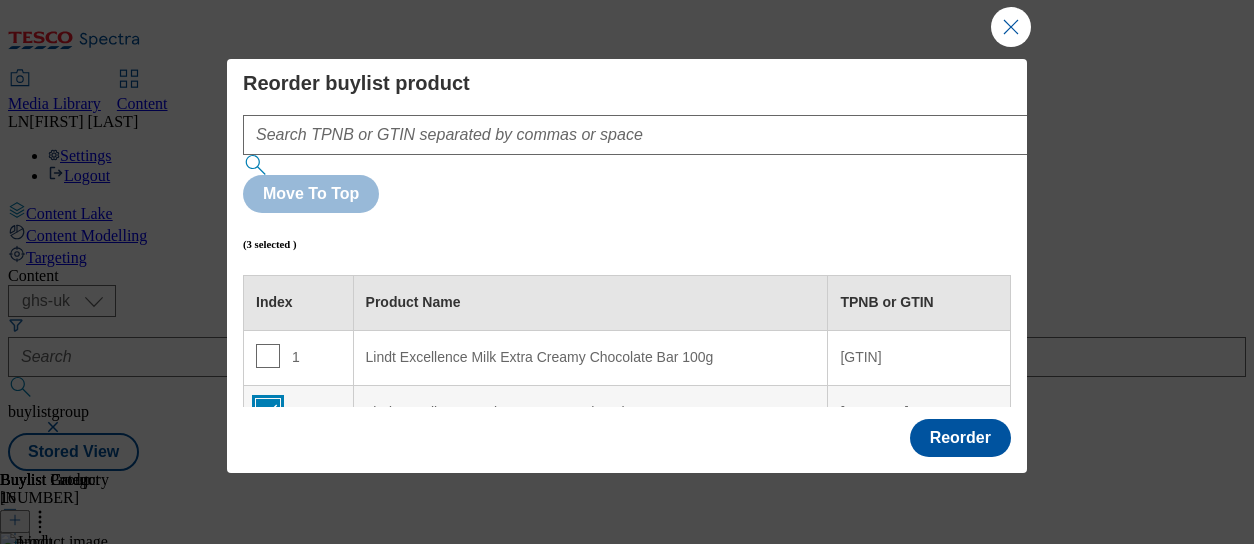 click at bounding box center [268, 411] 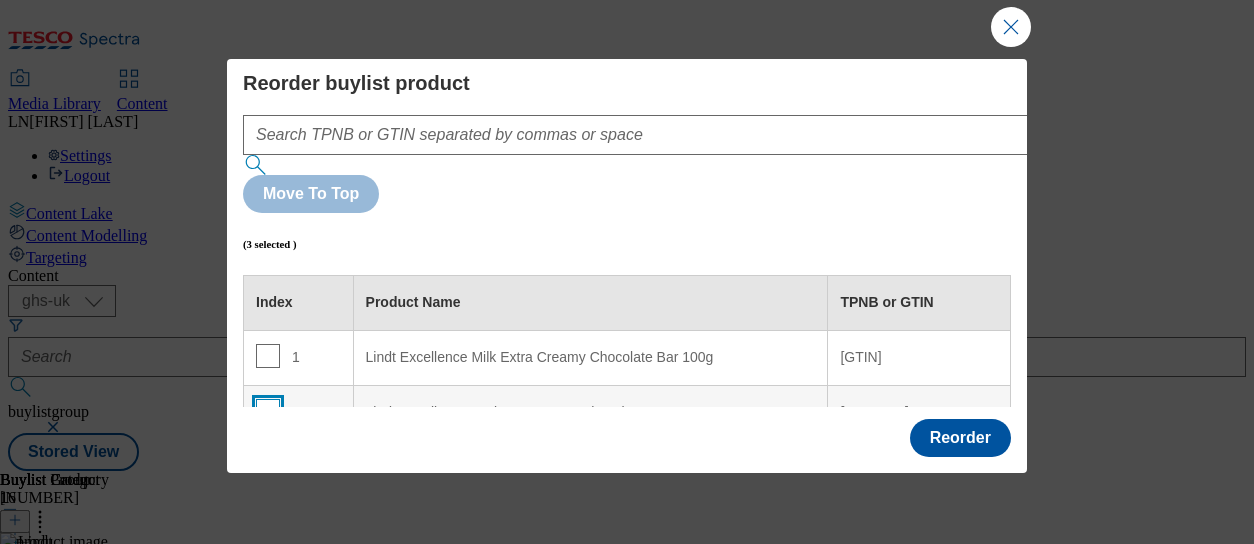 checkbox on "false" 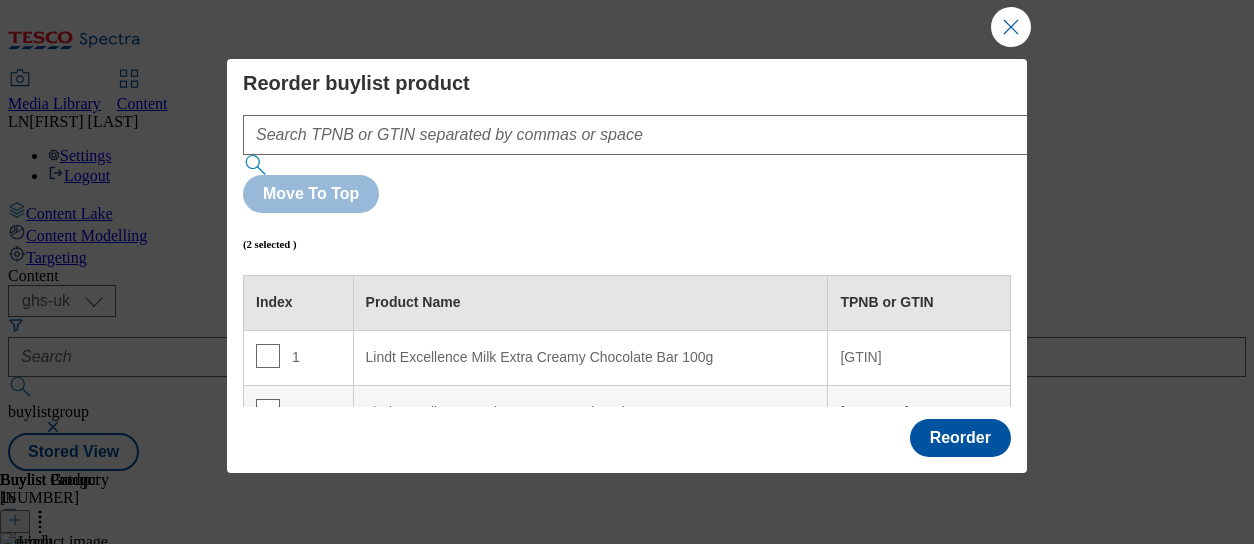 click at bounding box center [268, 466] 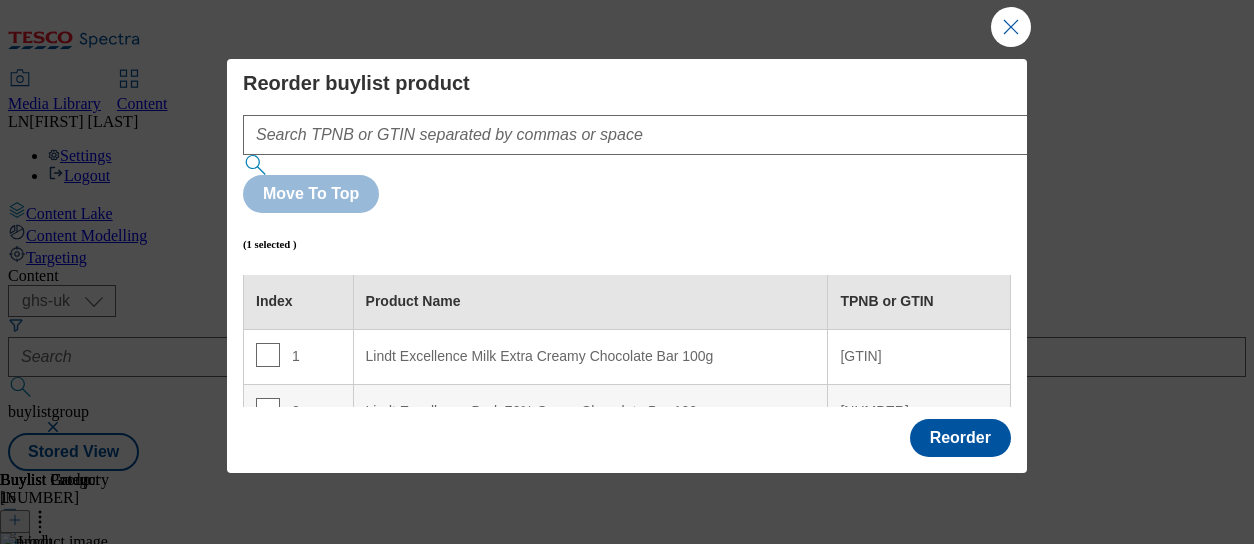 scroll, scrollTop: 0, scrollLeft: 0, axis: both 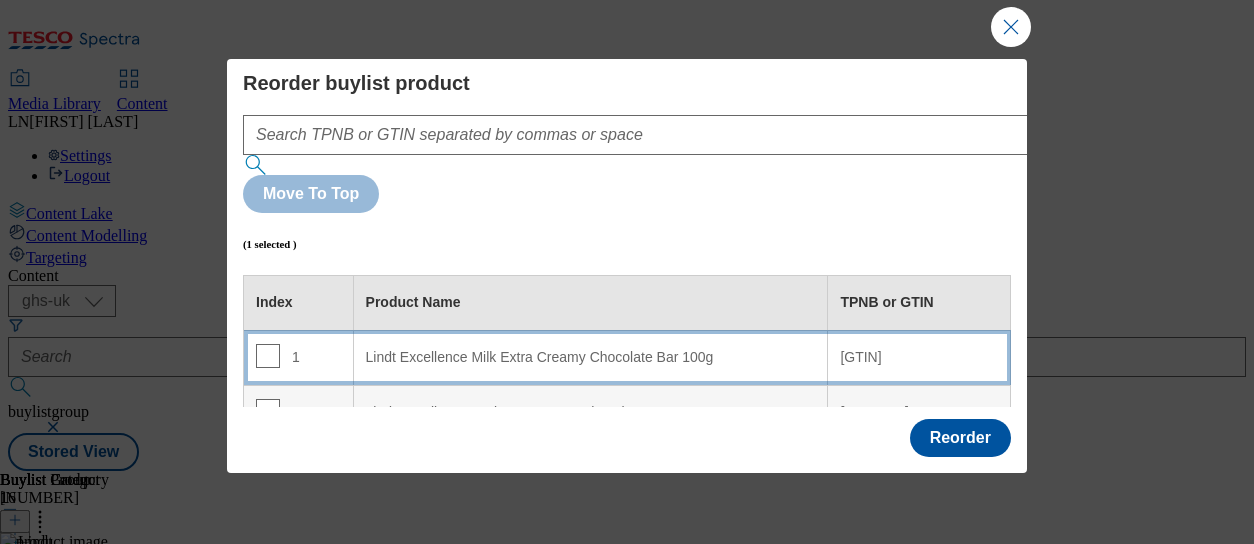 drag, startPoint x: 303, startPoint y: 267, endPoint x: 325, endPoint y: 255, distance: 25.059929 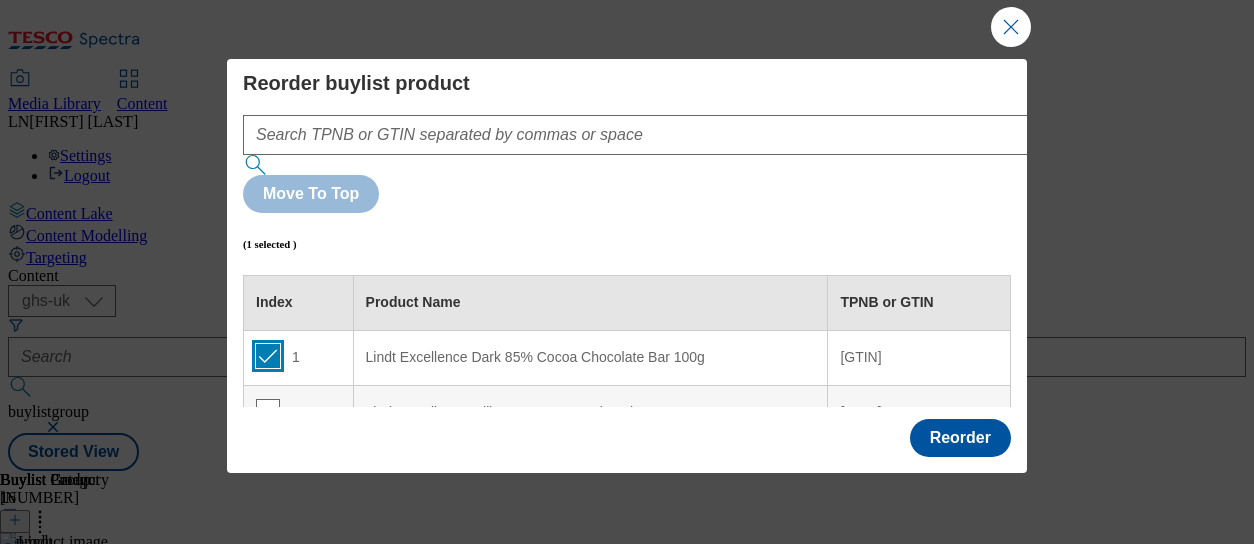 click at bounding box center (268, 356) 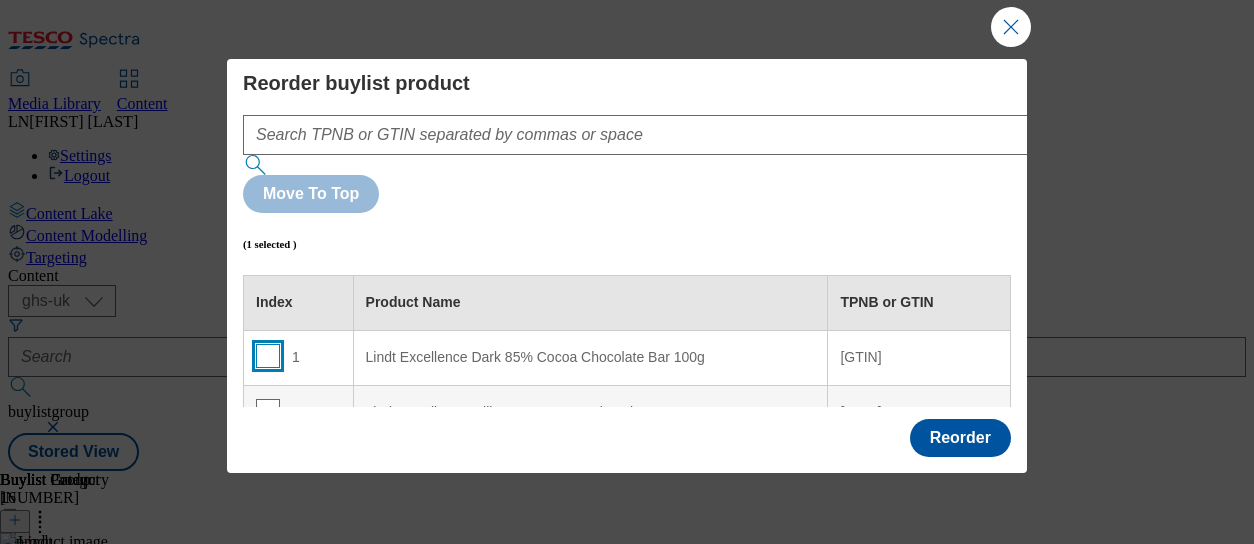 checkbox on "false" 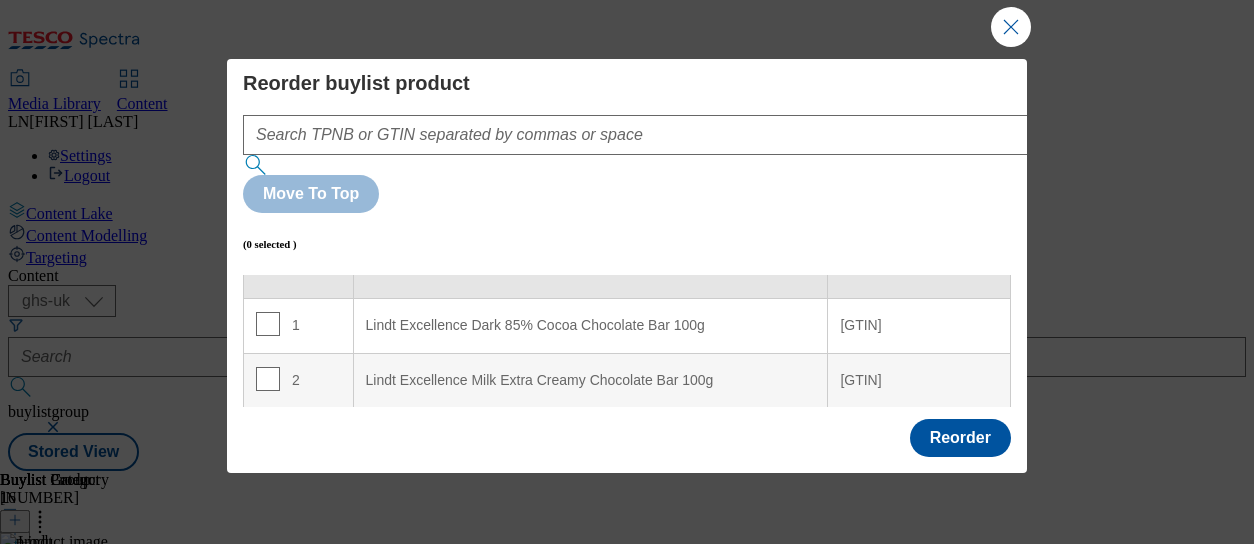 scroll, scrollTop: 34, scrollLeft: 0, axis: vertical 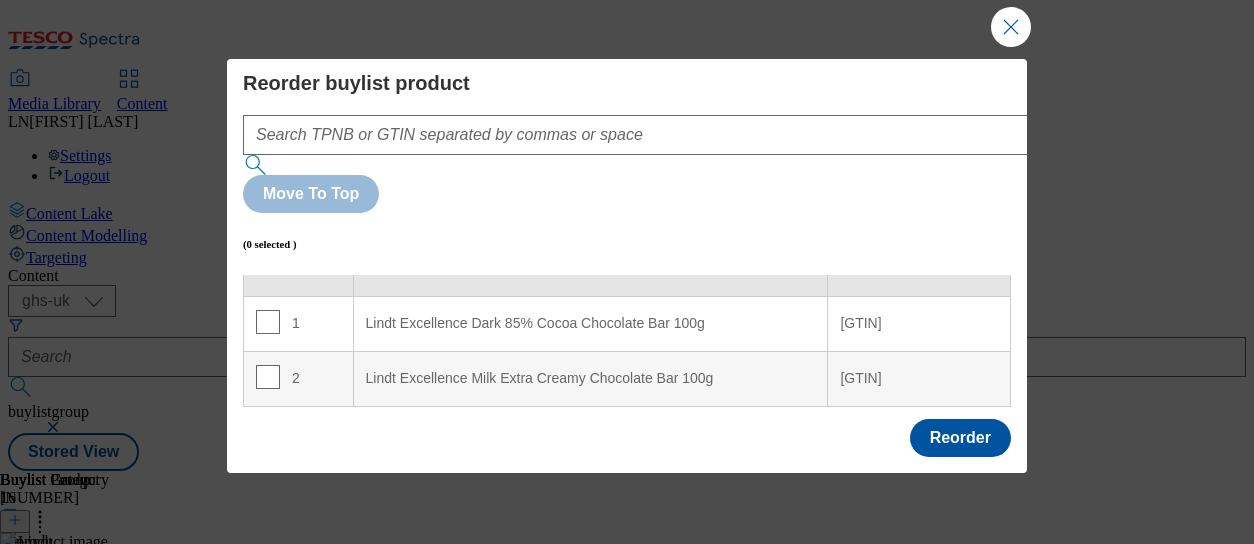 click at bounding box center [268, 432] 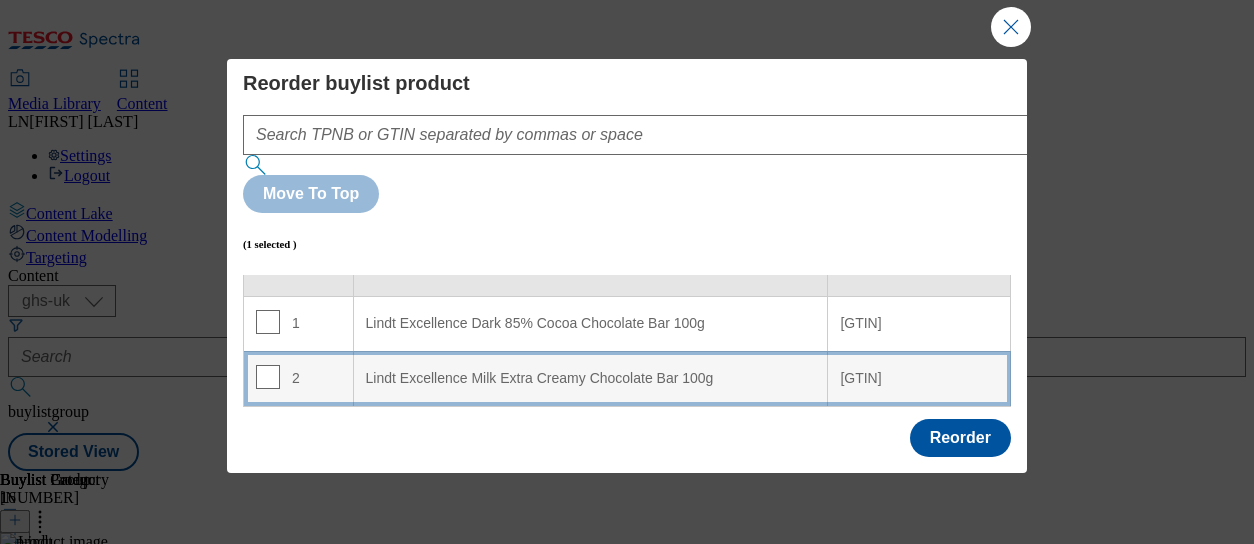 click on "Lindt Excellence Milk Extra Creamy Chocolate Bar 100g" at bounding box center (591, 379) 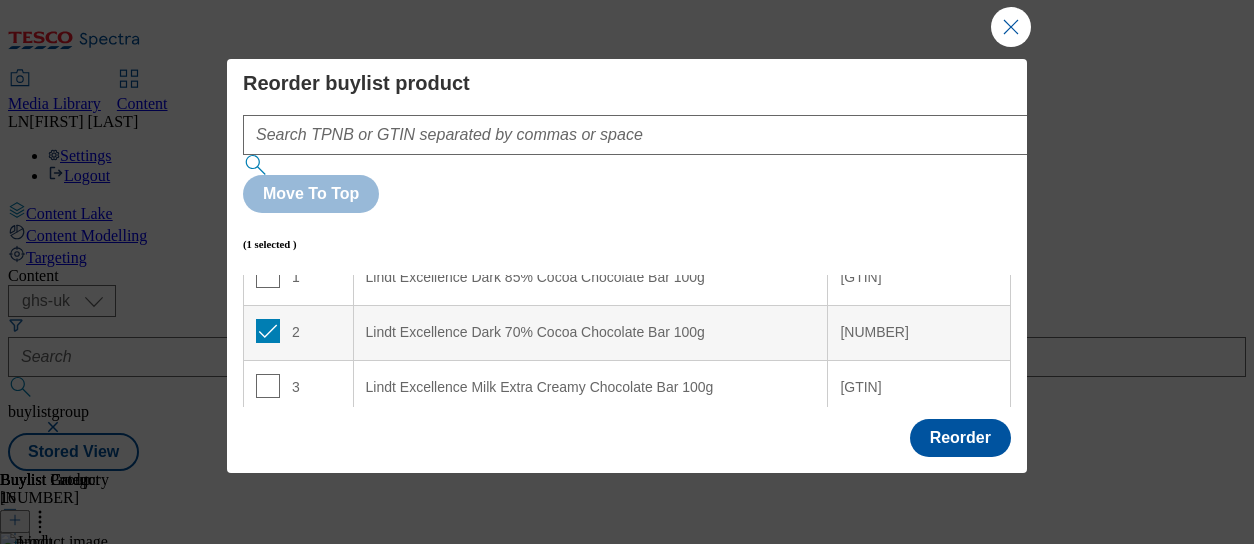 scroll, scrollTop: 87, scrollLeft: 0, axis: vertical 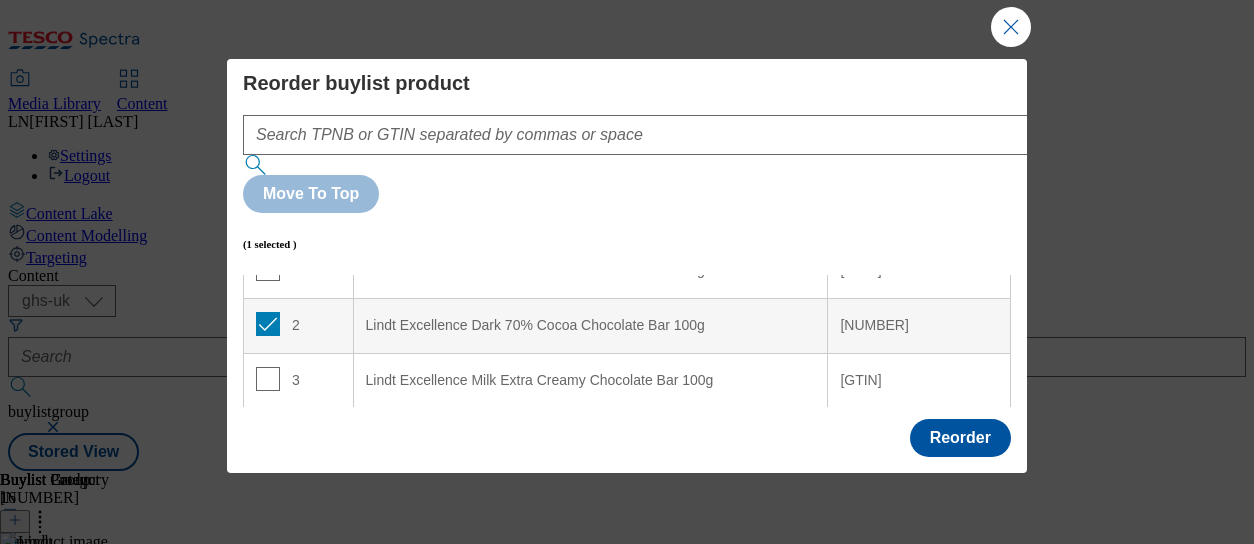click on "Lindt Excellence Dark Sea Salt Chocolate Bar 100g" at bounding box center (590, 435) 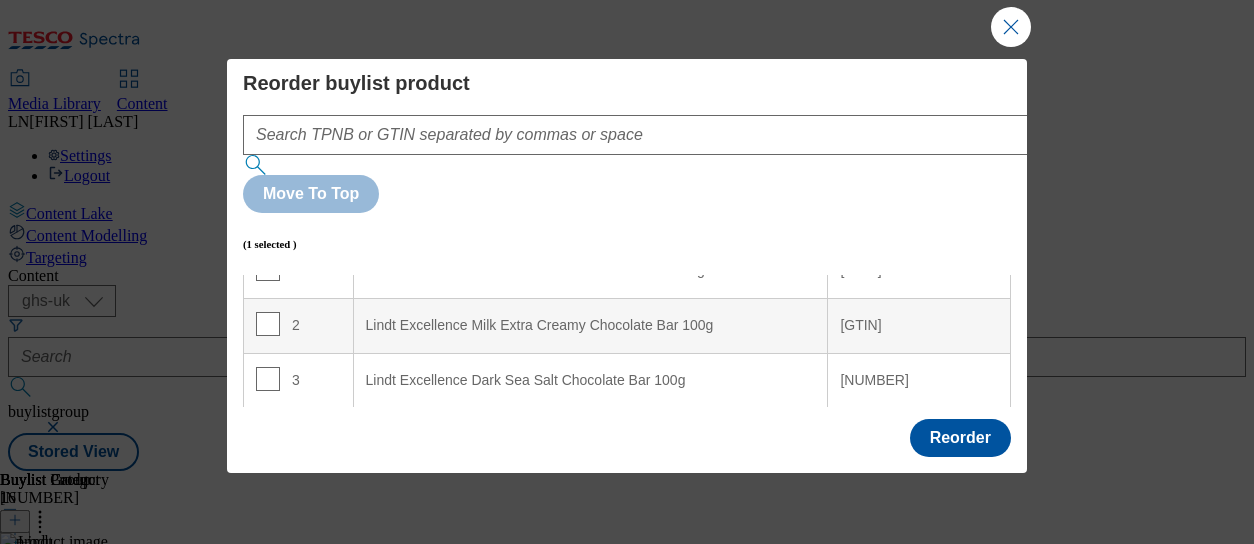scroll, scrollTop: 0, scrollLeft: 0, axis: both 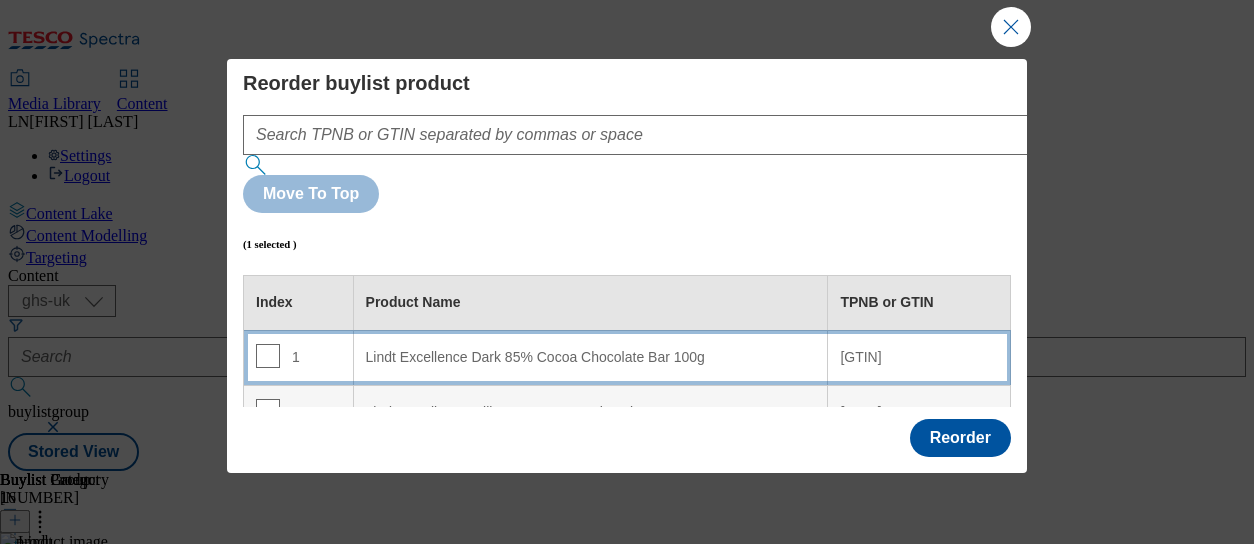 click on "Lindt Excellence Dark 85% Cocoa Chocolate Bar 100g" at bounding box center [591, 358] 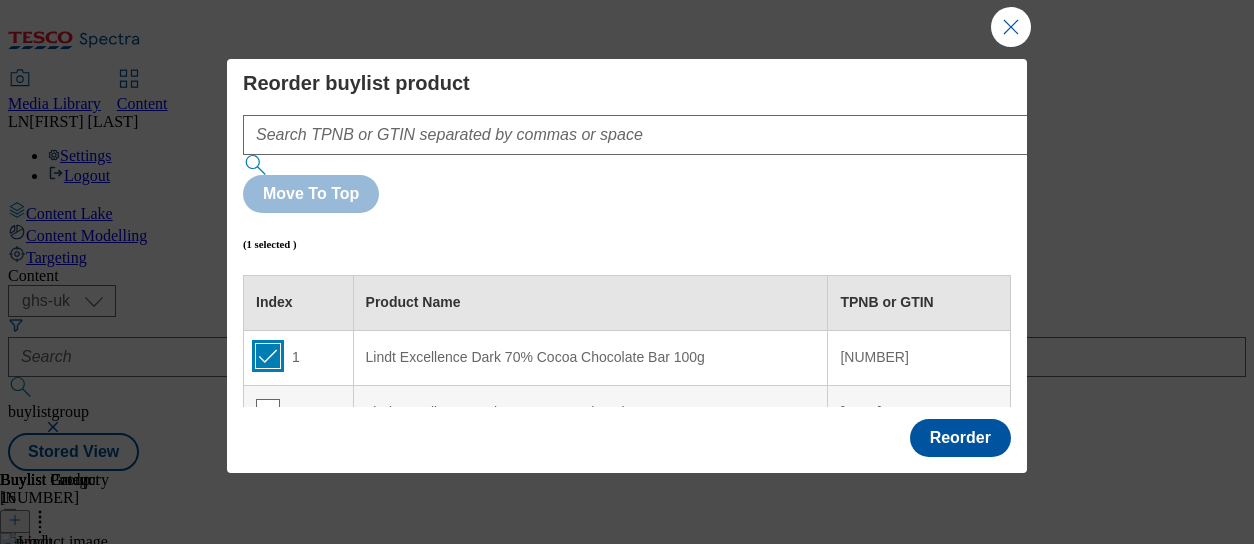click at bounding box center [268, 356] 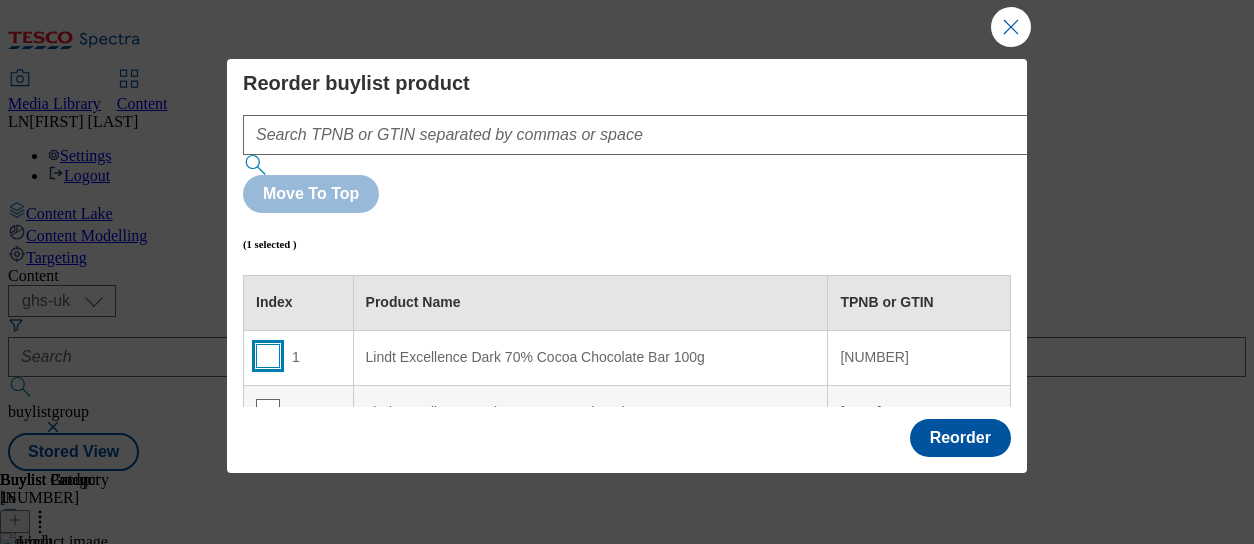 checkbox on "false" 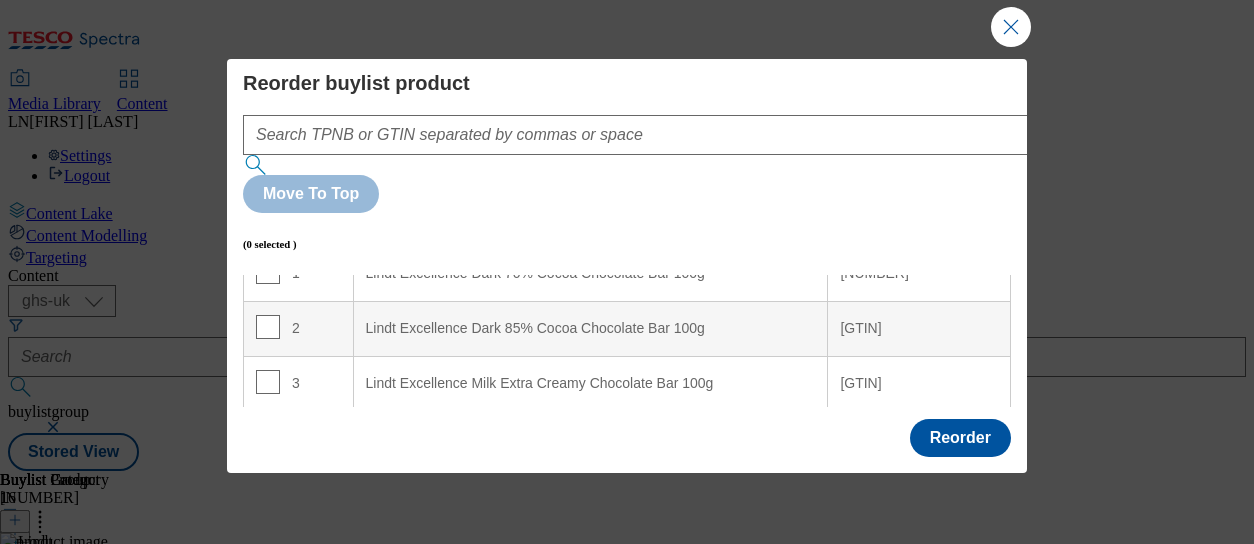 scroll, scrollTop: 92, scrollLeft: 0, axis: vertical 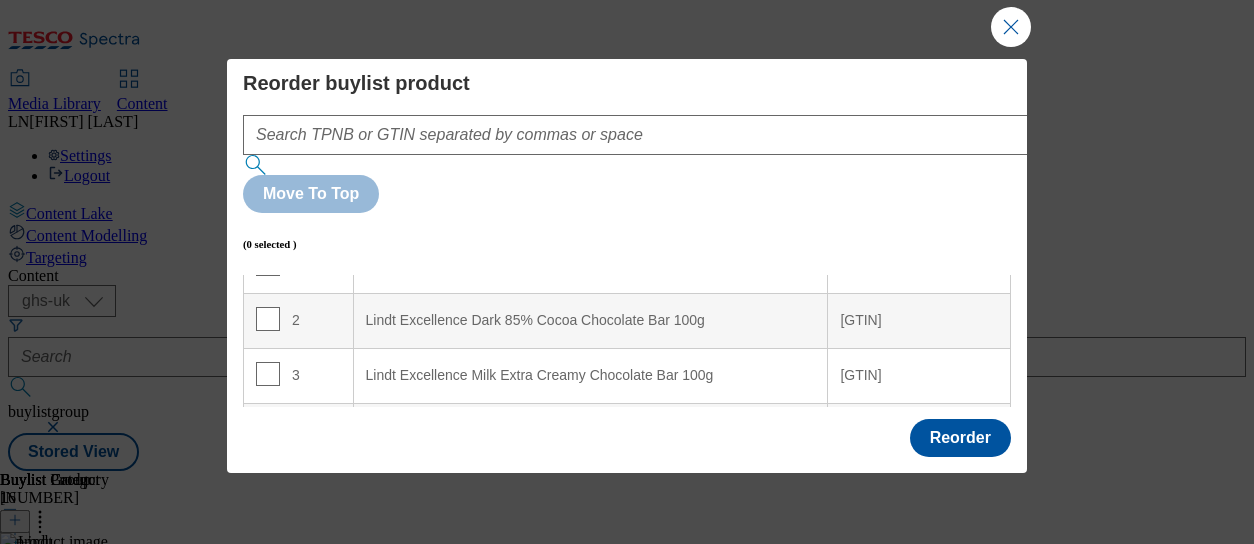 click at bounding box center [268, 429] 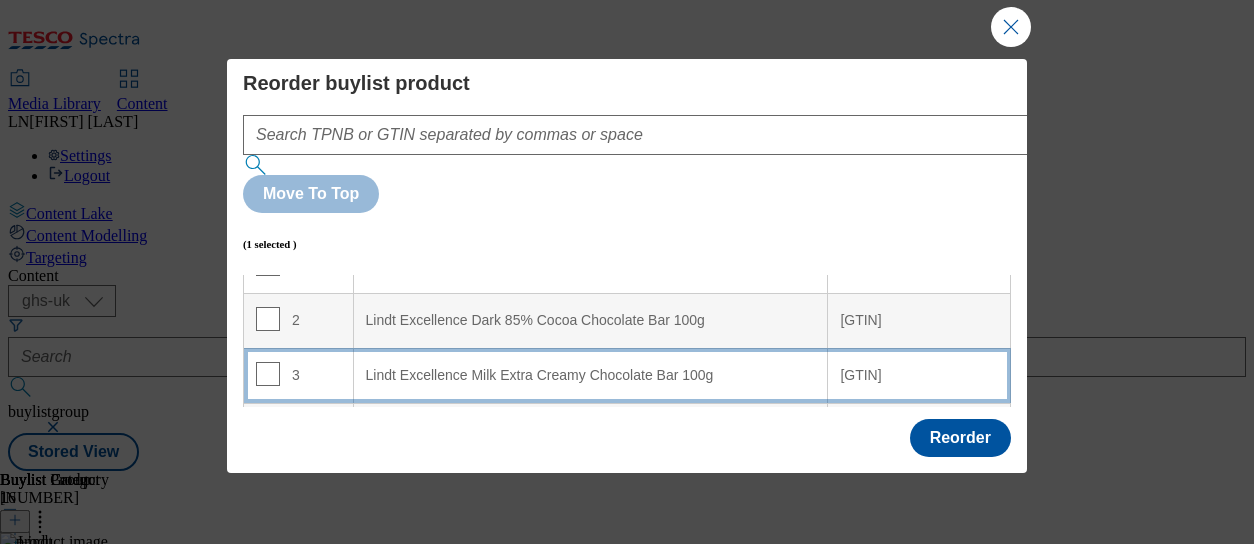 click on "Lindt Excellence Milk Extra Creamy Chocolate Bar 100g" at bounding box center (591, 376) 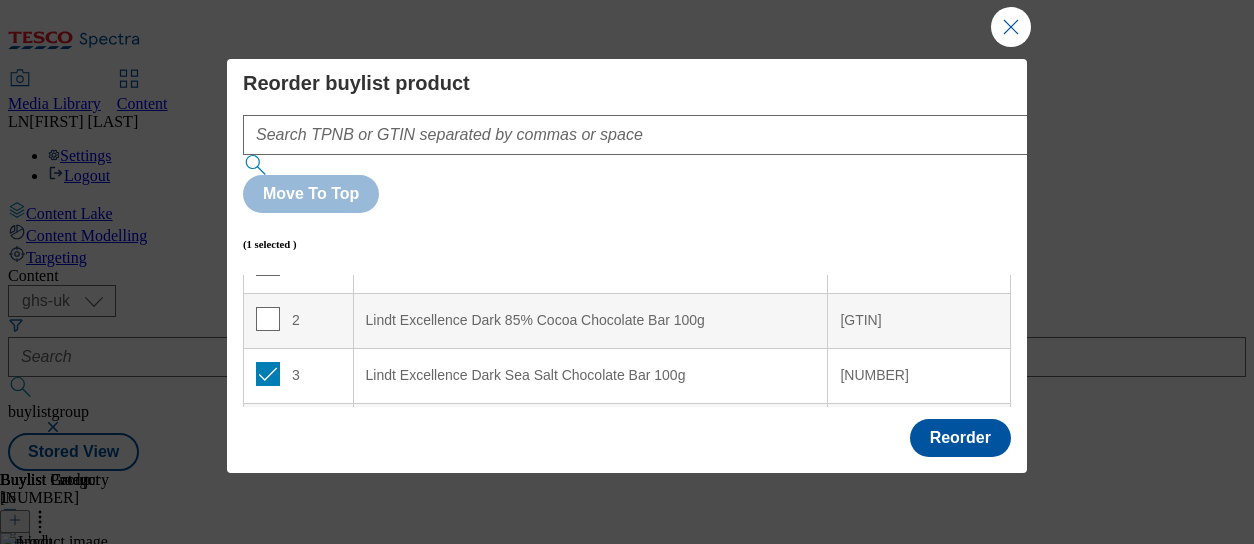 scroll, scrollTop: 0, scrollLeft: 0, axis: both 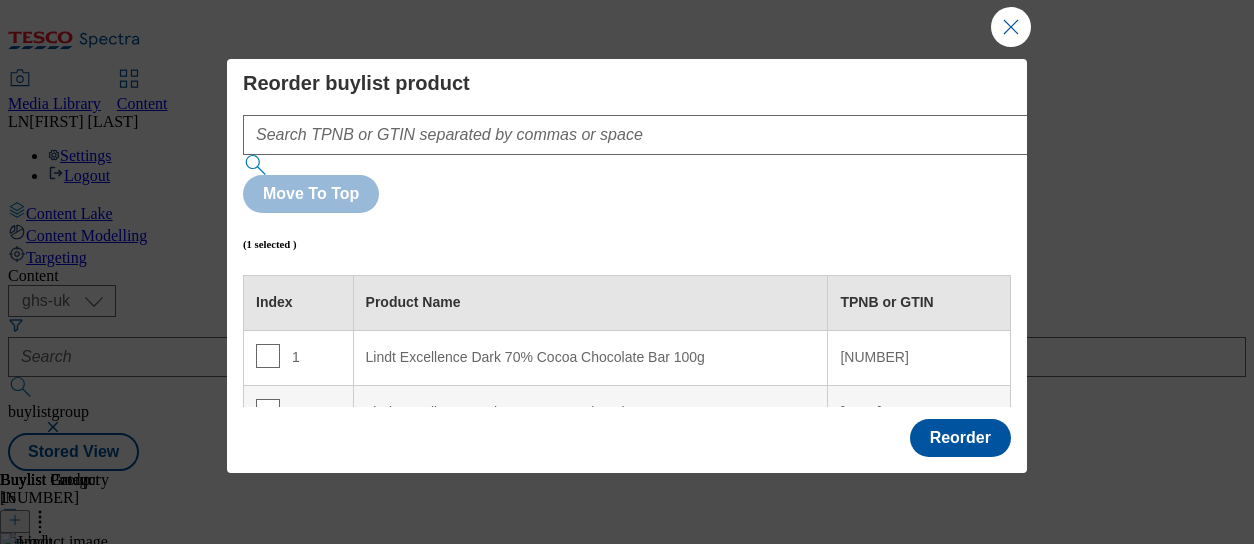 click at bounding box center [268, 466] 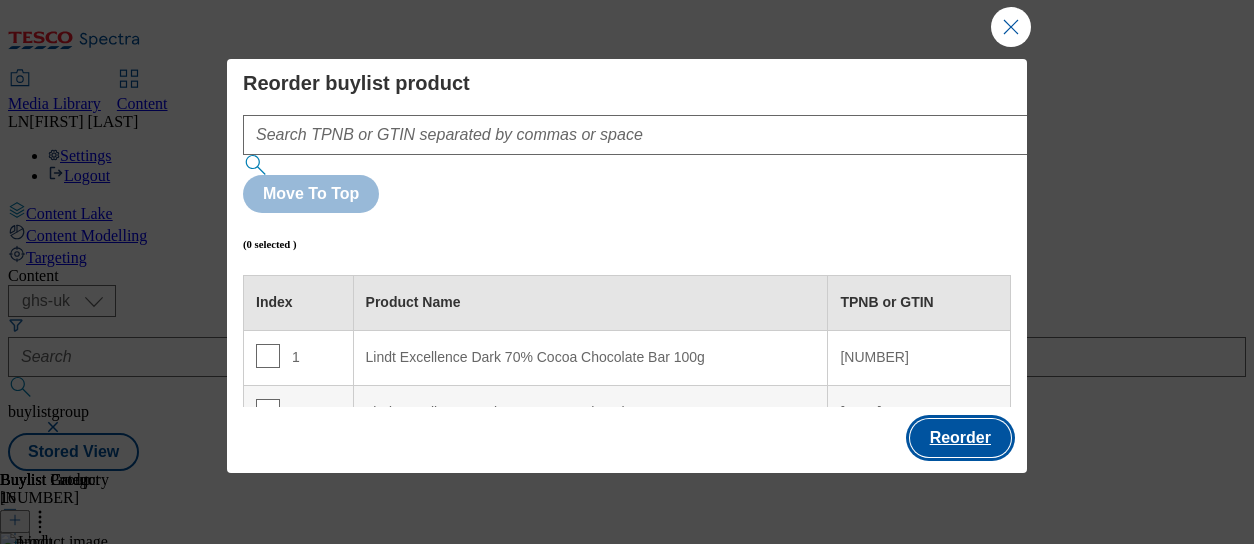 click on "Reorder" at bounding box center [960, 438] 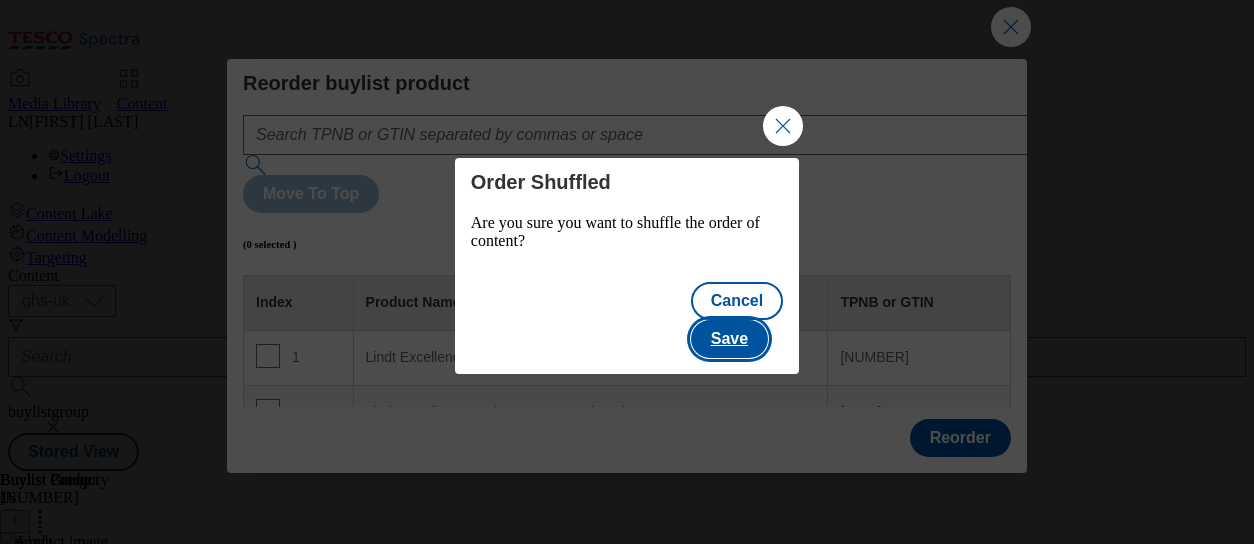 click on "Save" at bounding box center [729, 339] 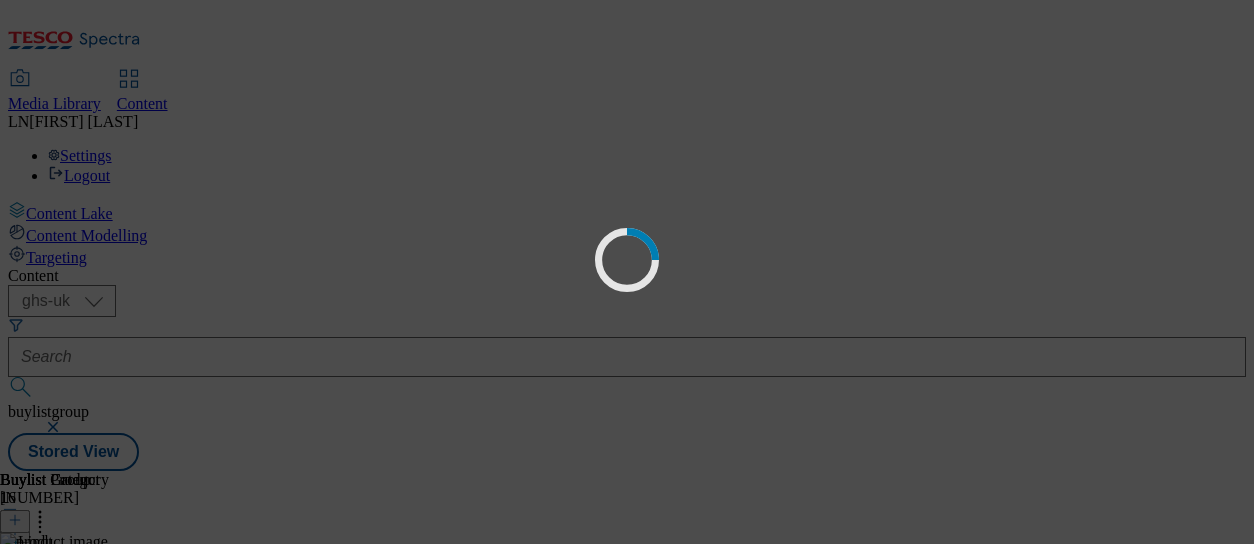 scroll, scrollTop: 0, scrollLeft: 0, axis: both 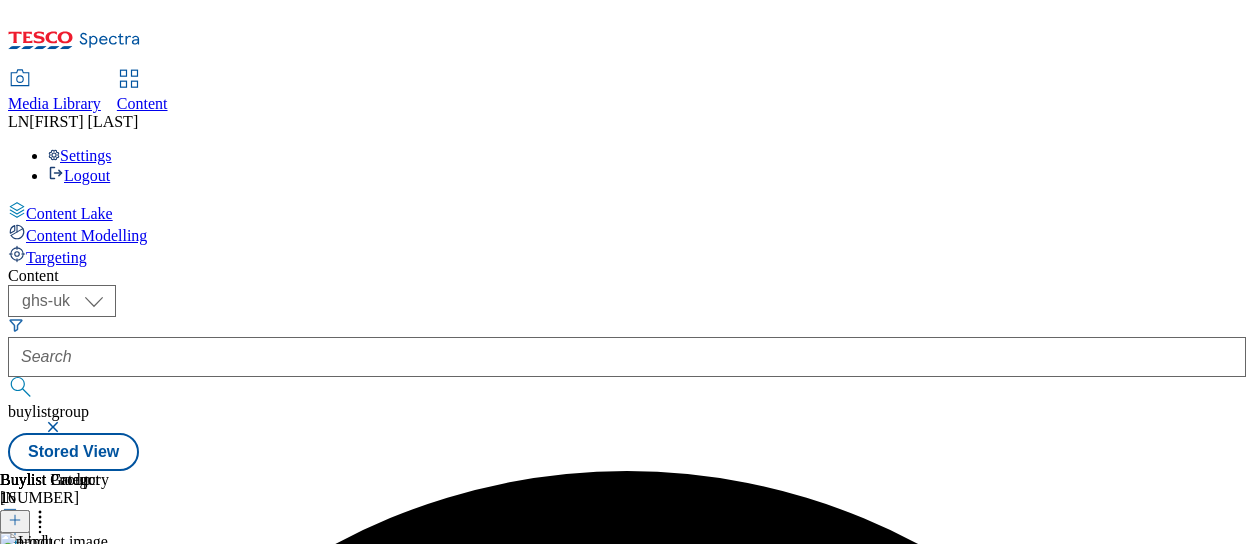 click on "Buylist Category 1" at bounding box center (54, 502) 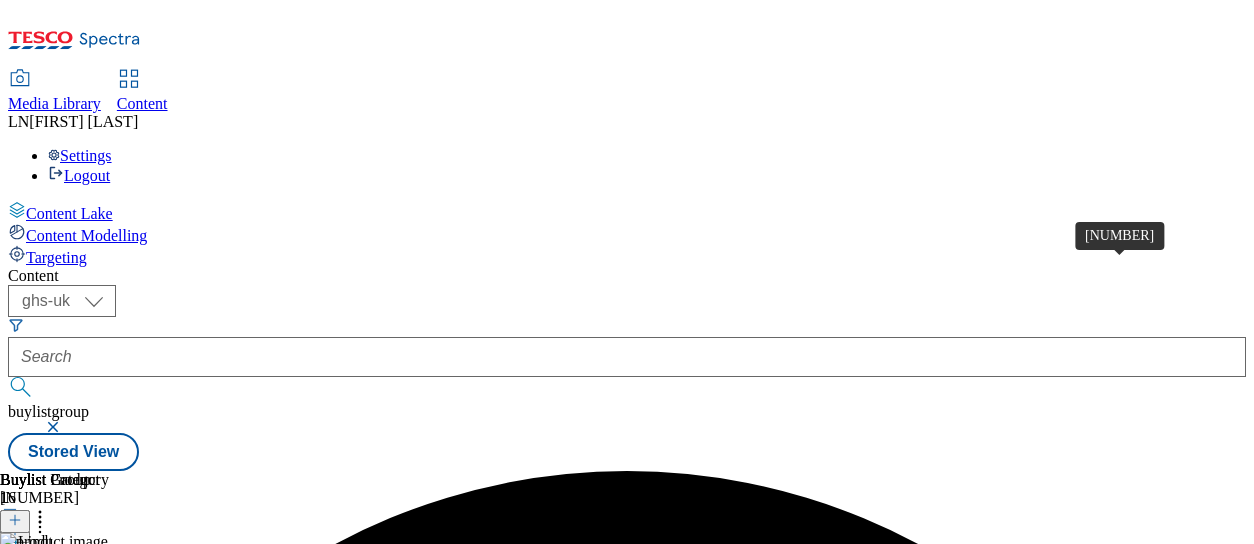 scroll, scrollTop: 0, scrollLeft: 520, axis: horizontal 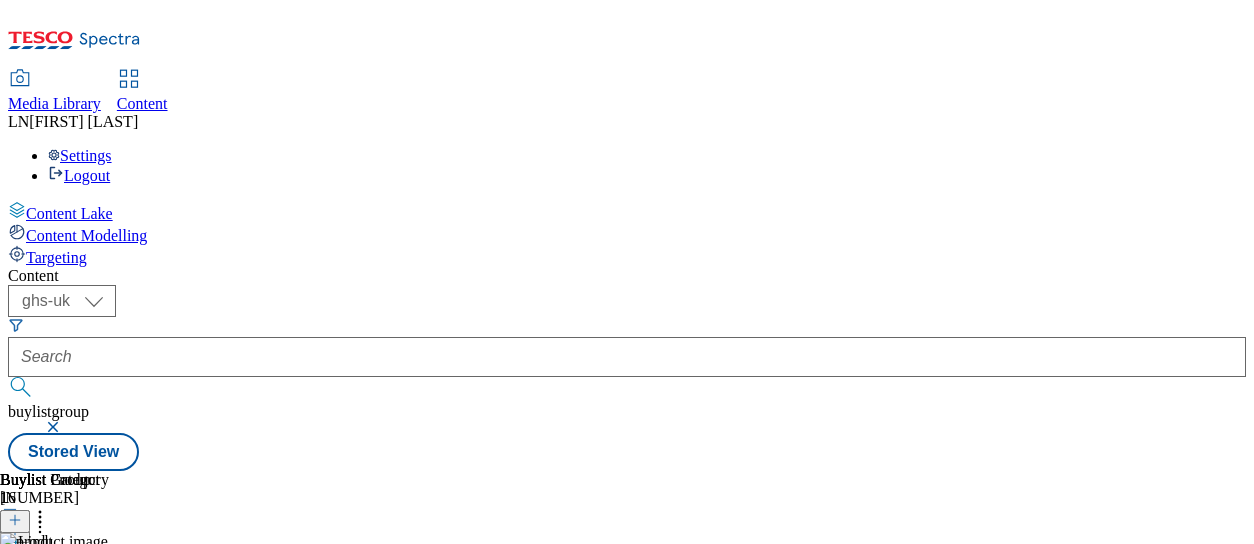 click 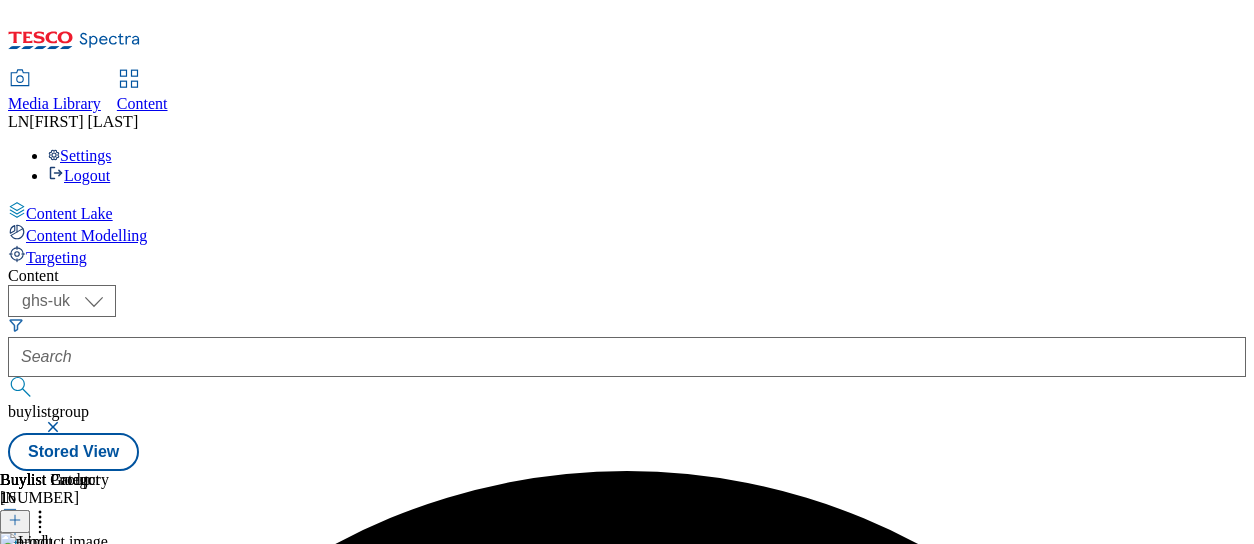 scroll, scrollTop: 0, scrollLeft: 0, axis: both 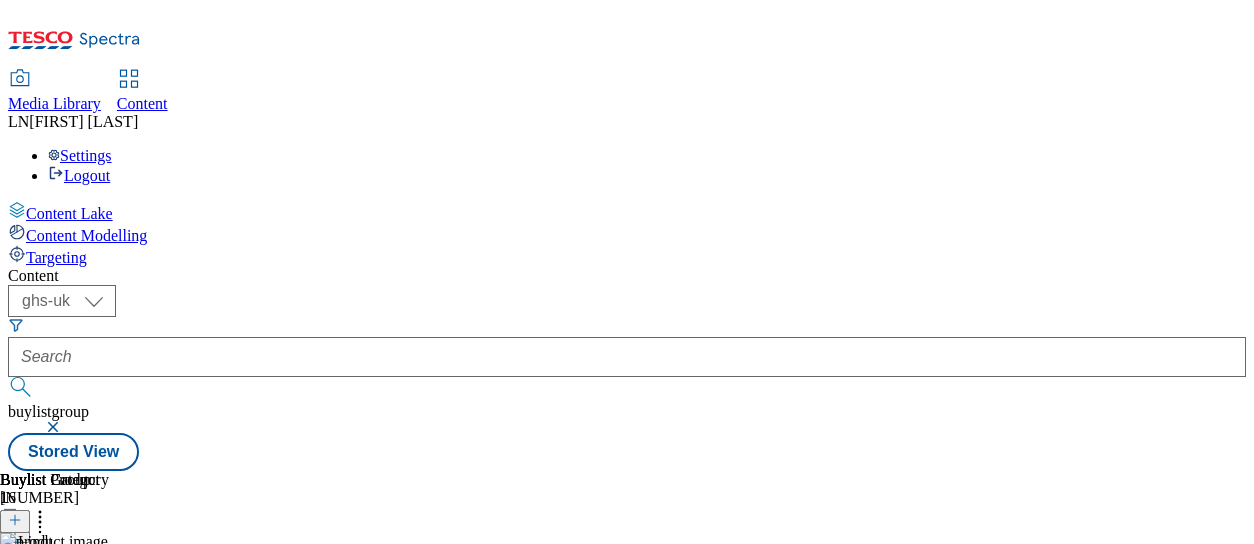 click 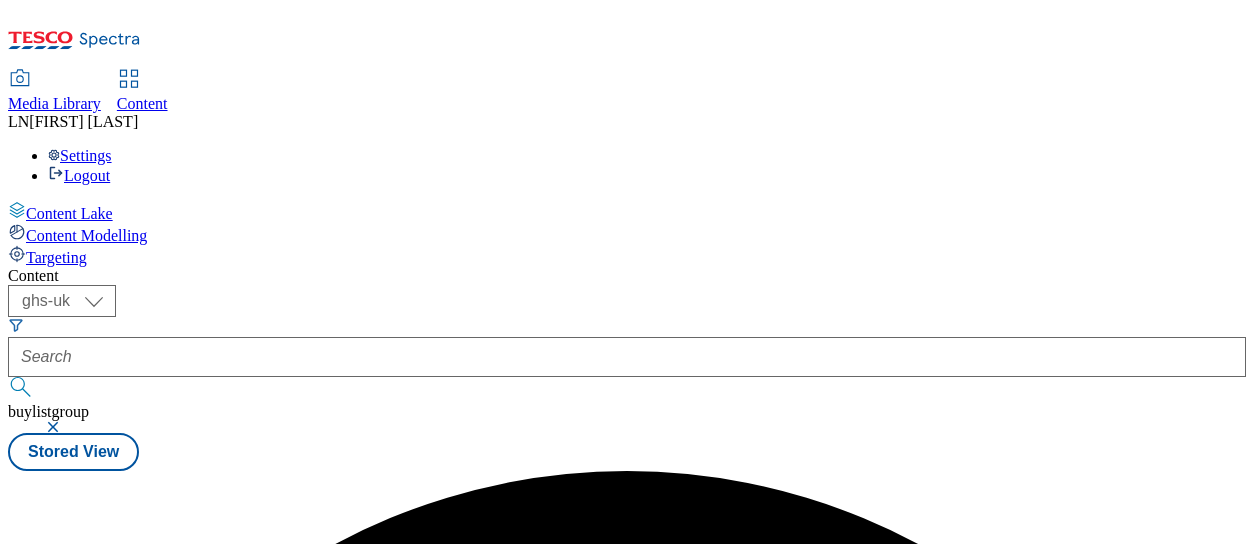 scroll, scrollTop: 0, scrollLeft: 0, axis: both 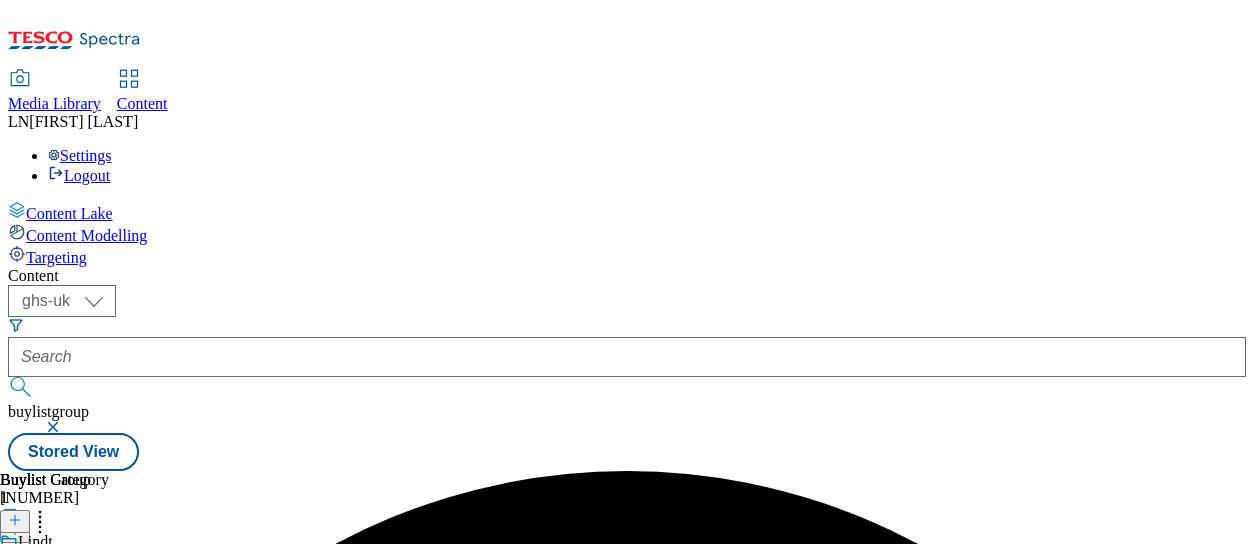click 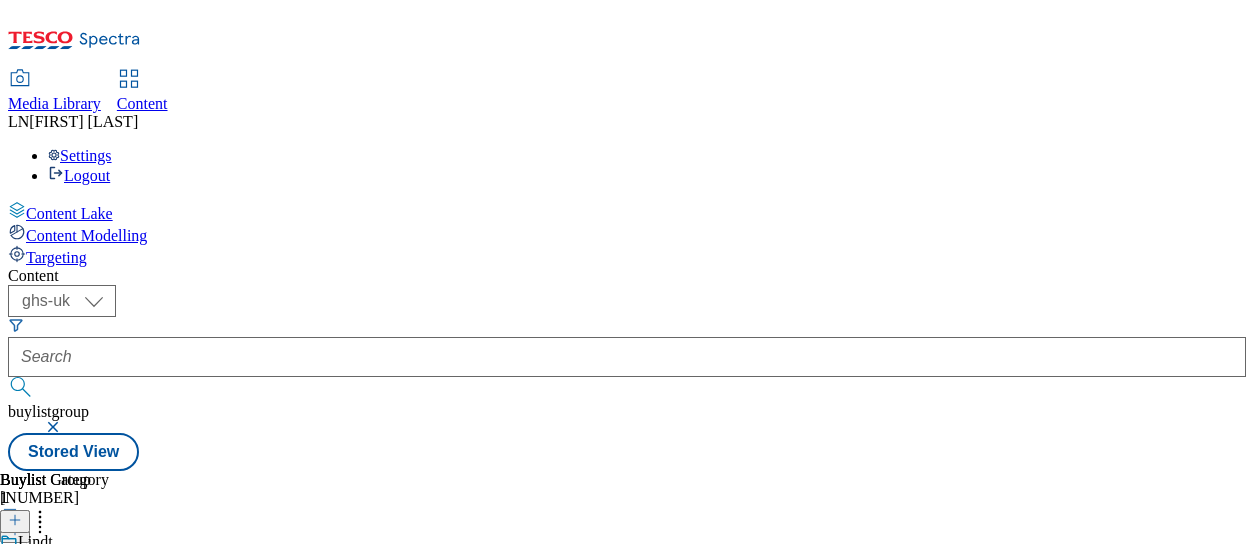 click 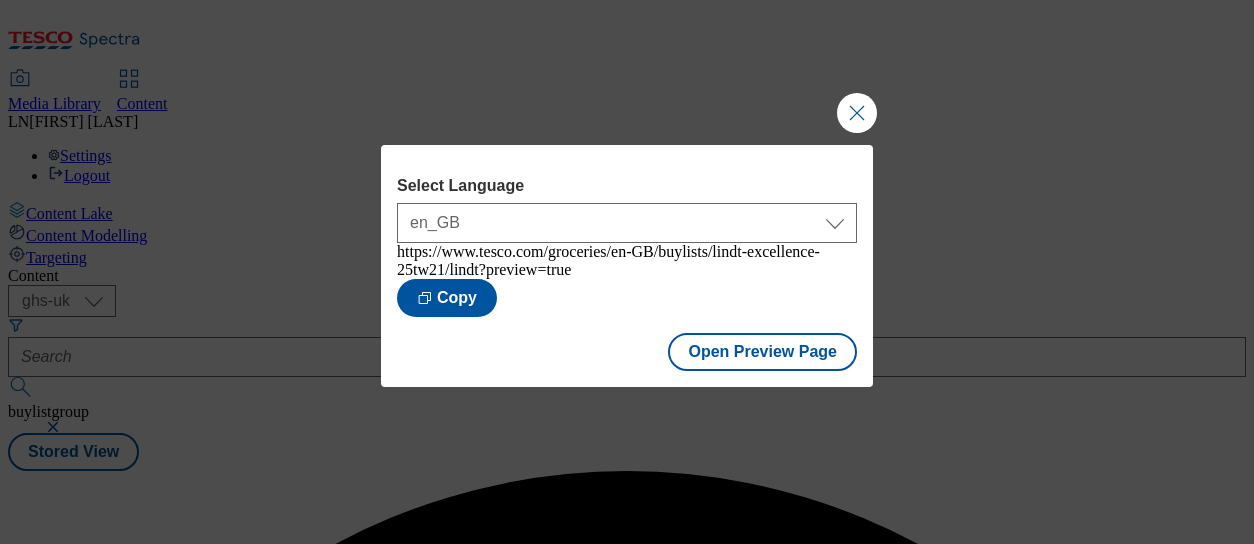 scroll, scrollTop: 0, scrollLeft: 0, axis: both 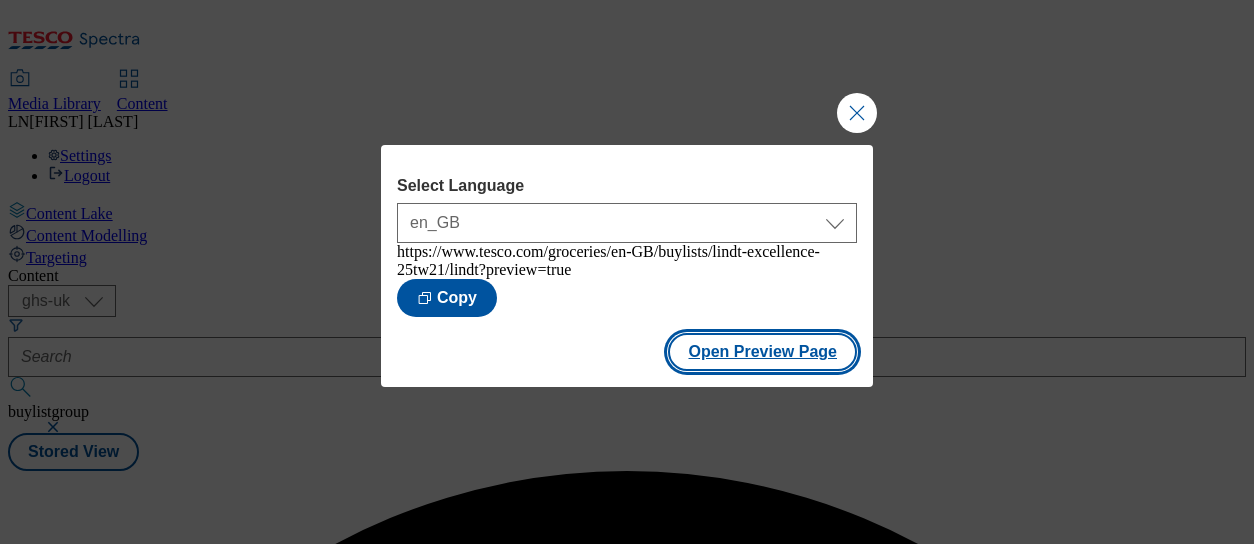 click on "Open Preview Page" at bounding box center [762, 352] 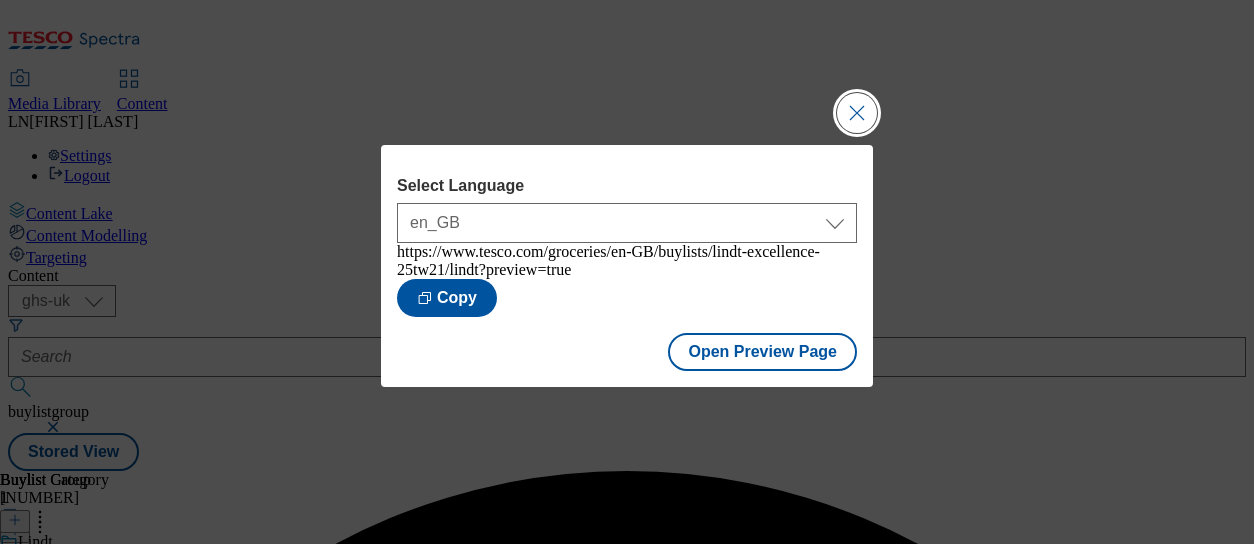 click at bounding box center (857, 113) 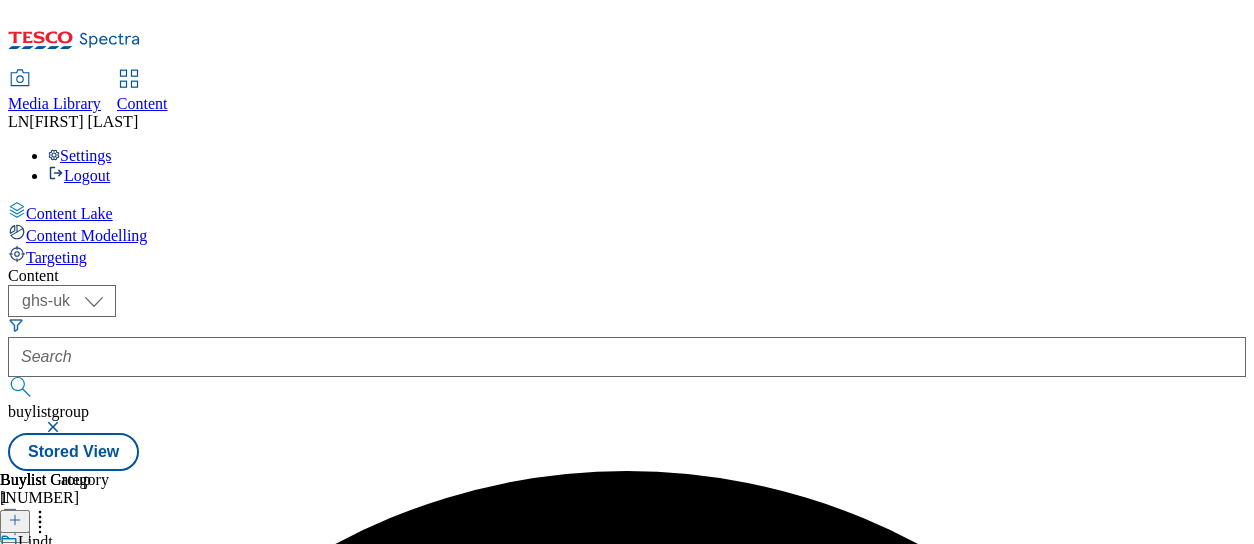 click on "Lindt  Ad[NUMBER] lindt-excellence [DATE] [TIME]" at bounding box center (54, 602) 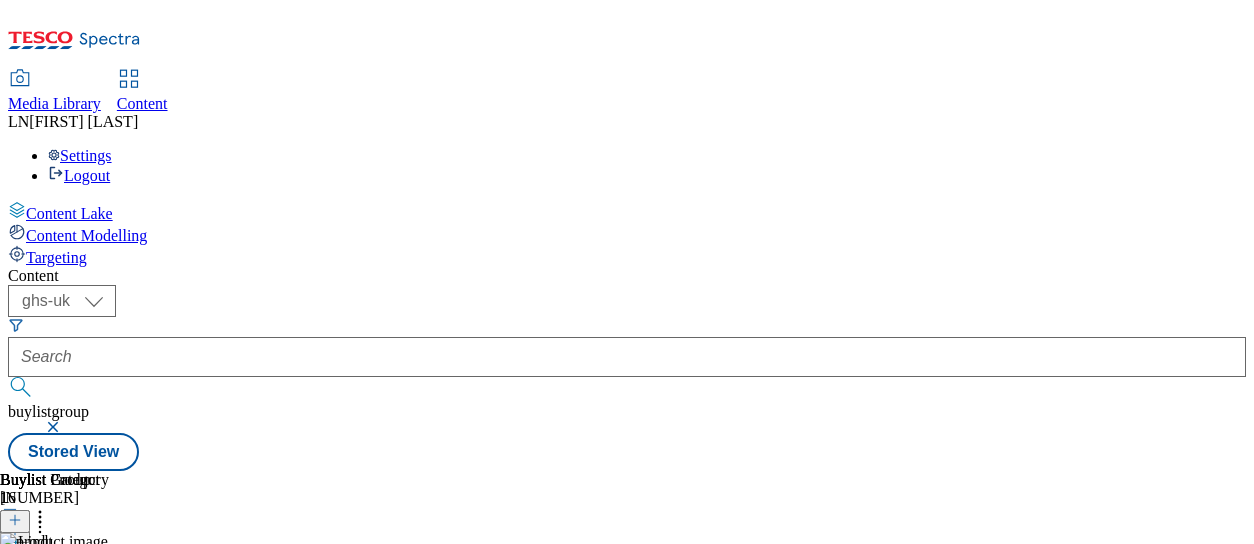 scroll, scrollTop: 0, scrollLeft: 200, axis: horizontal 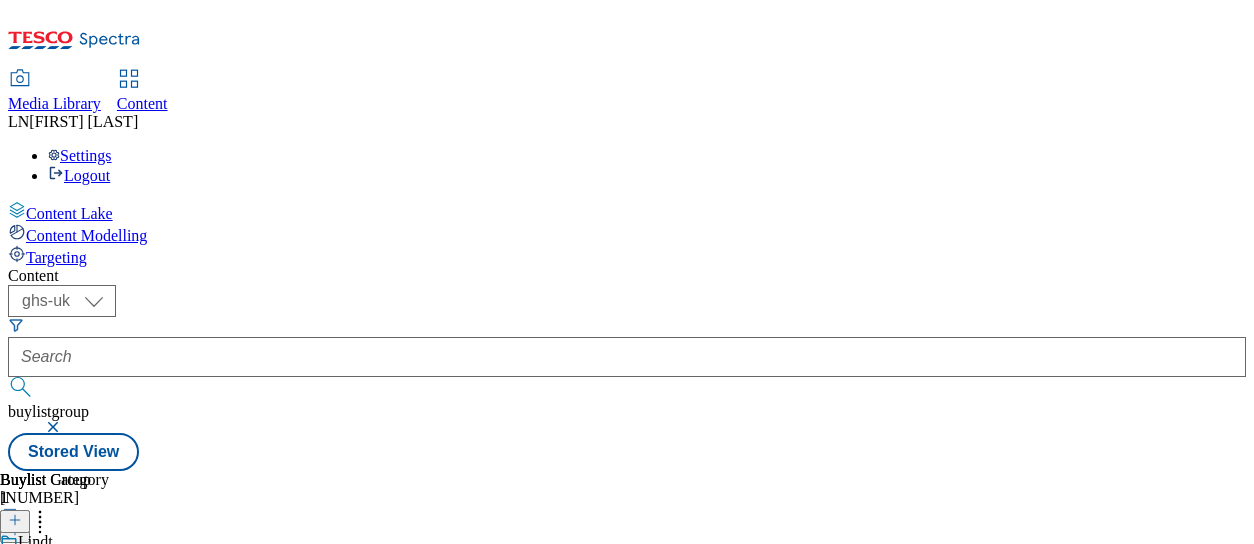 click 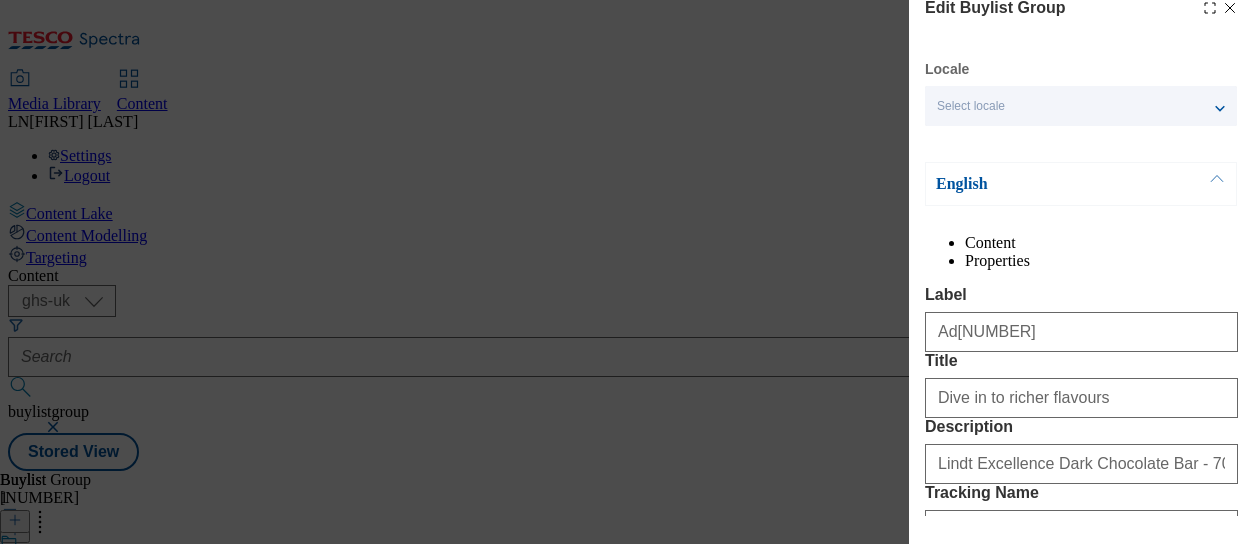 scroll, scrollTop: 0, scrollLeft: 0, axis: both 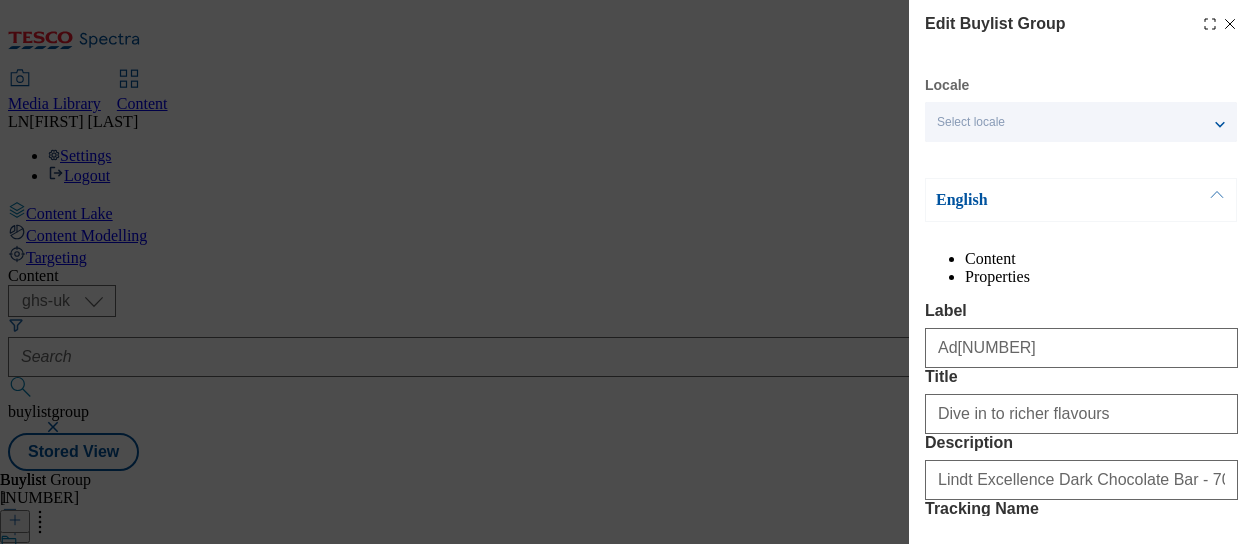 click 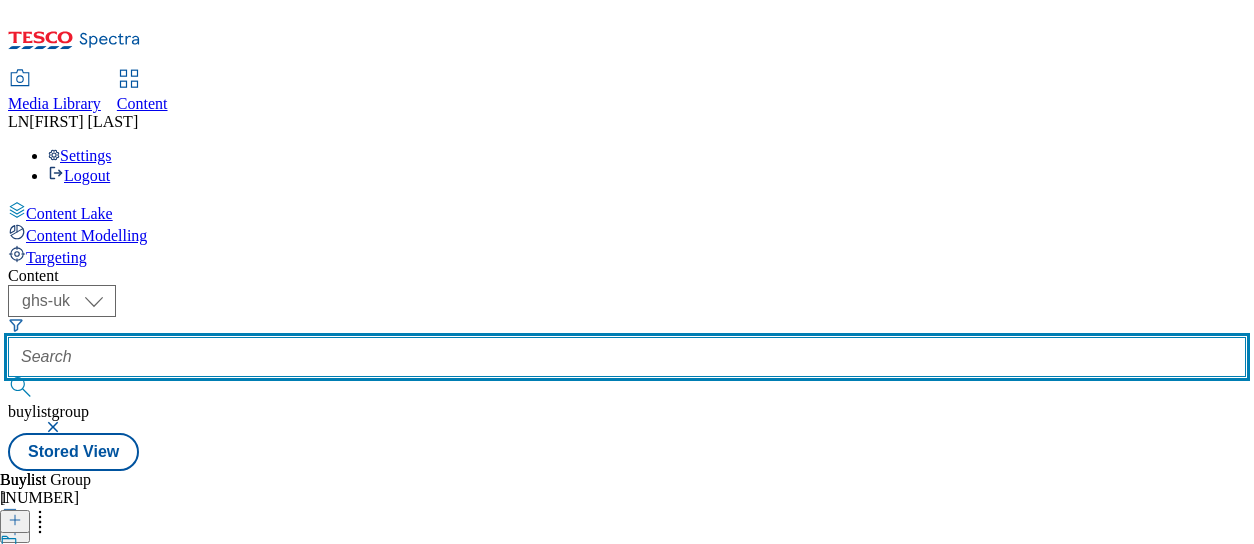 click at bounding box center [627, 357] 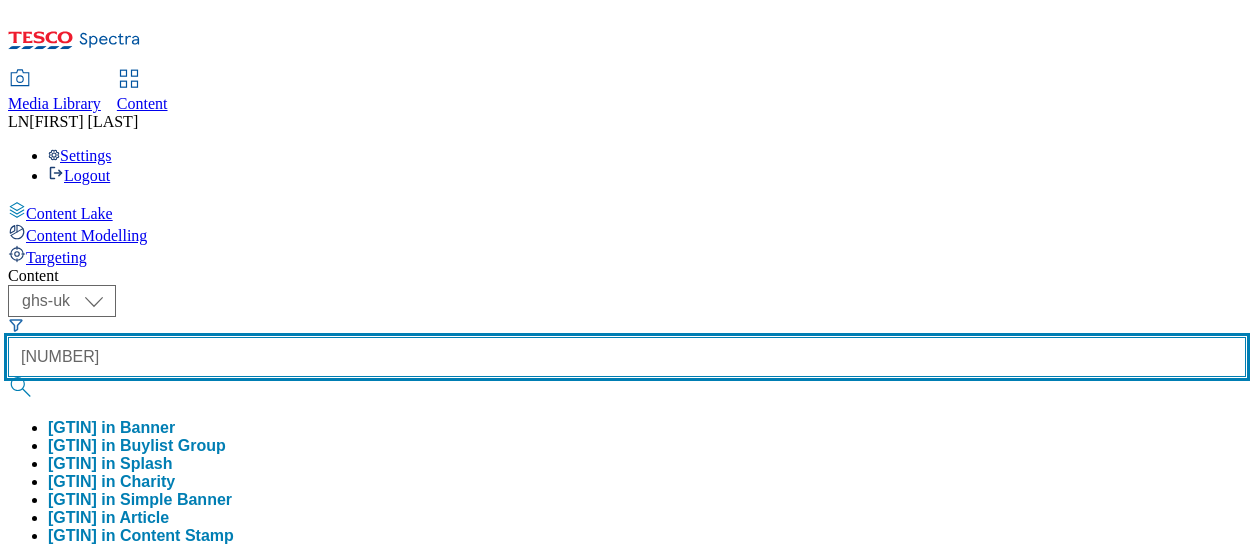 click at bounding box center (22, 387) 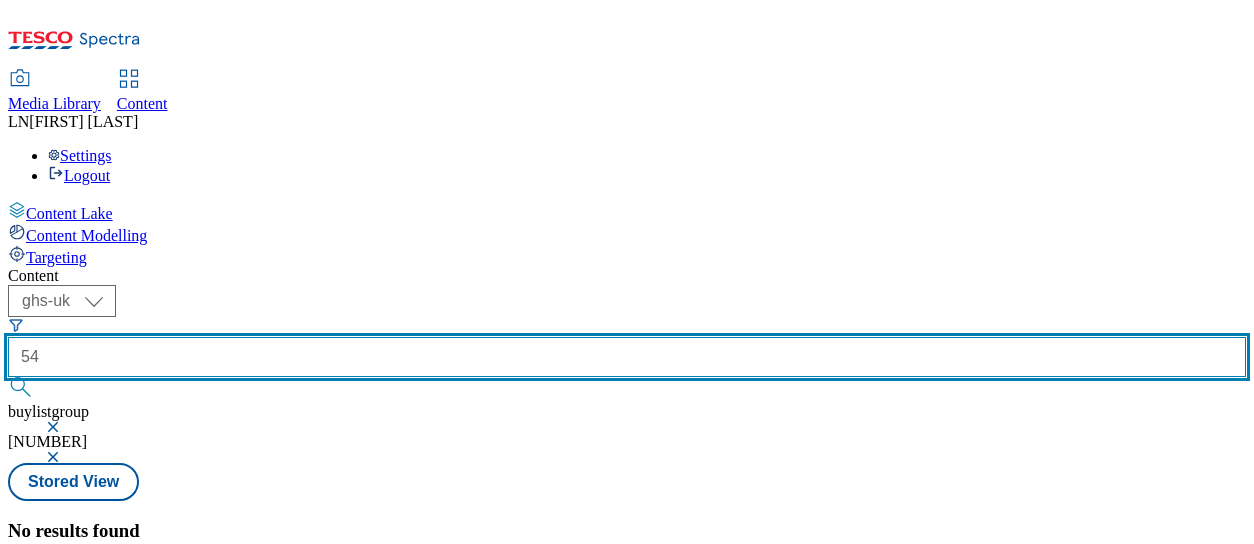 type on "5" 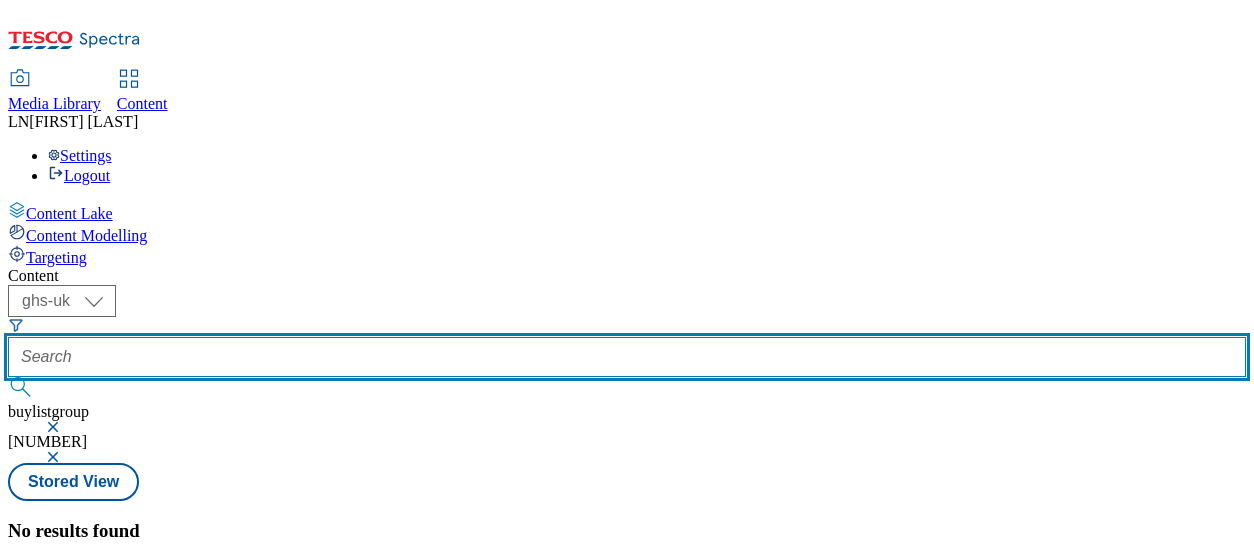 paste on "[NUMBER]" 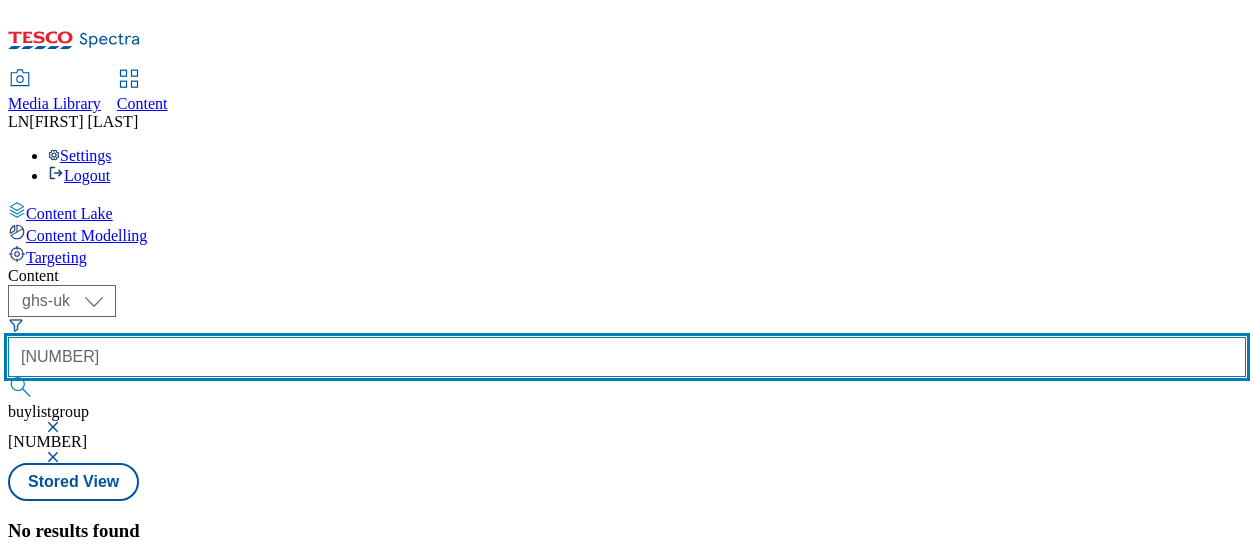 type on "[NUMBER]" 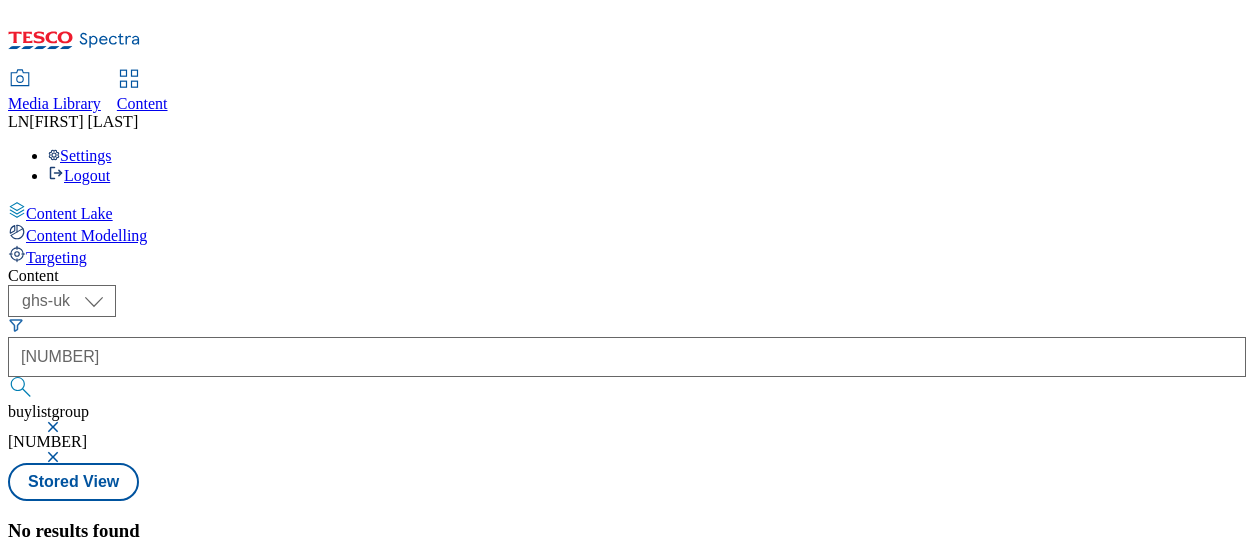 click at bounding box center (55, 427) 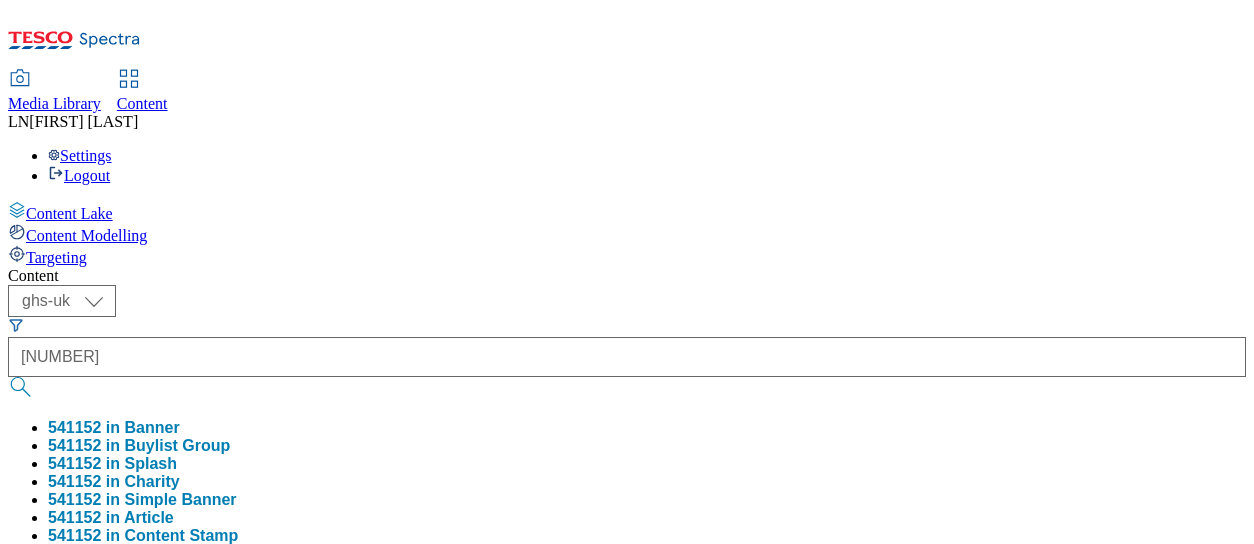 click on "Content" at bounding box center [627, 276] 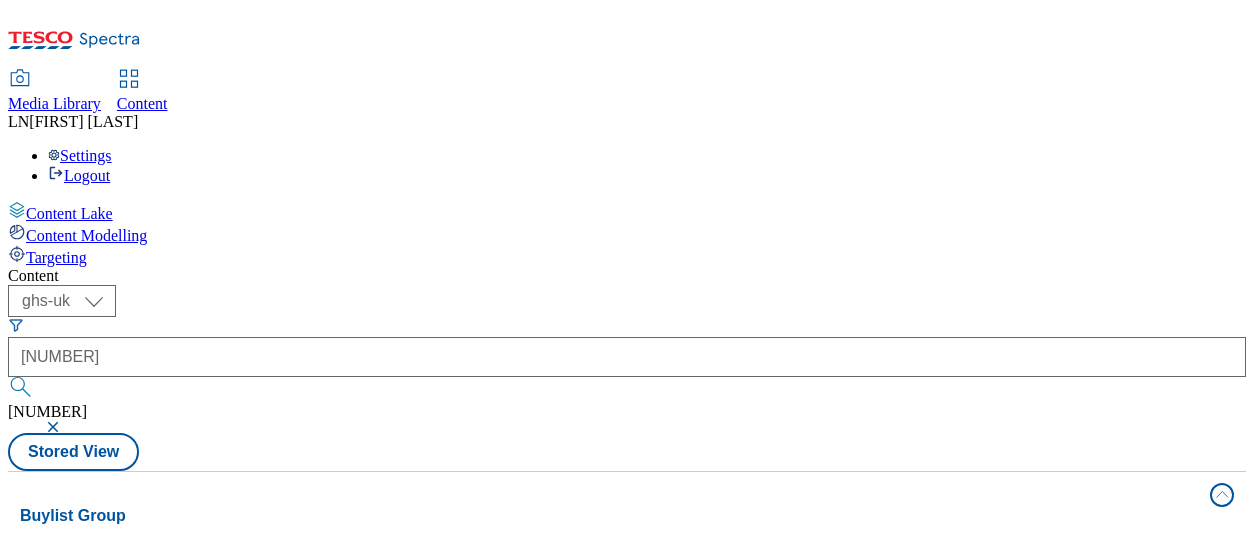 click on "14 Jul 2025" at bounding box center [133, 810] 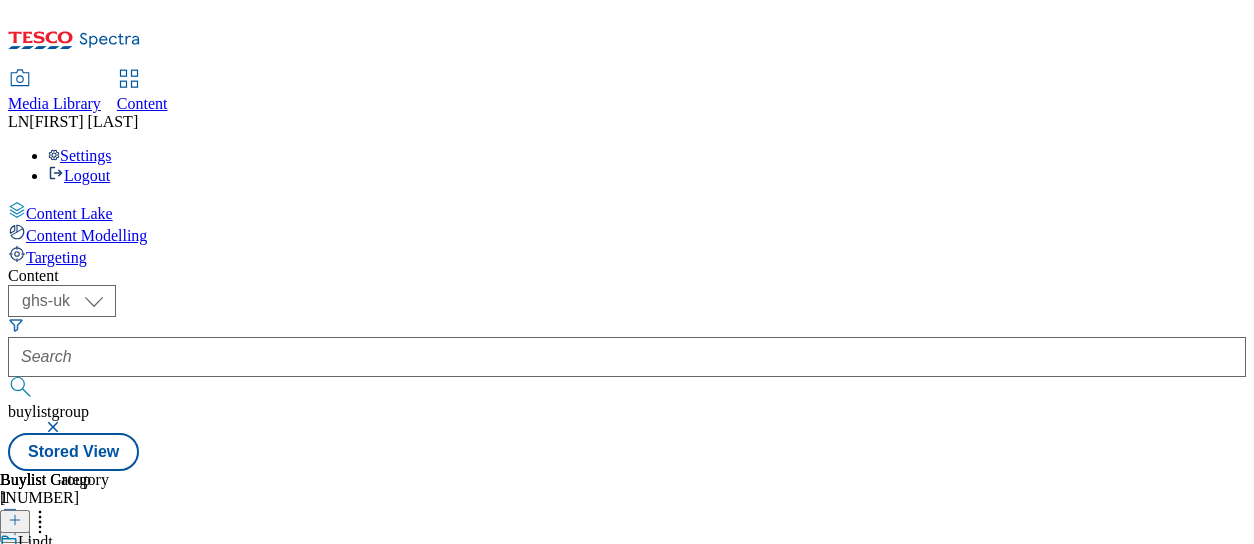 click on "Lindt  Ad[NUMBER] lindt-excellence [DATE] [TIME]" at bounding box center [54, 602] 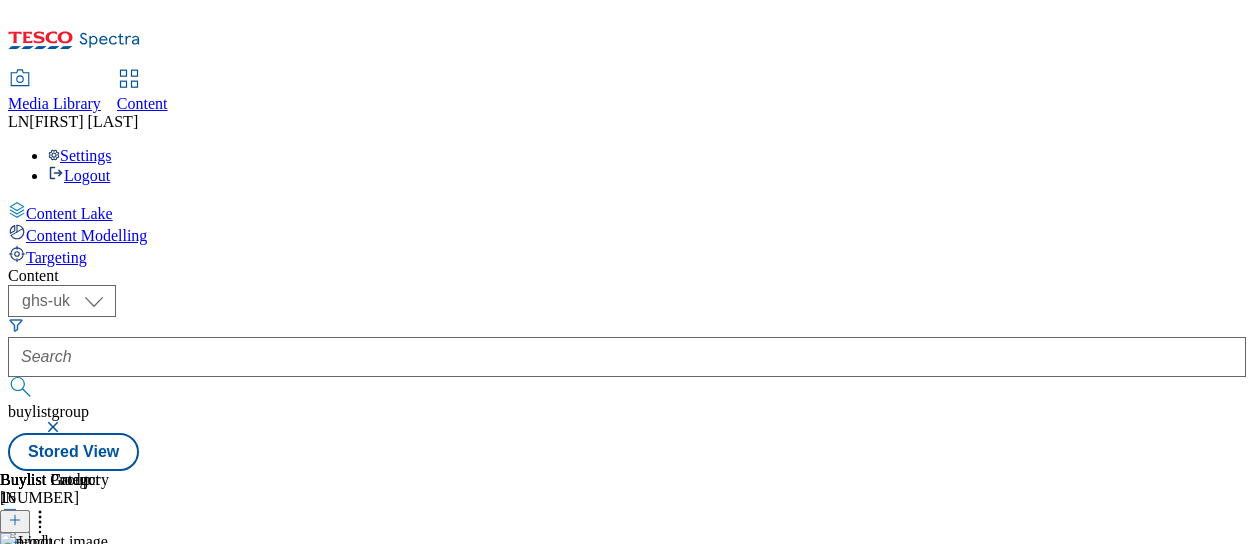 scroll, scrollTop: 0, scrollLeft: 520, axis: horizontal 